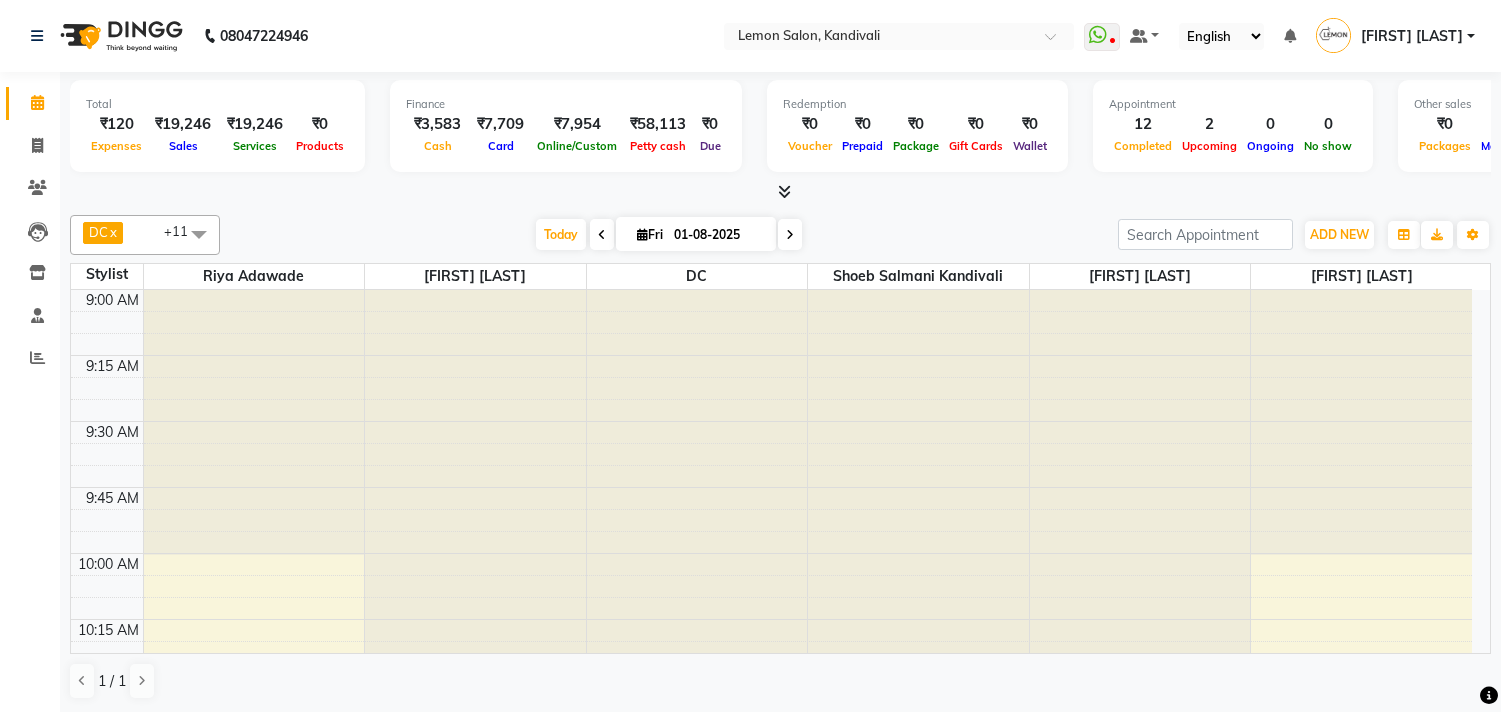scroll, scrollTop: 0, scrollLeft: 0, axis: both 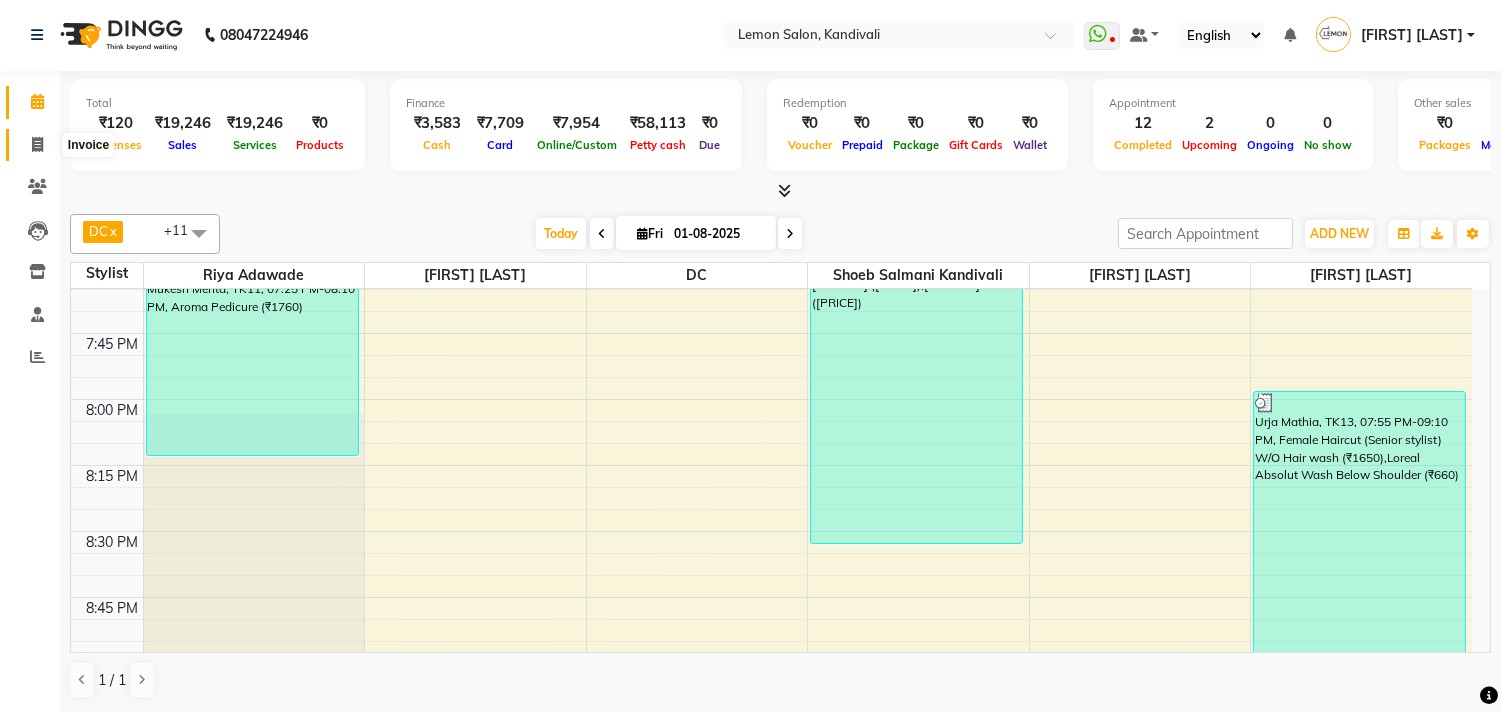 click 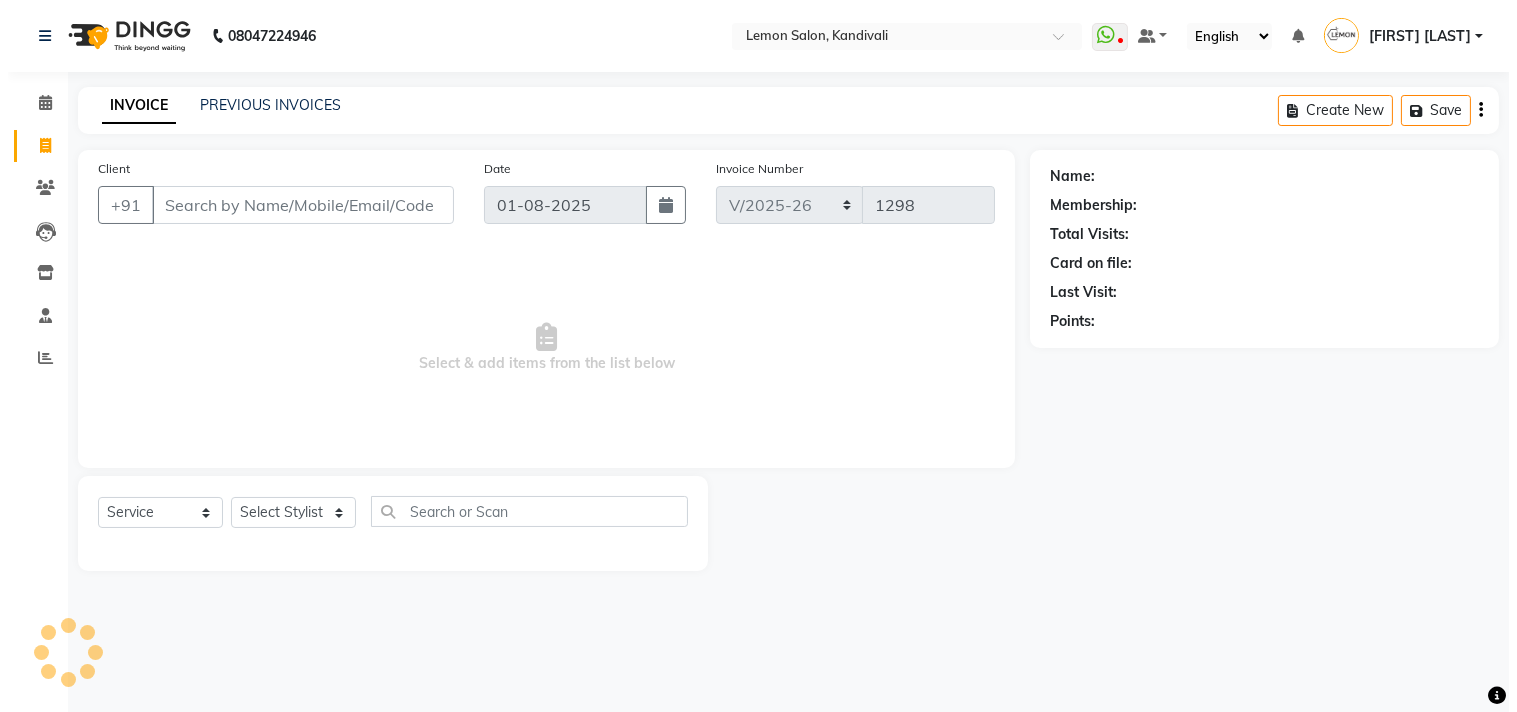 scroll, scrollTop: 0, scrollLeft: 0, axis: both 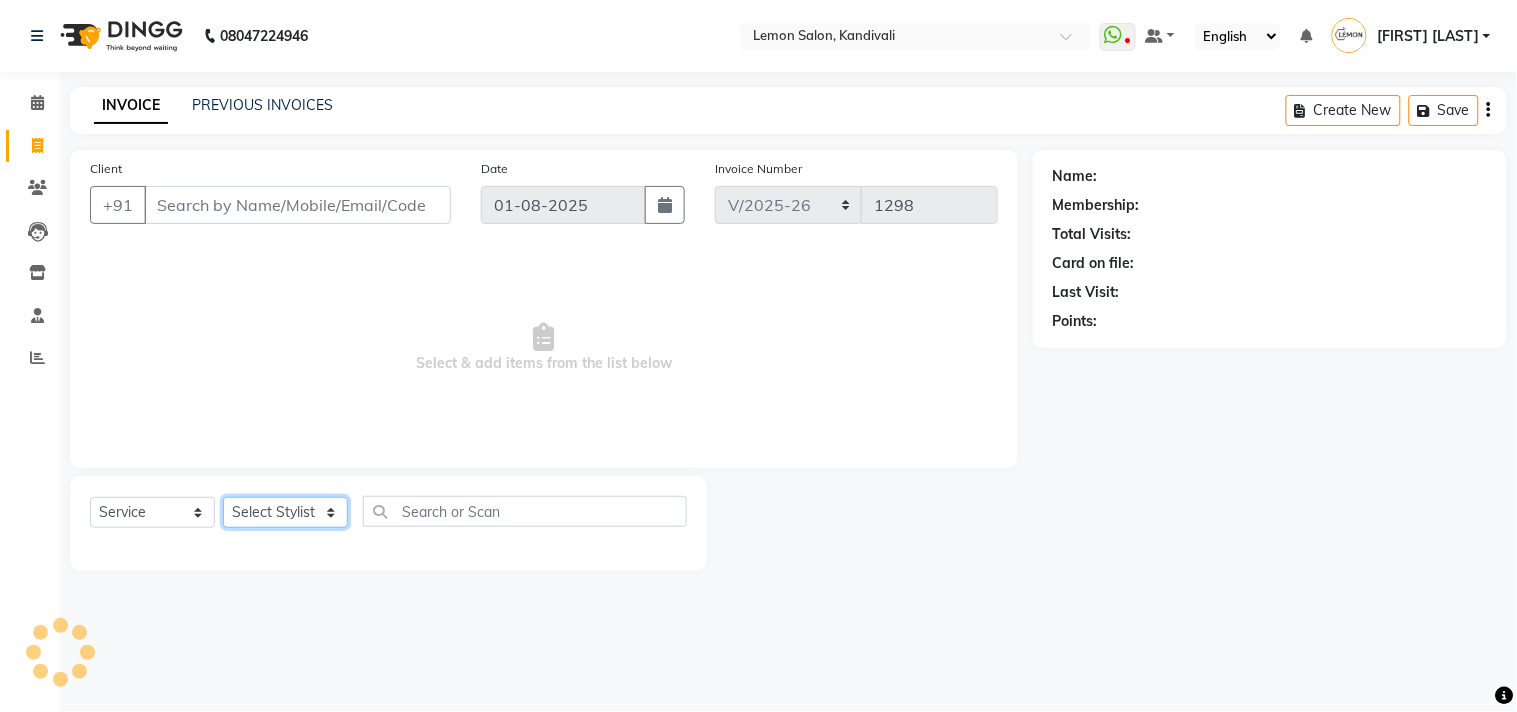 click on "Select Stylist" 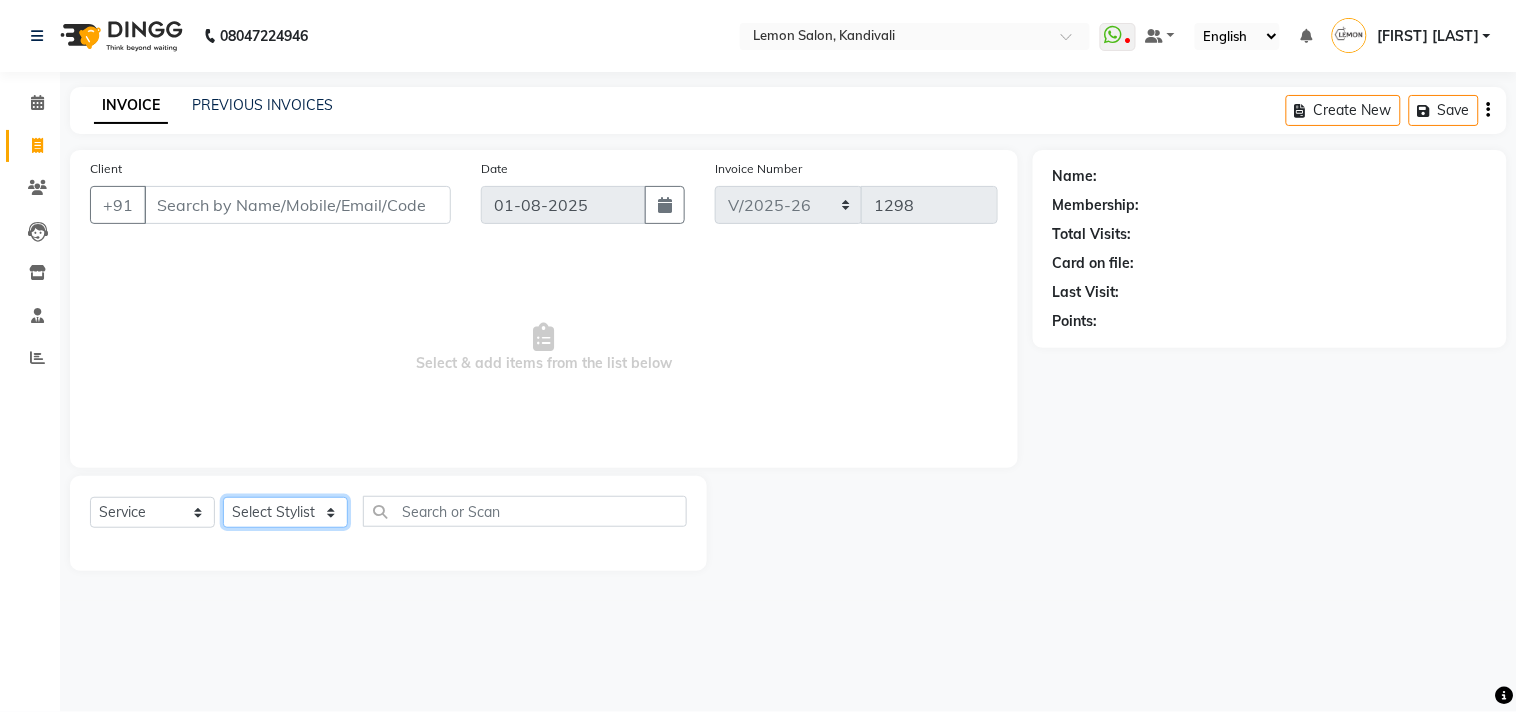select on "66497" 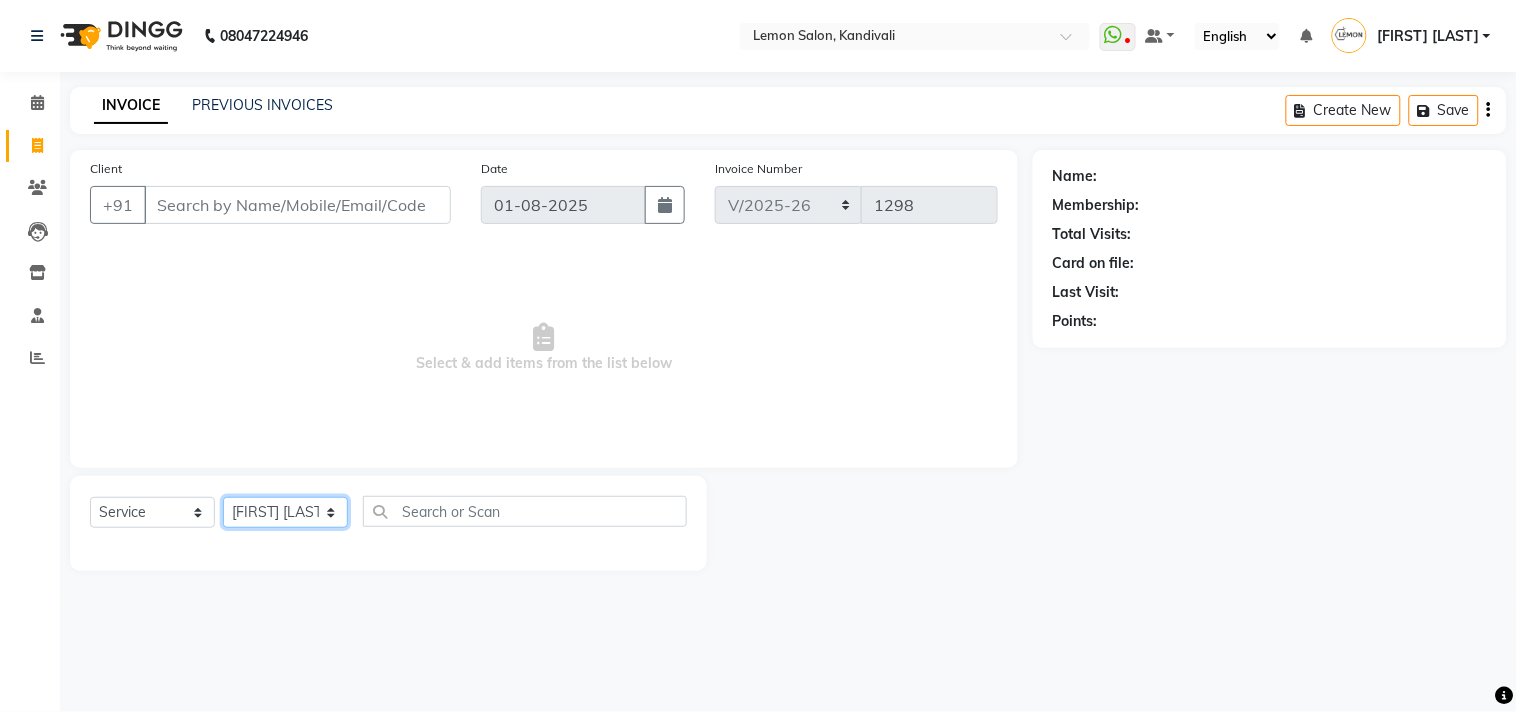 click on "Select Stylist Alam Arun Arndive DC Faheem Malik Gufran Salmani Payal Maurya Riya Adawade Shoeb Salmani Kandivali Swati Sharma Yunus Yusuf Shaikh" 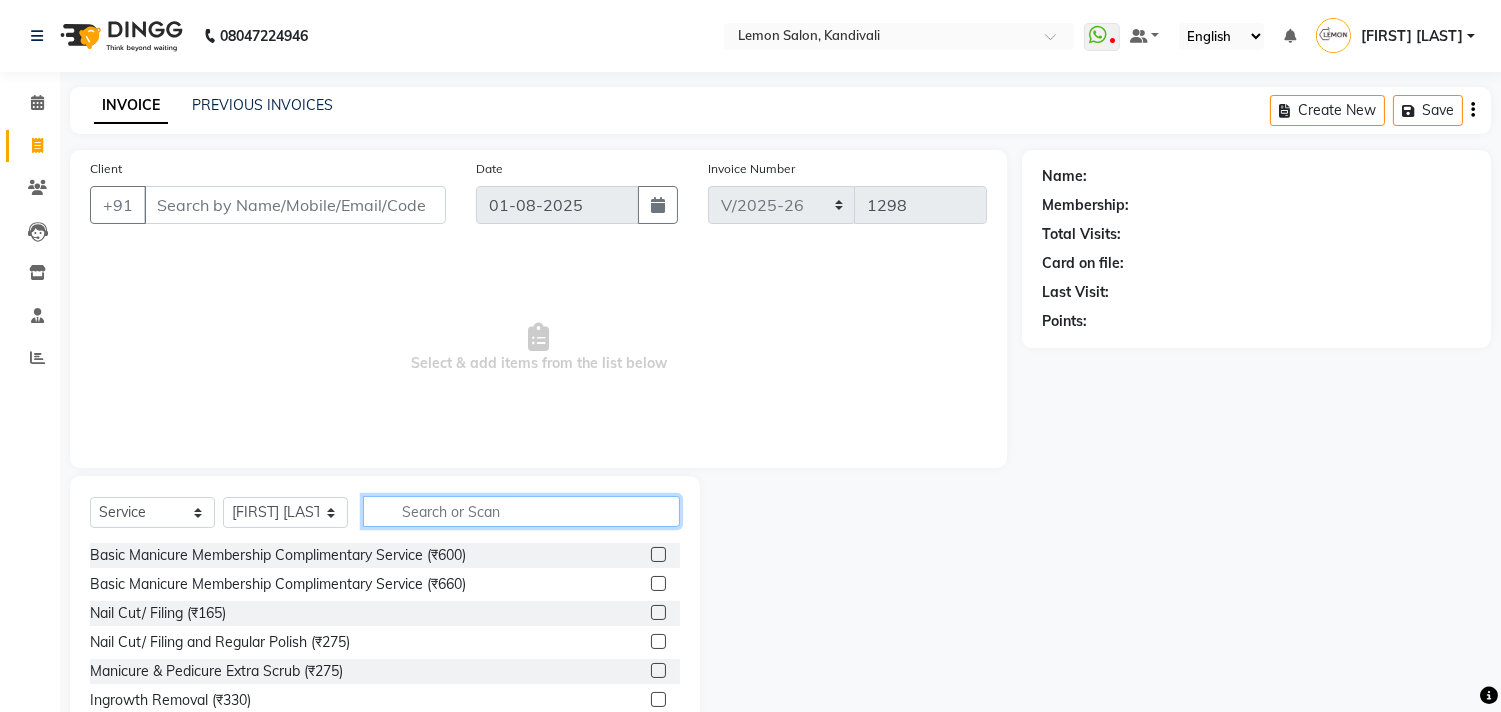 click 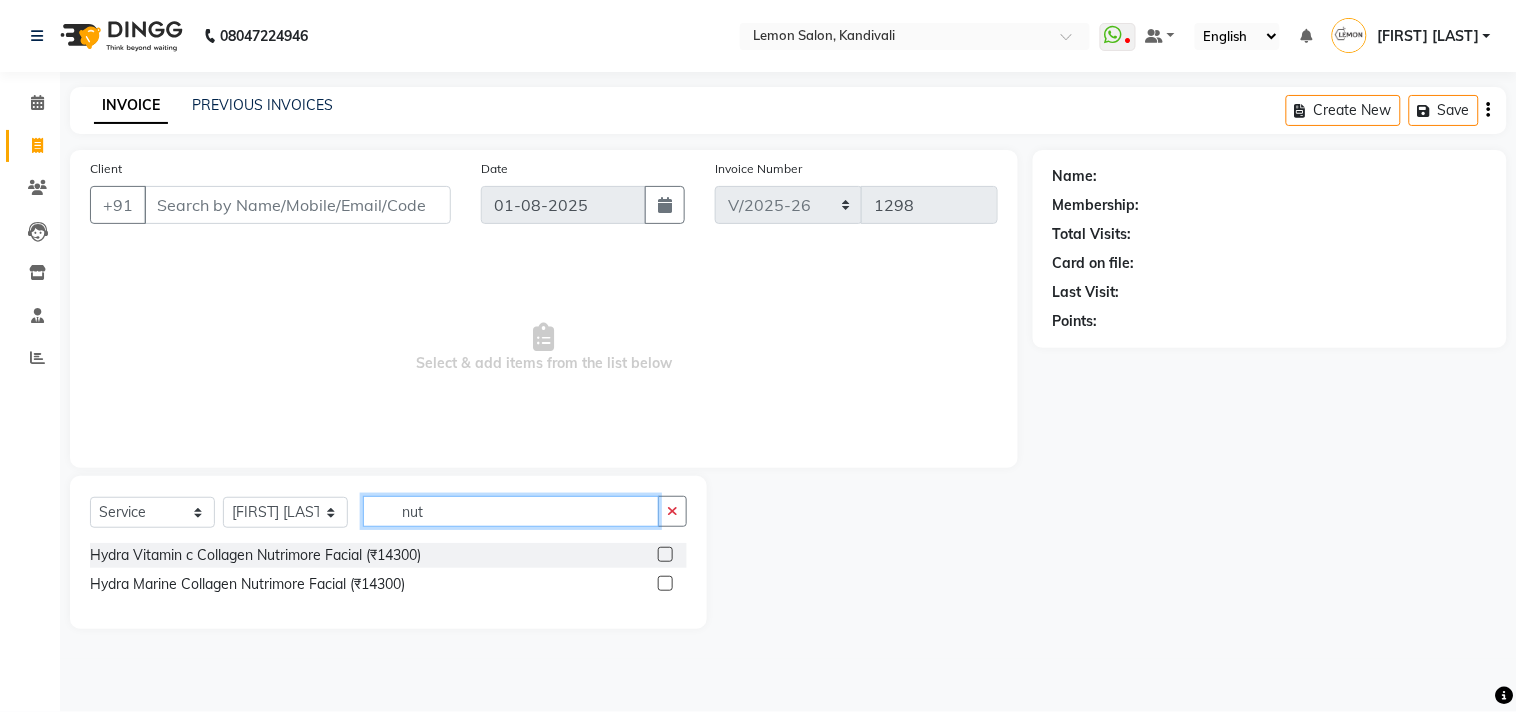 type on "nut" 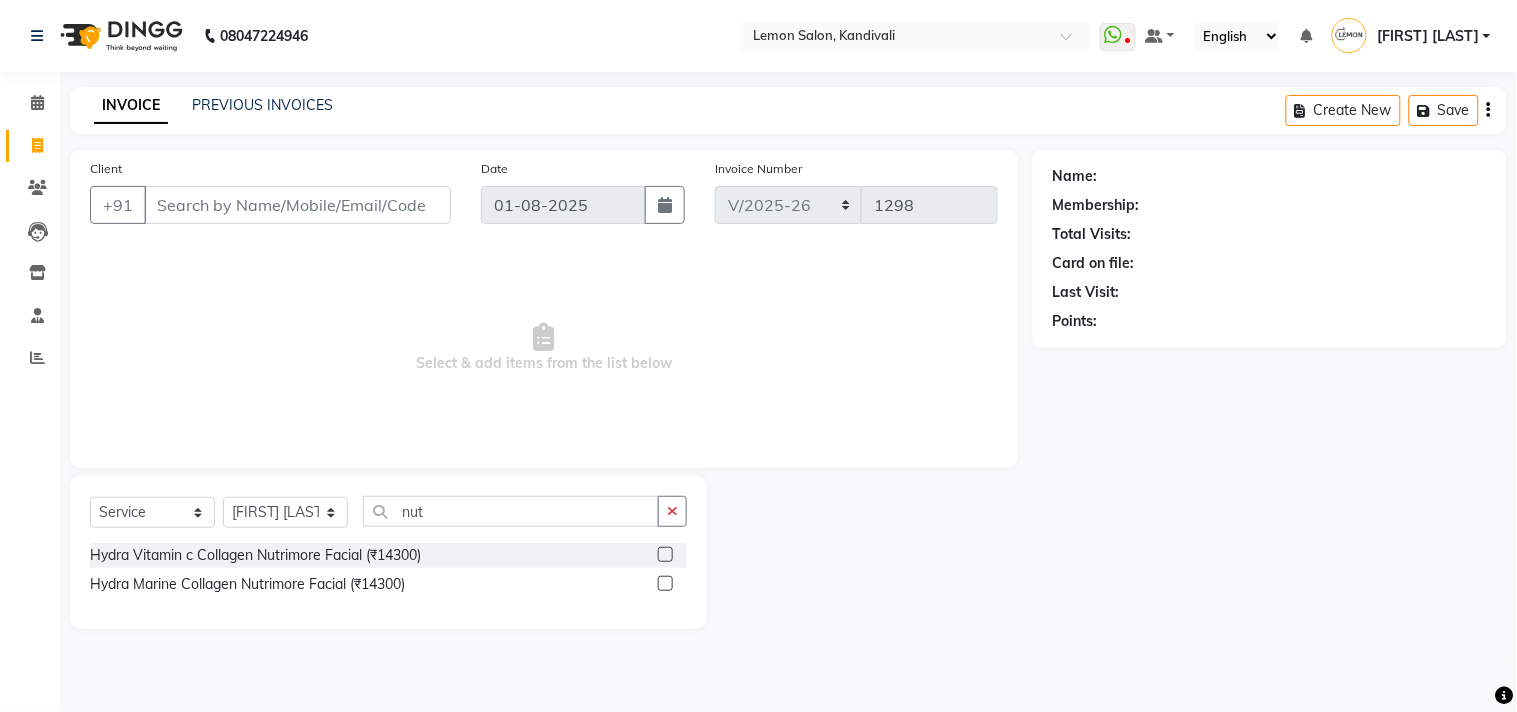 click 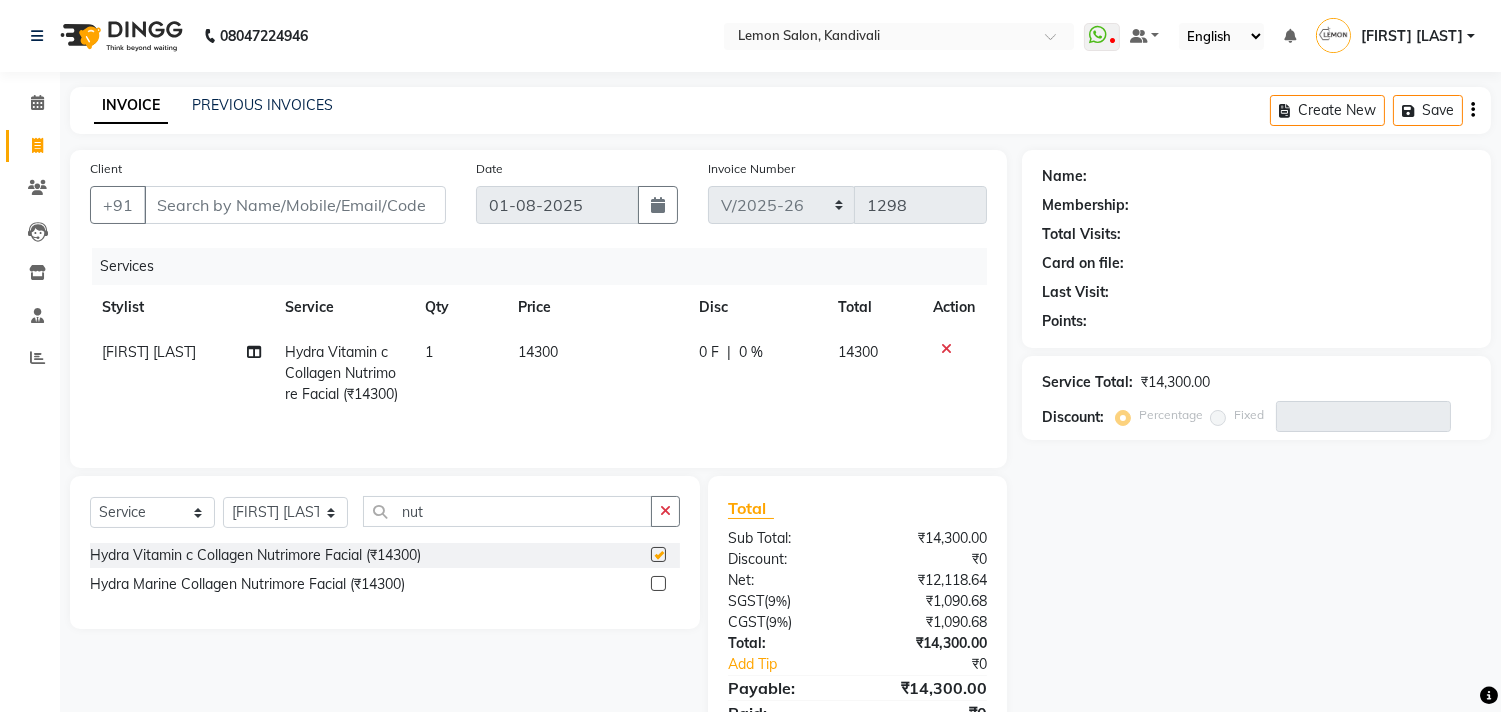 checkbox on "false" 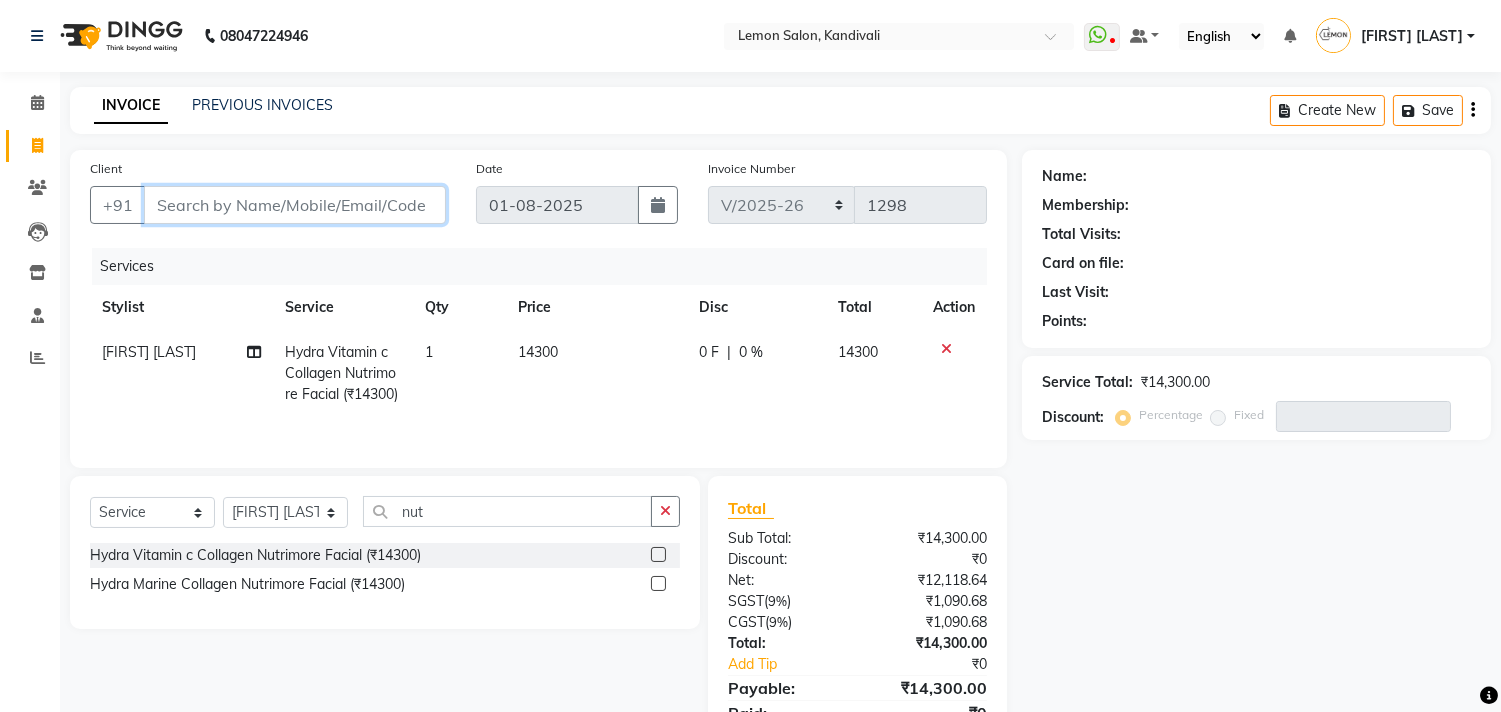 click on "Client" at bounding box center (295, 205) 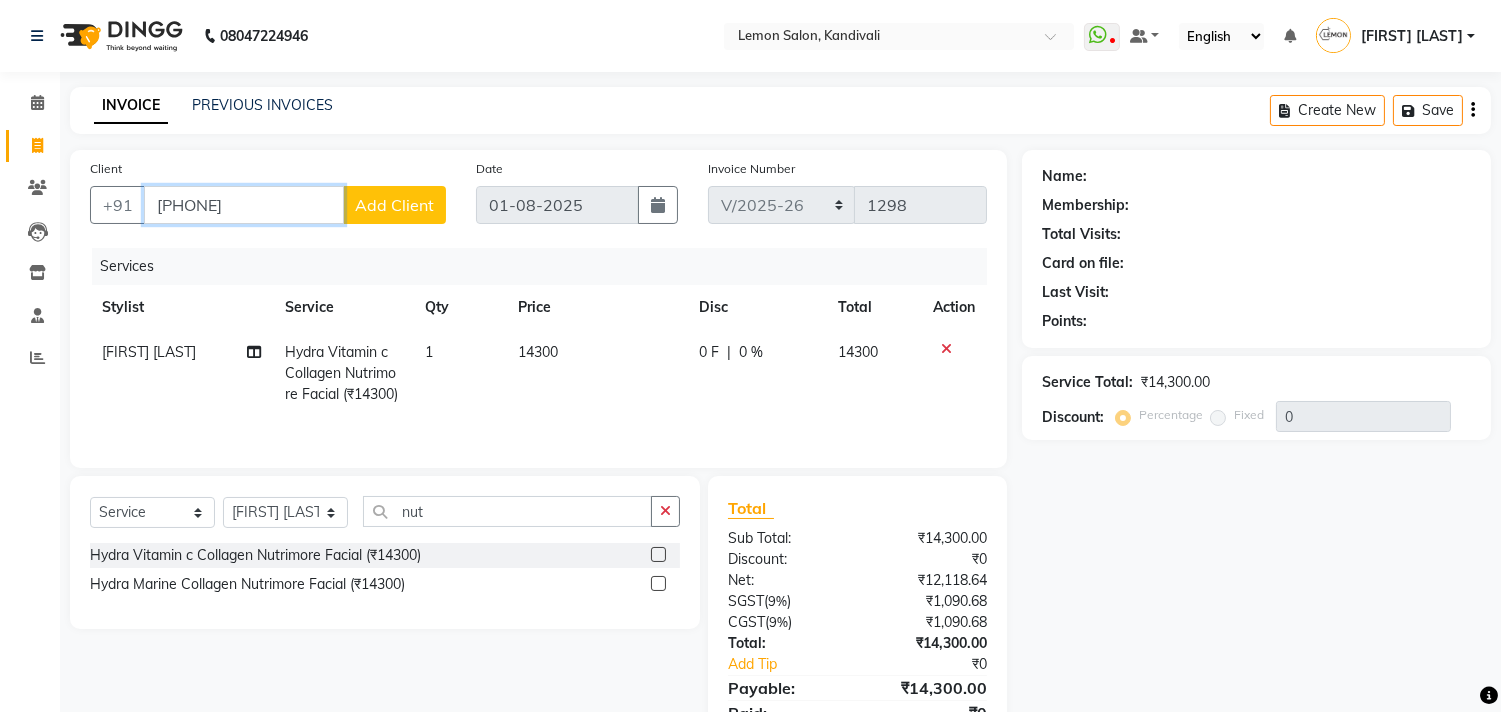 type on "[PHONE]" 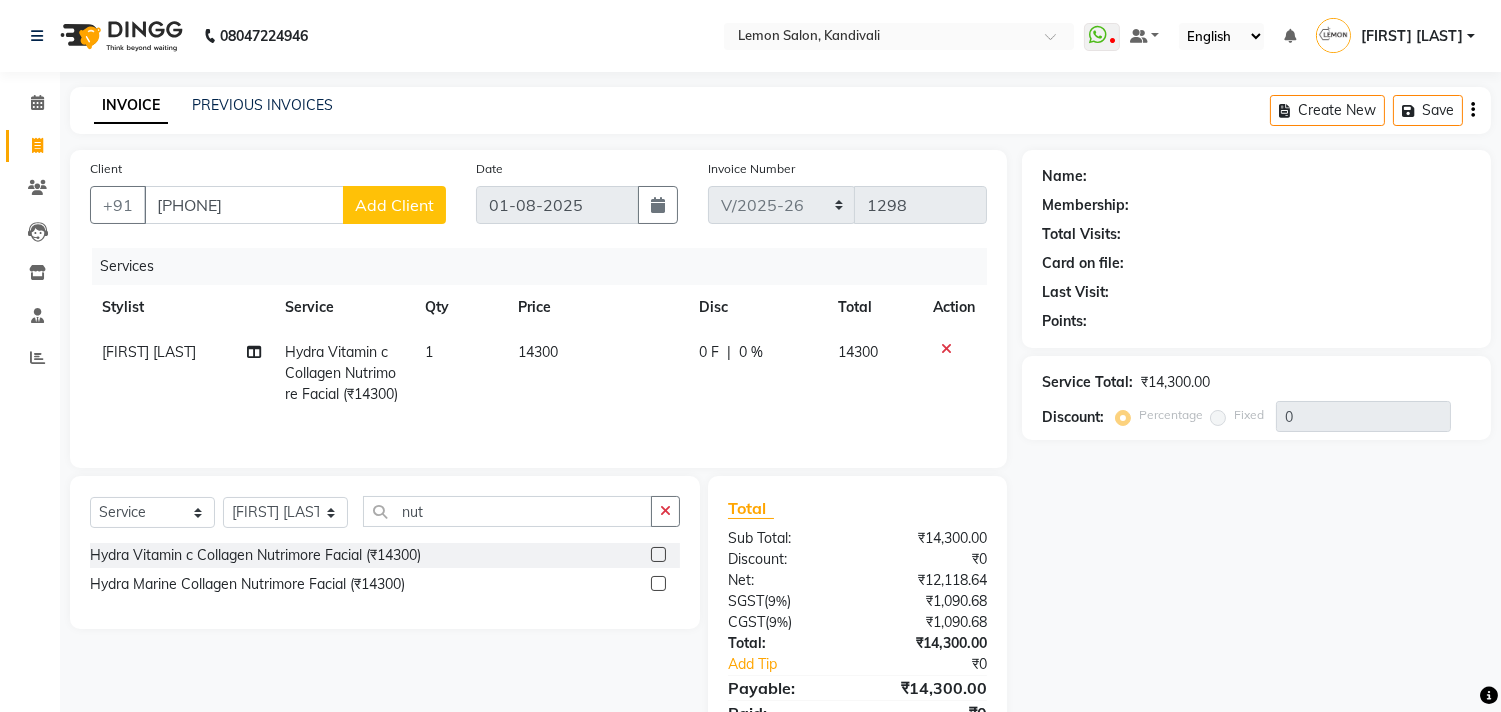 click on "Add Client" 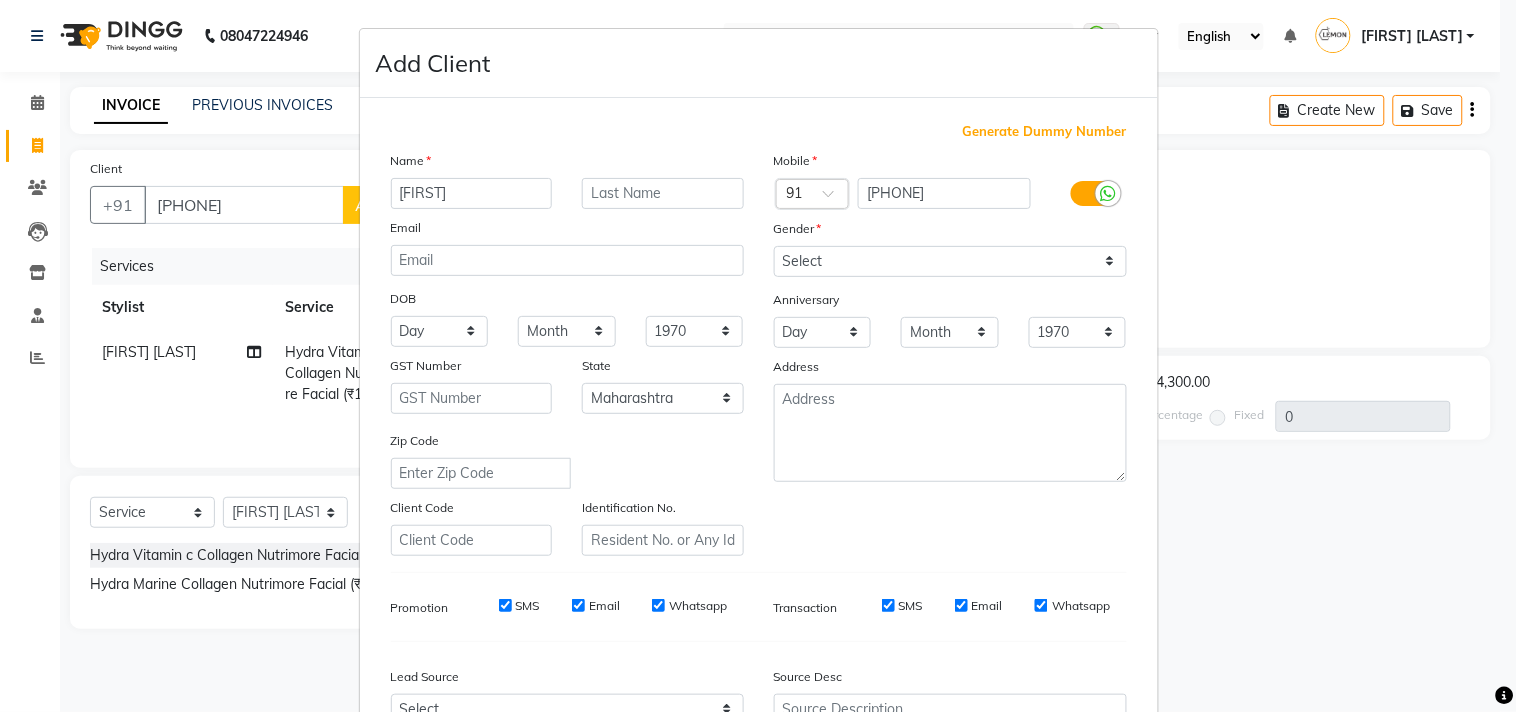 type on "[NAME]" 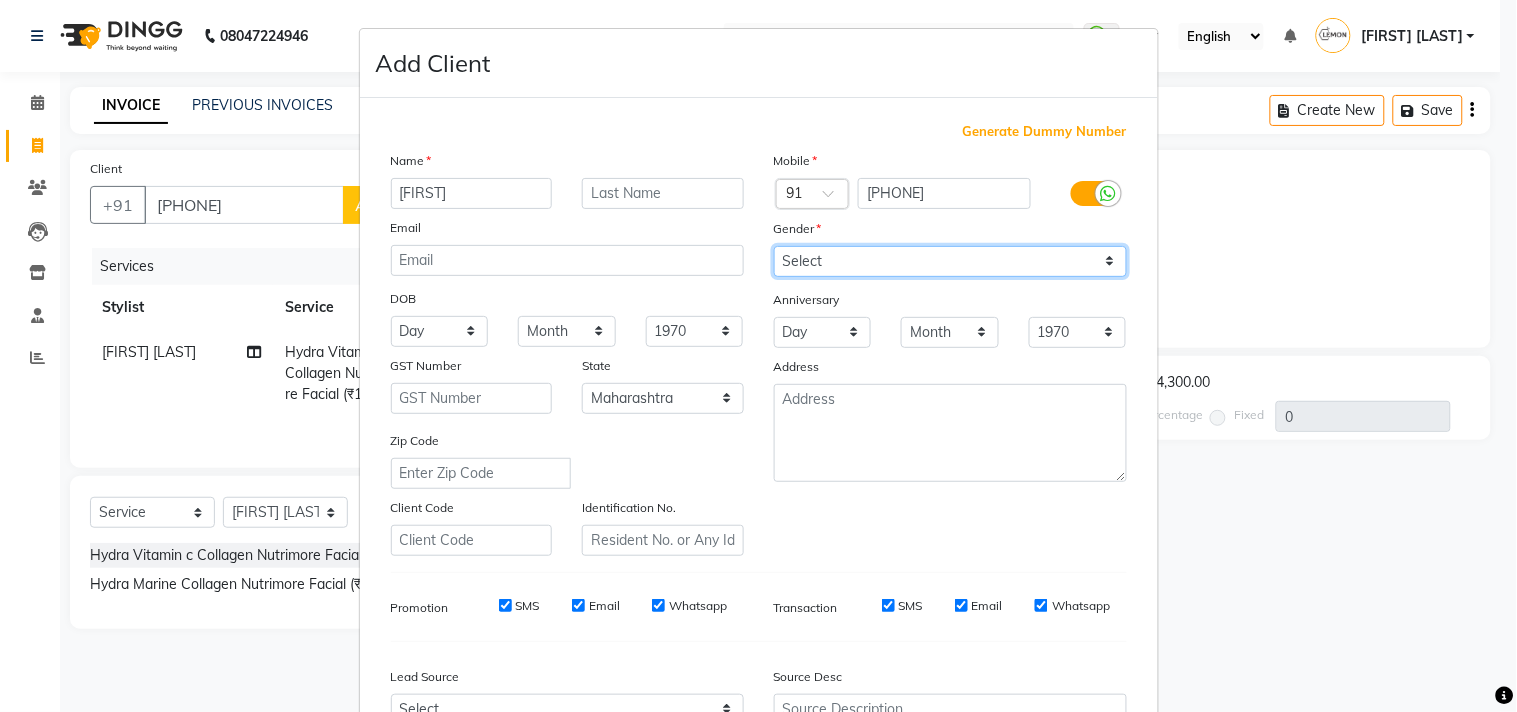 click on "Select Male Female Other Prefer Not To Say" at bounding box center [950, 261] 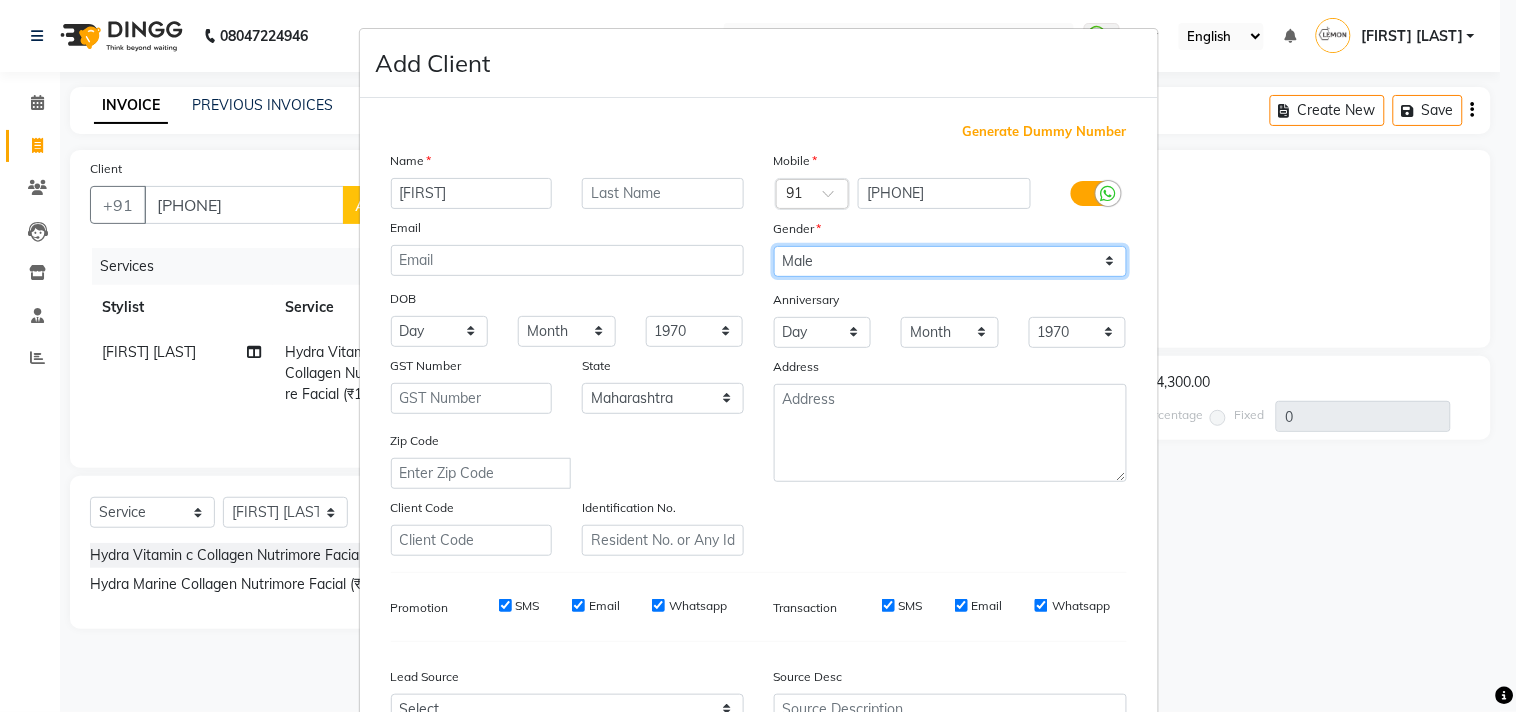 click on "Select Male Female Other Prefer Not To Say" at bounding box center (950, 261) 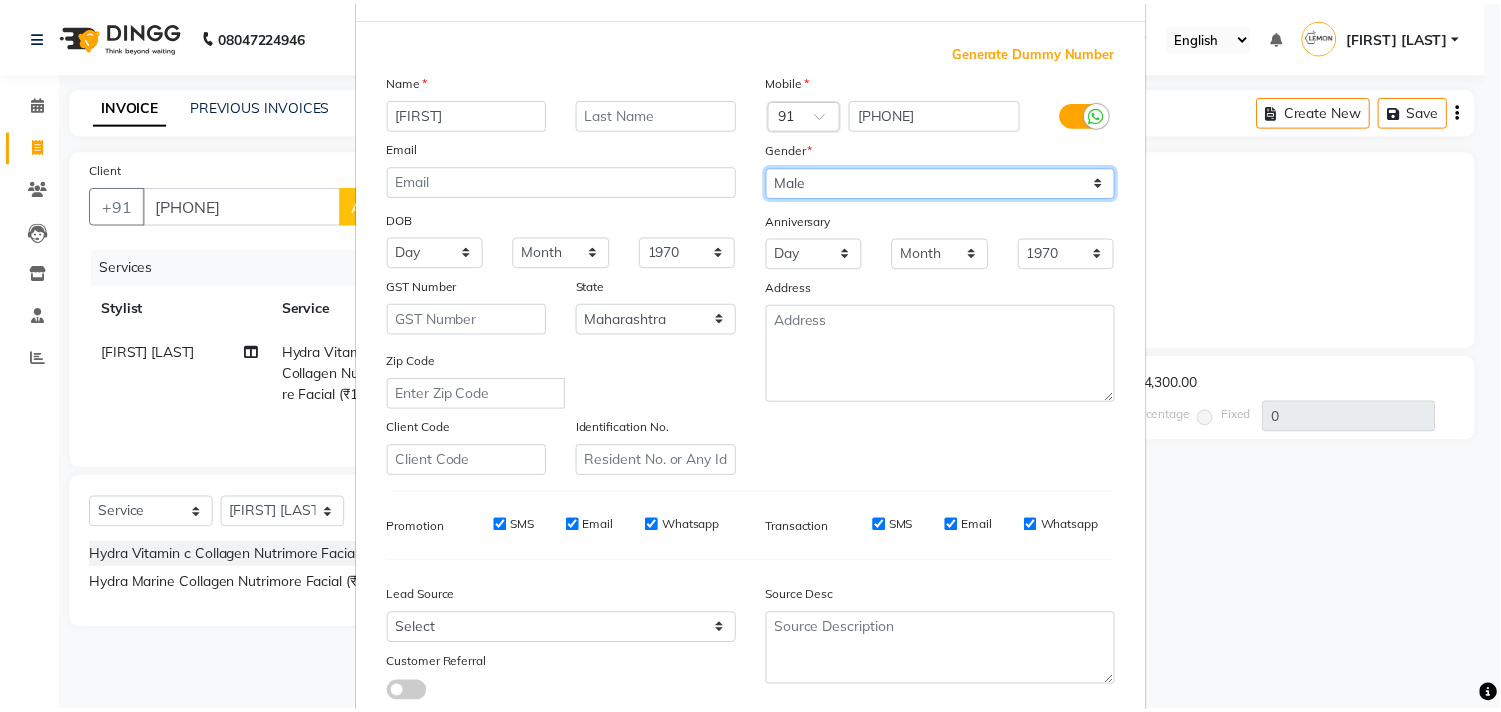 scroll, scrollTop: 212, scrollLeft: 0, axis: vertical 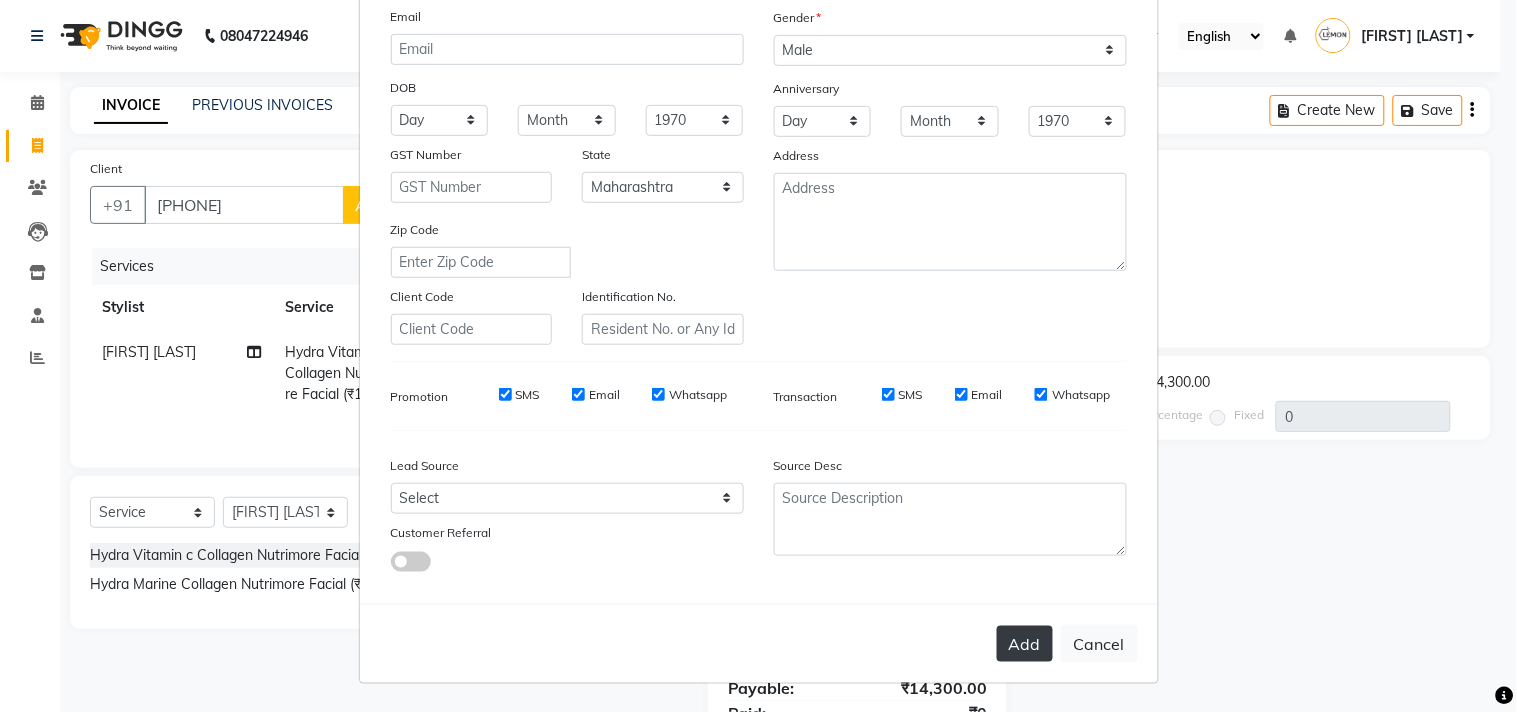 click on "Add" at bounding box center [1025, 644] 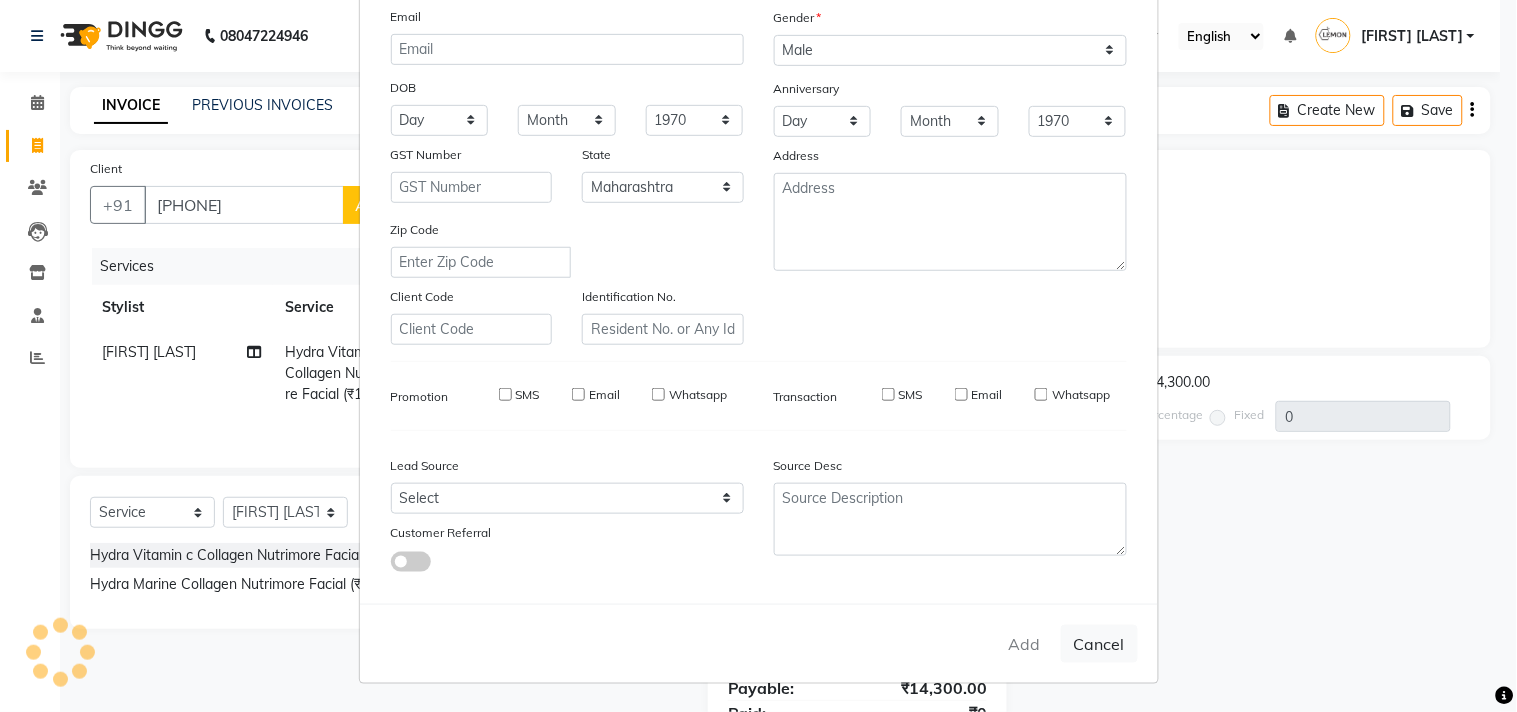 type 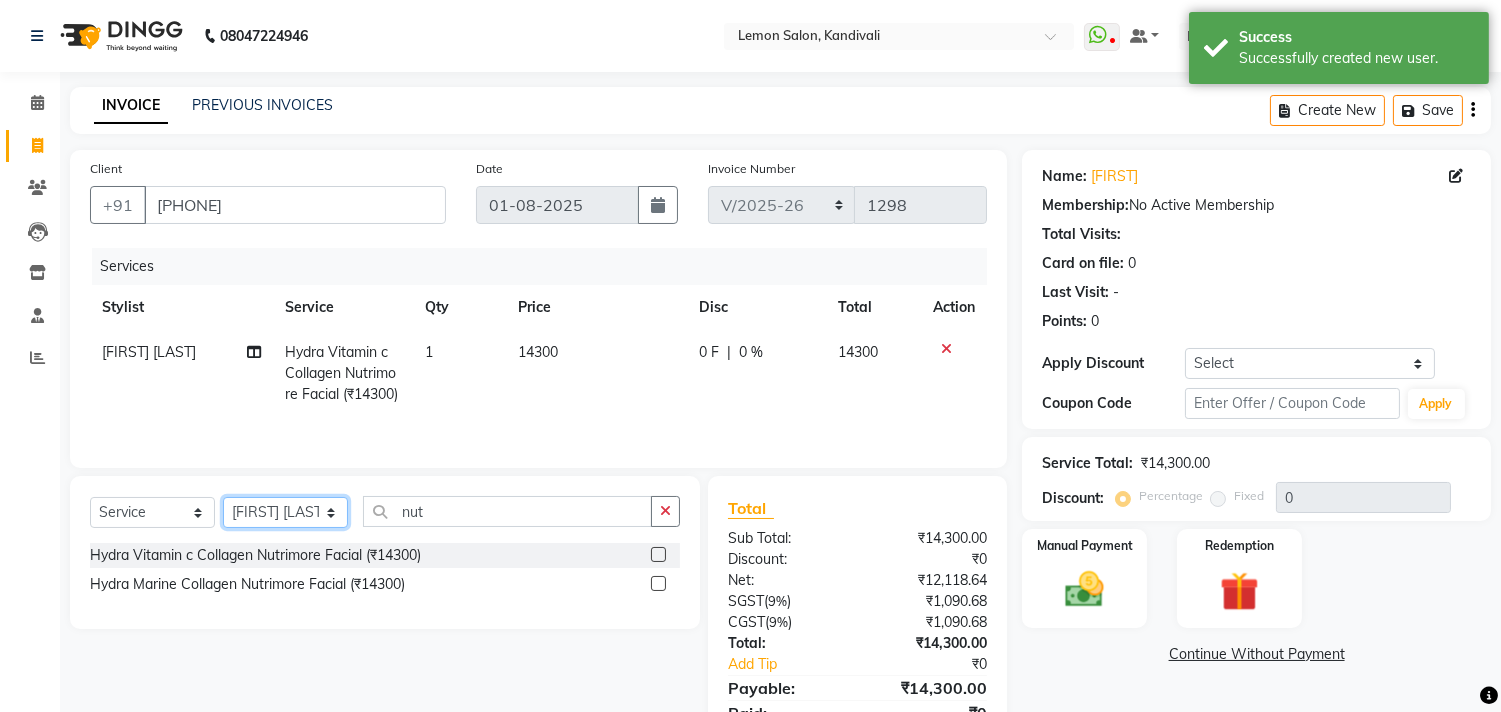 click on "Select Stylist Alam Arun Arndive DC Faheem Malik Gufran Salmani Payal Maurya Riya Adawade Shoeb Salmani Kandivali Swati Sharma Yunus Yusuf Shaikh" 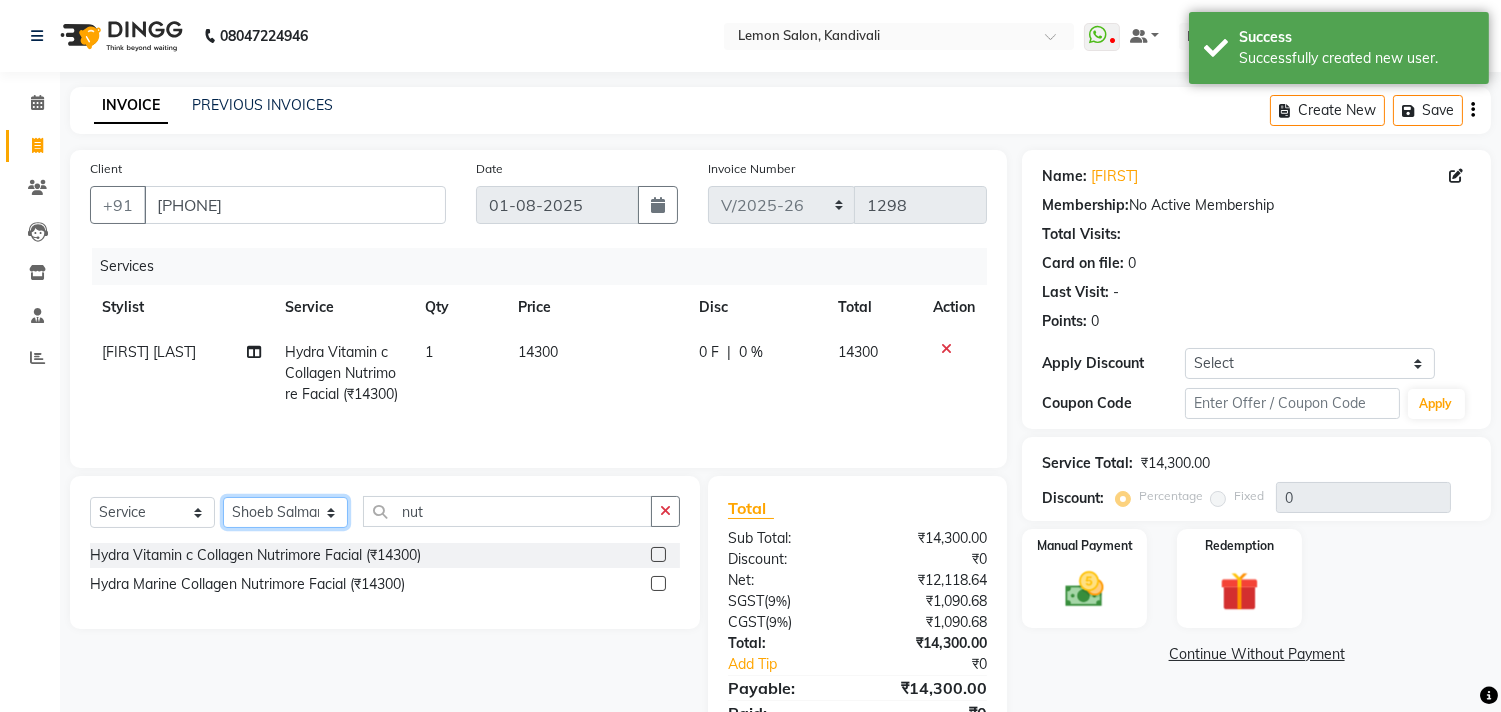 click on "Select Stylist Alam Arun Arndive DC Faheem Malik Gufran Salmani Payal Maurya Riya Adawade Shoeb Salmani Kandivali Swati Sharma Yunus Yusuf Shaikh" 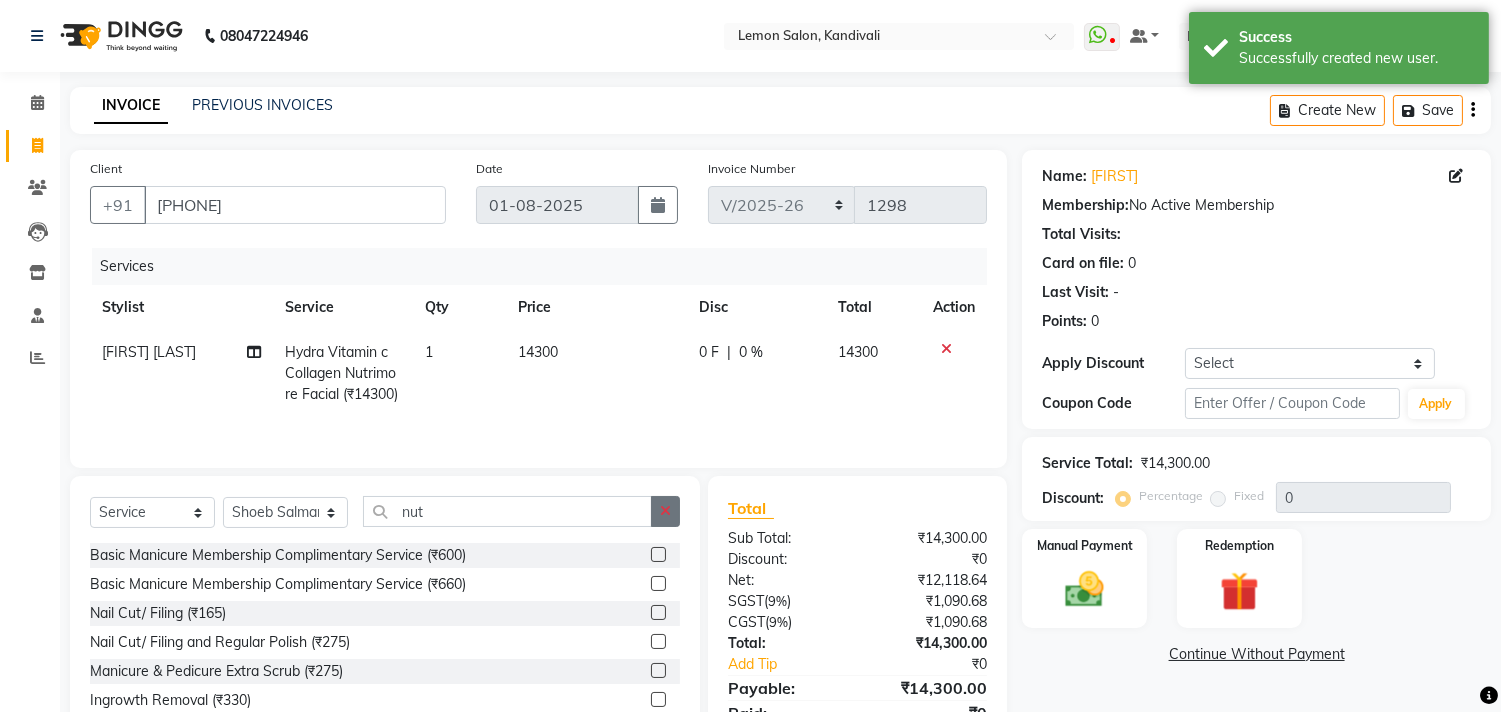 click 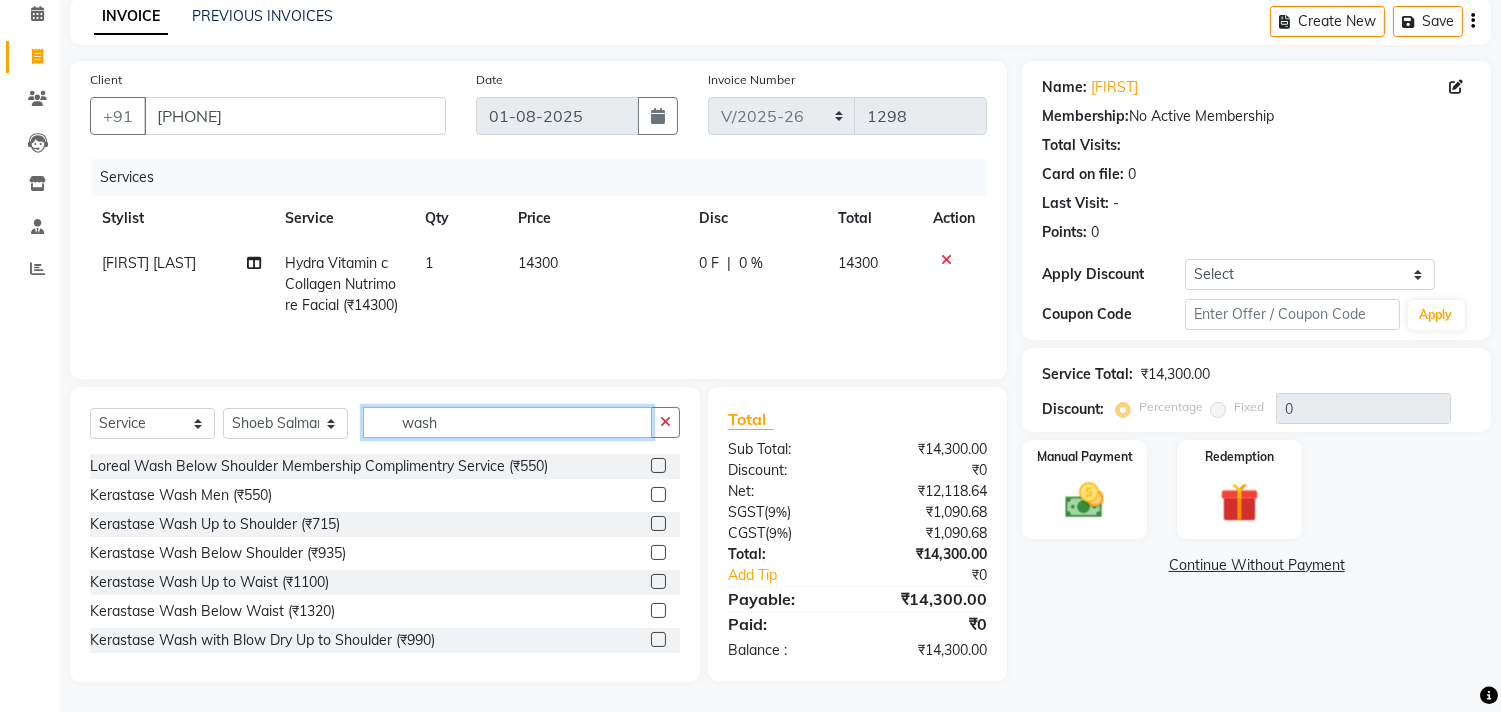 scroll, scrollTop: 111, scrollLeft: 0, axis: vertical 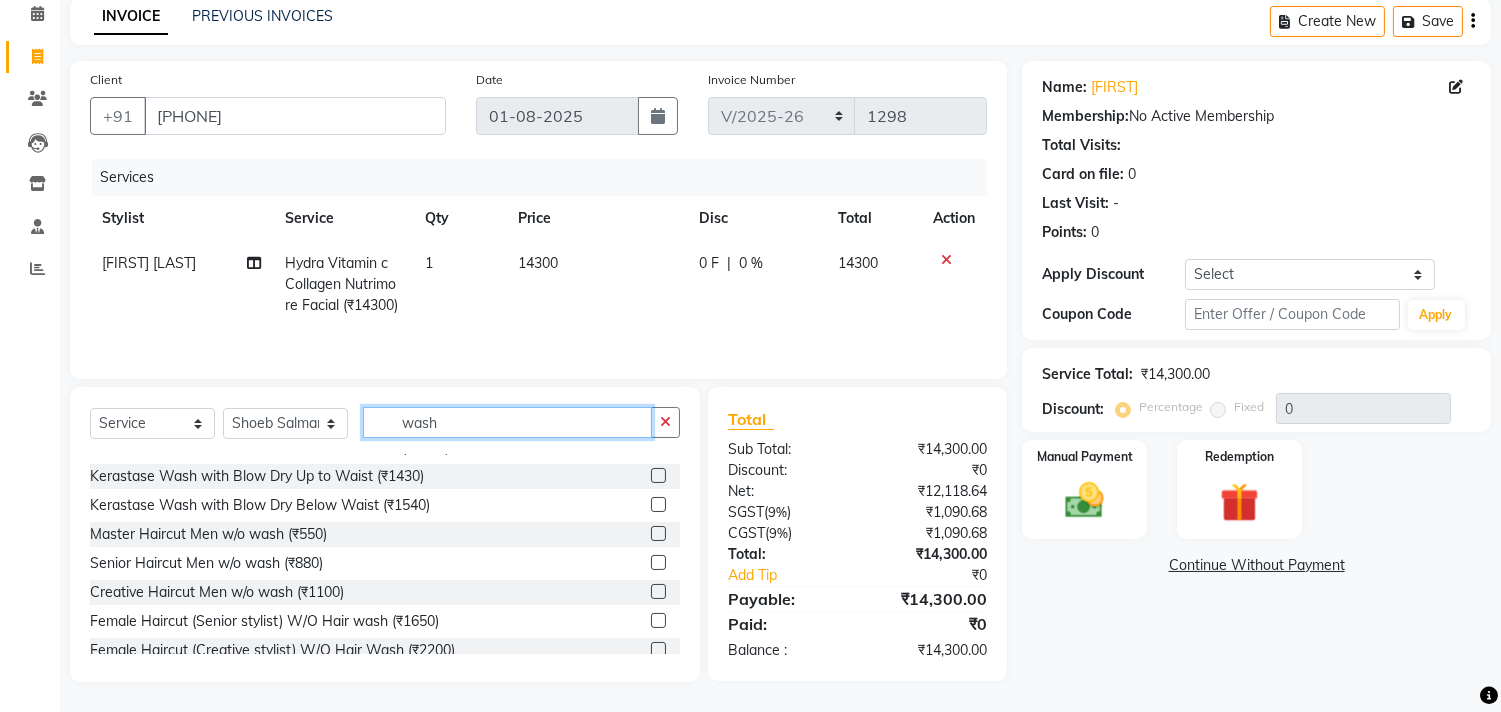 type on "wash" 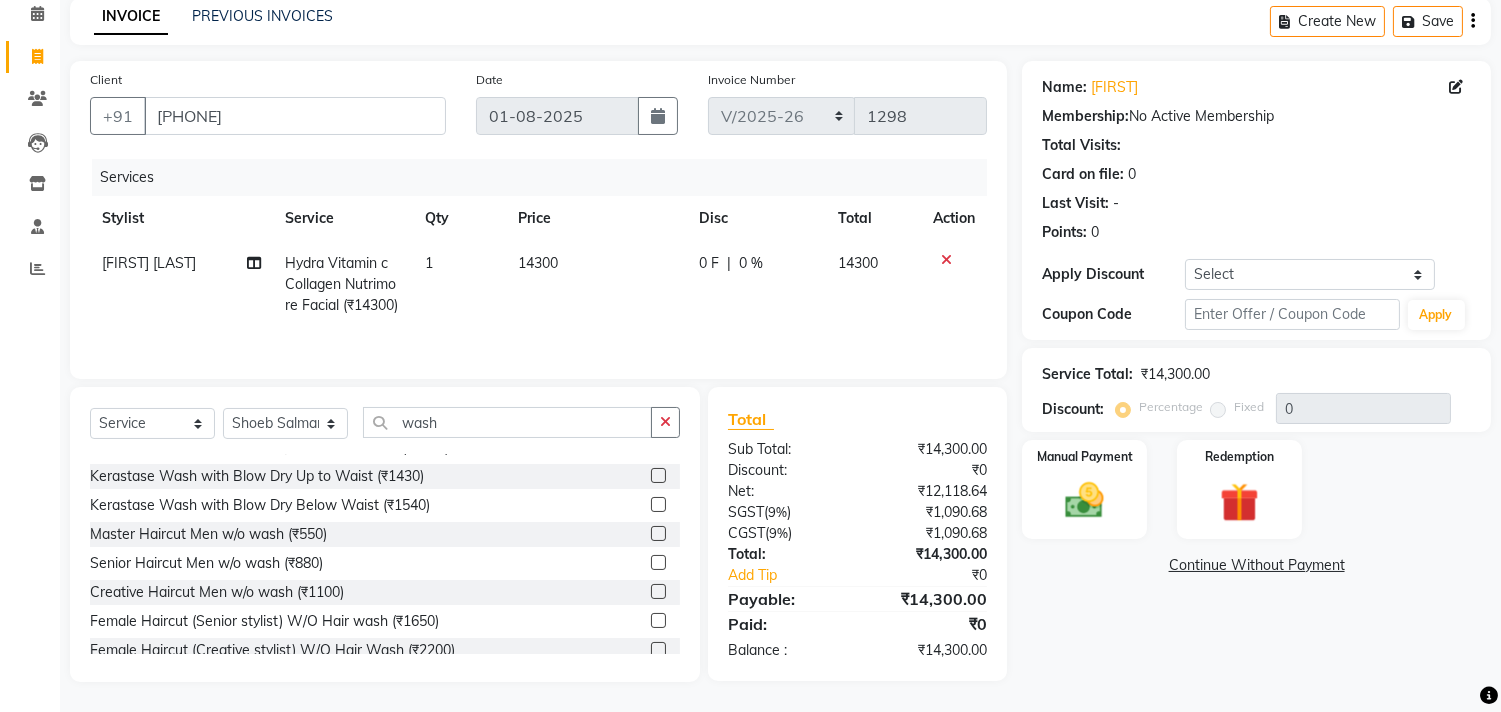 click 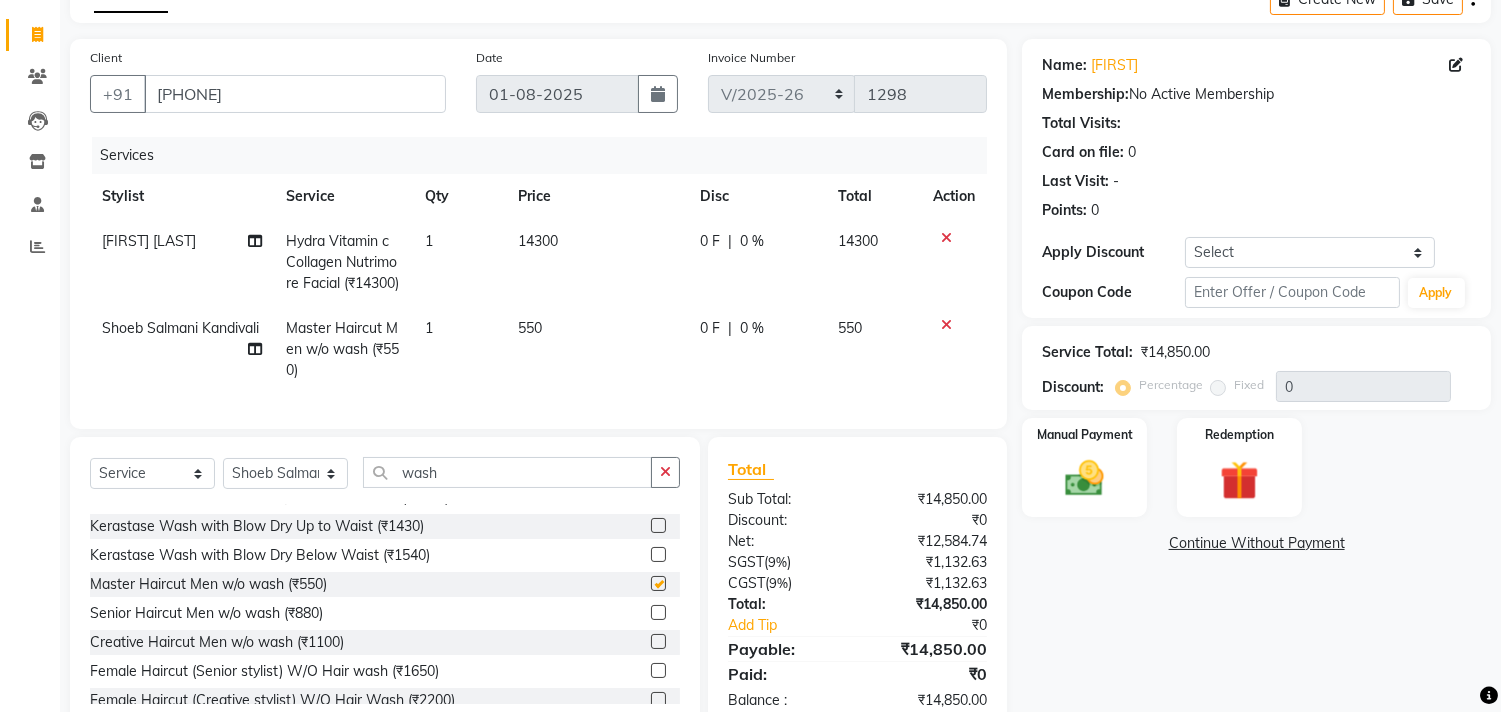 checkbox on "false" 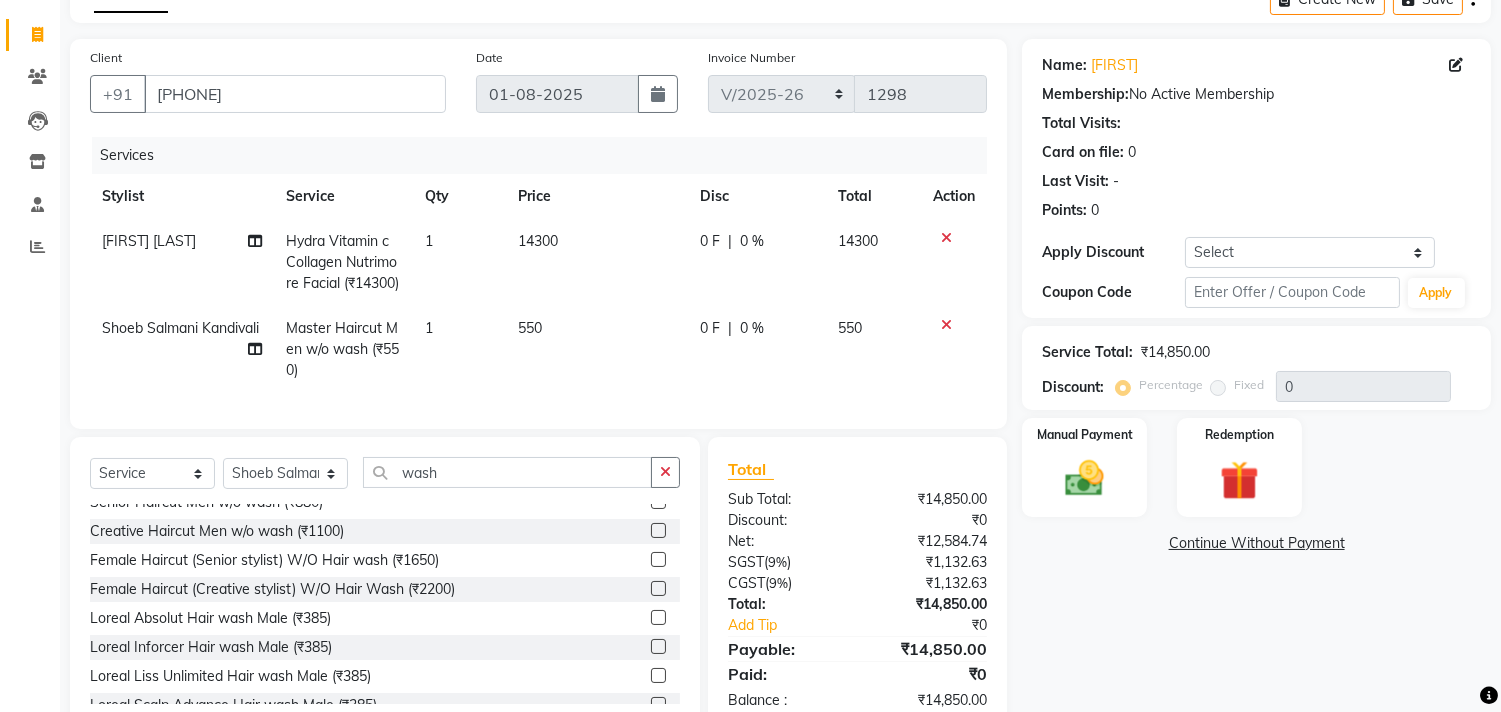 scroll, scrollTop: 444, scrollLeft: 0, axis: vertical 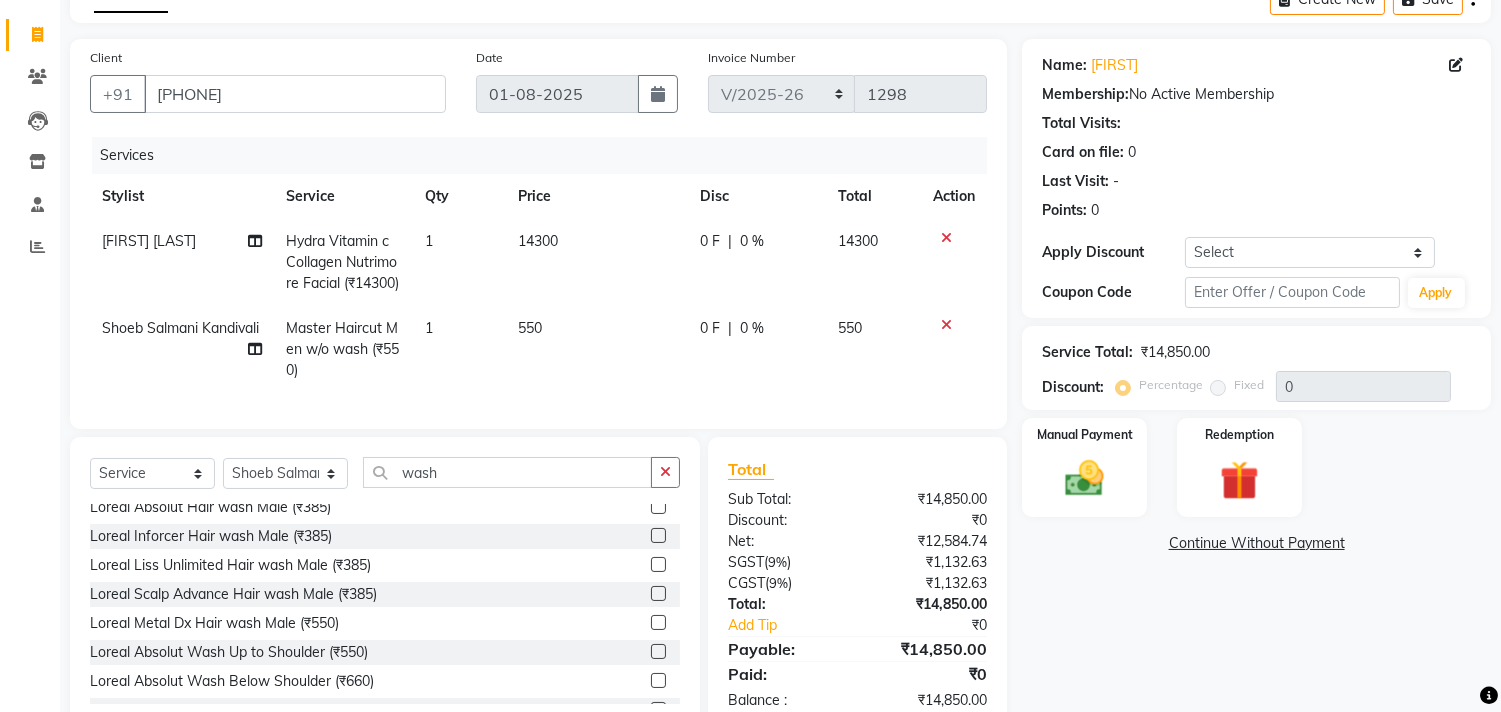 click 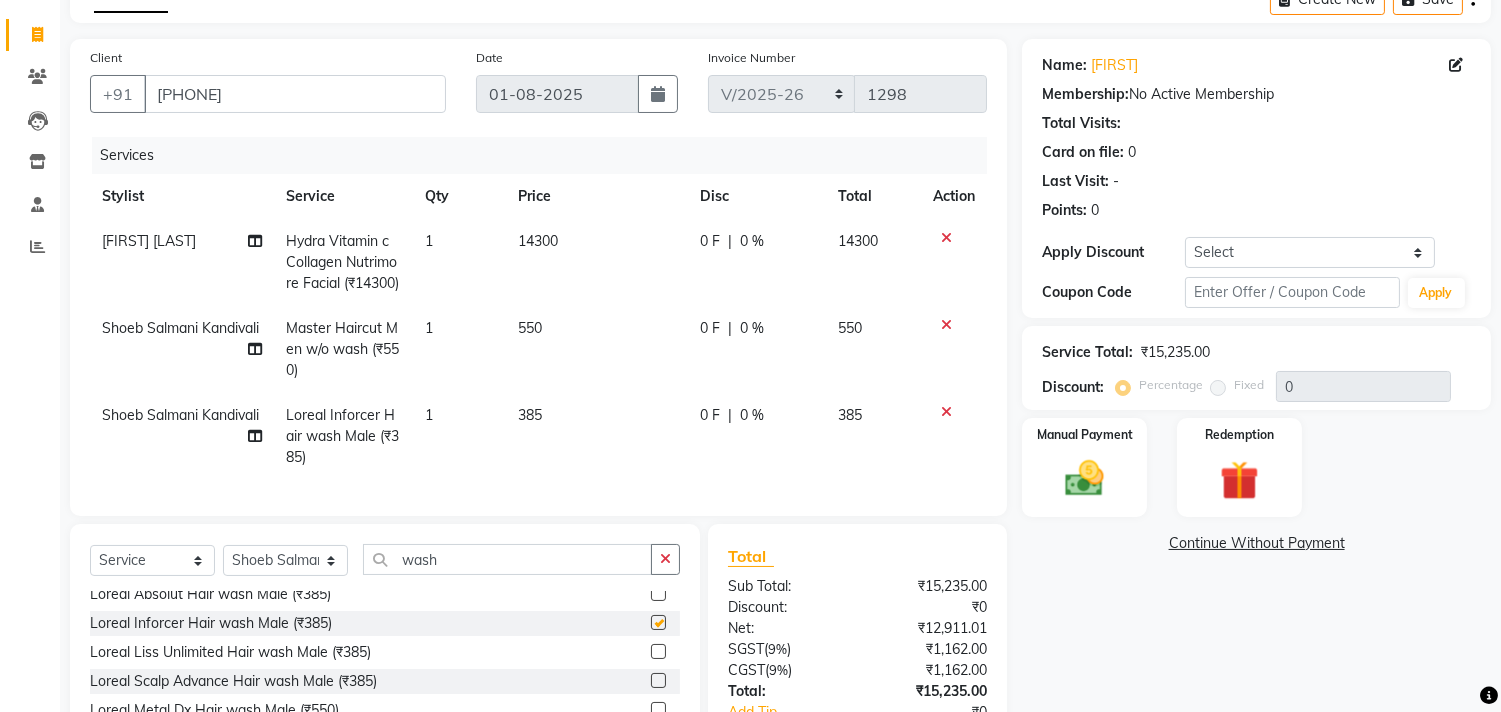 scroll, scrollTop: 222, scrollLeft: 0, axis: vertical 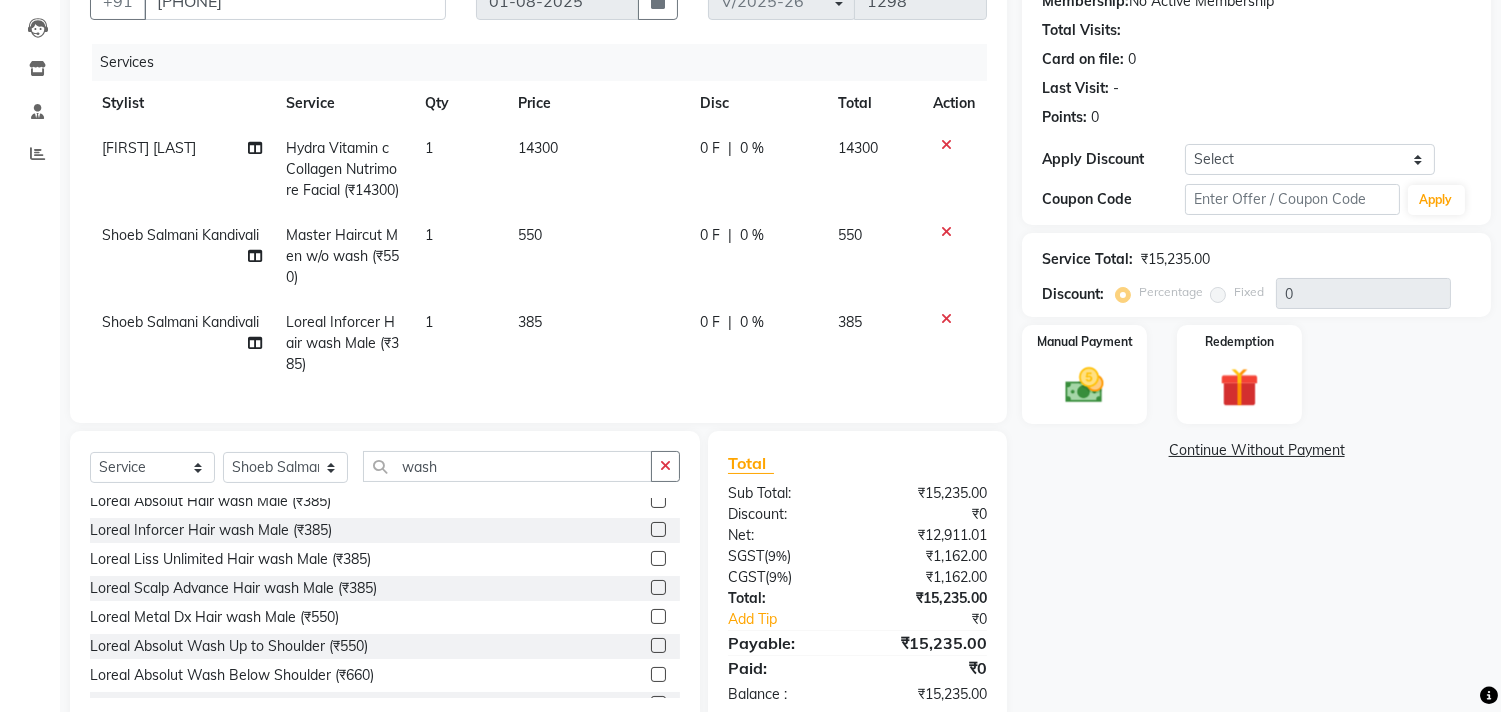 checkbox on "false" 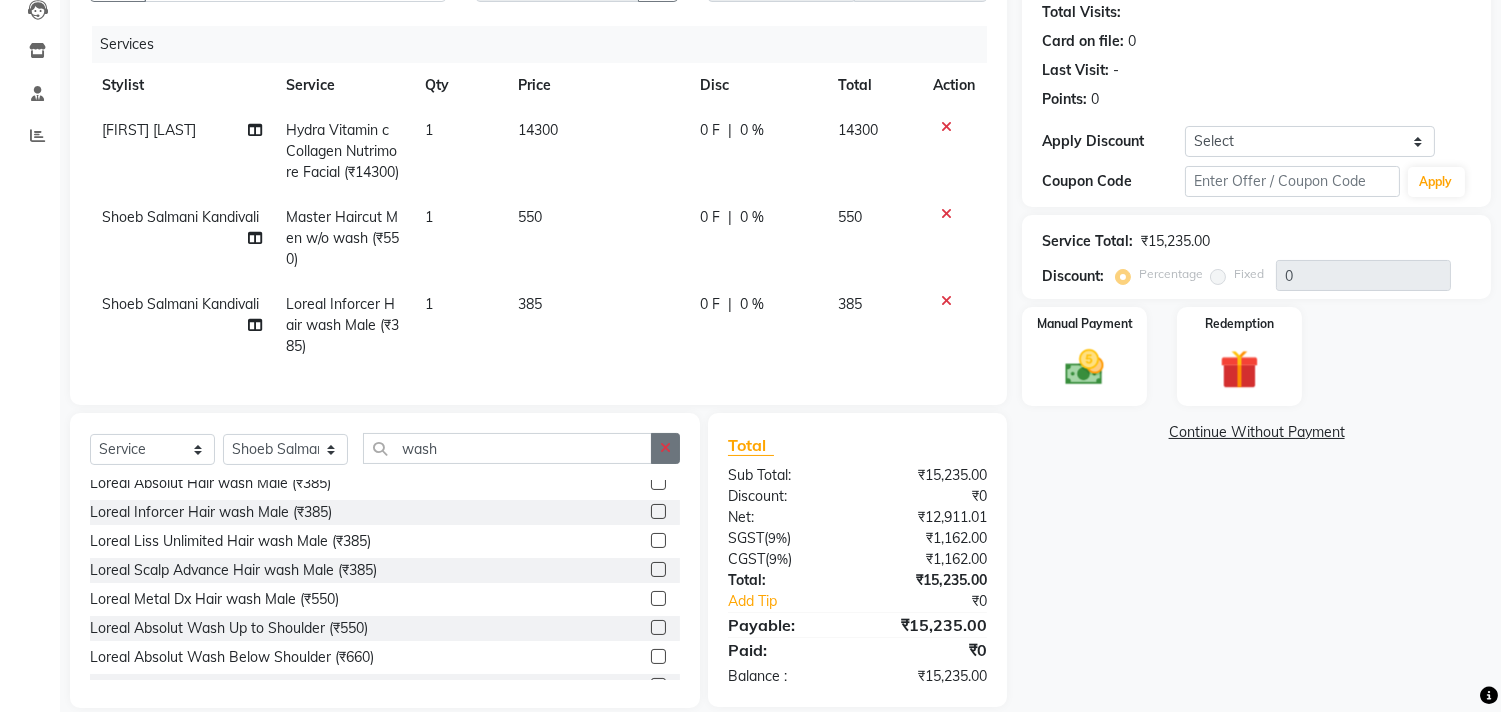 click 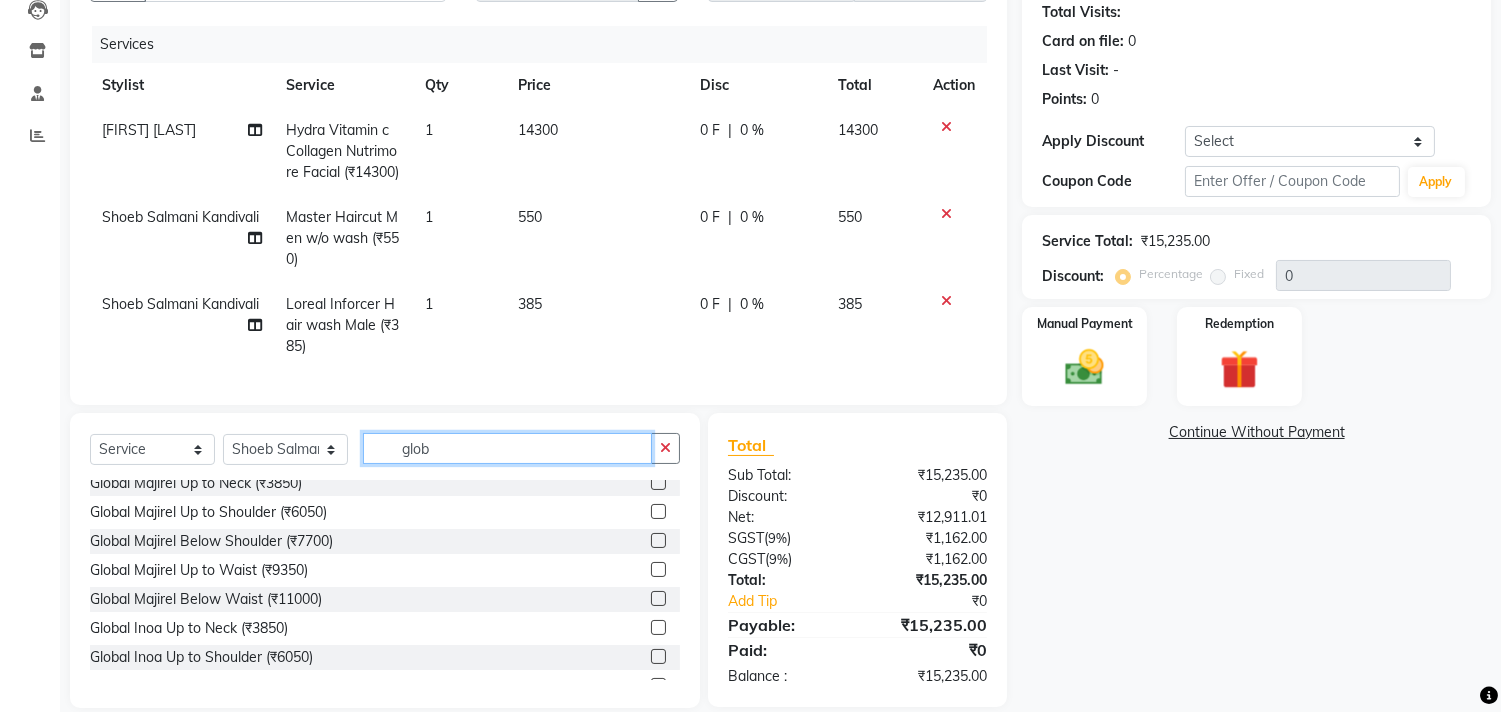 scroll, scrollTop: 10, scrollLeft: 0, axis: vertical 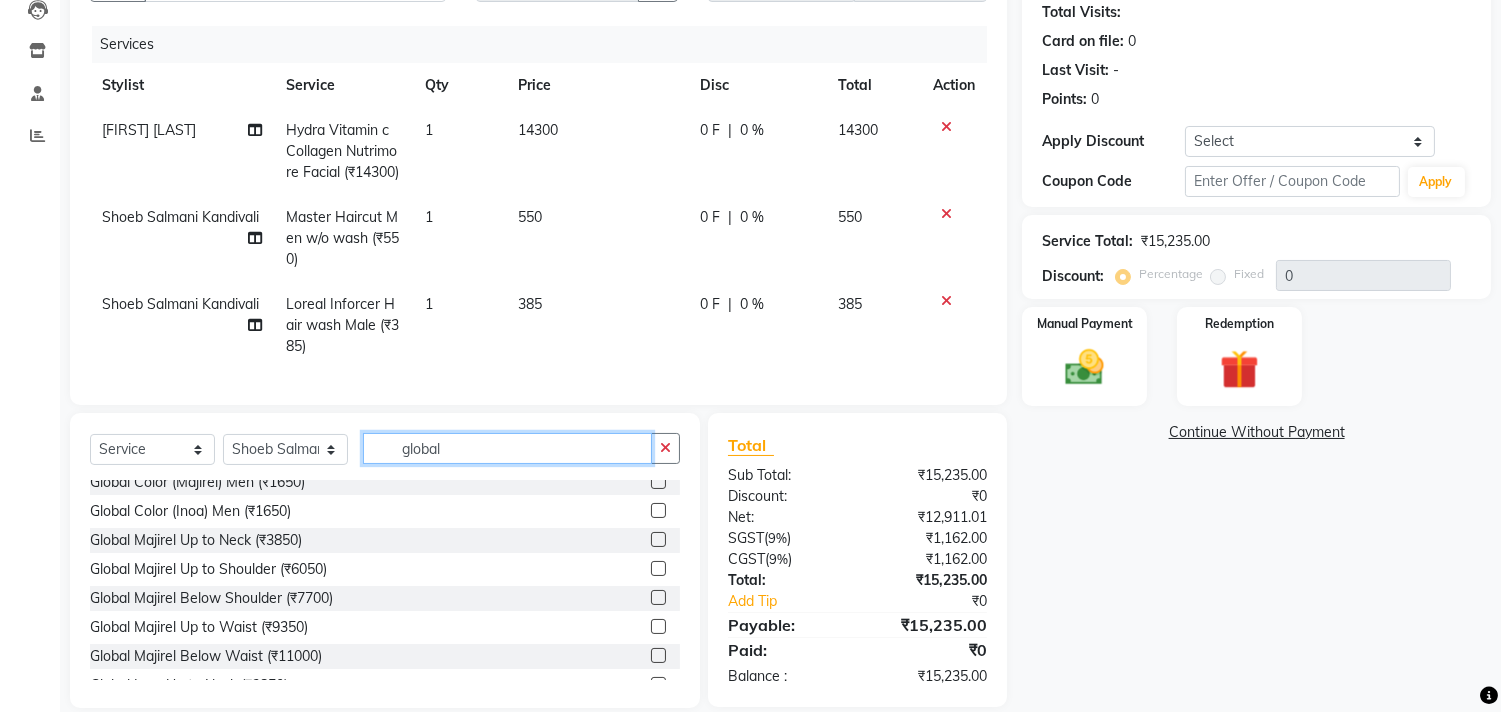 type on "global" 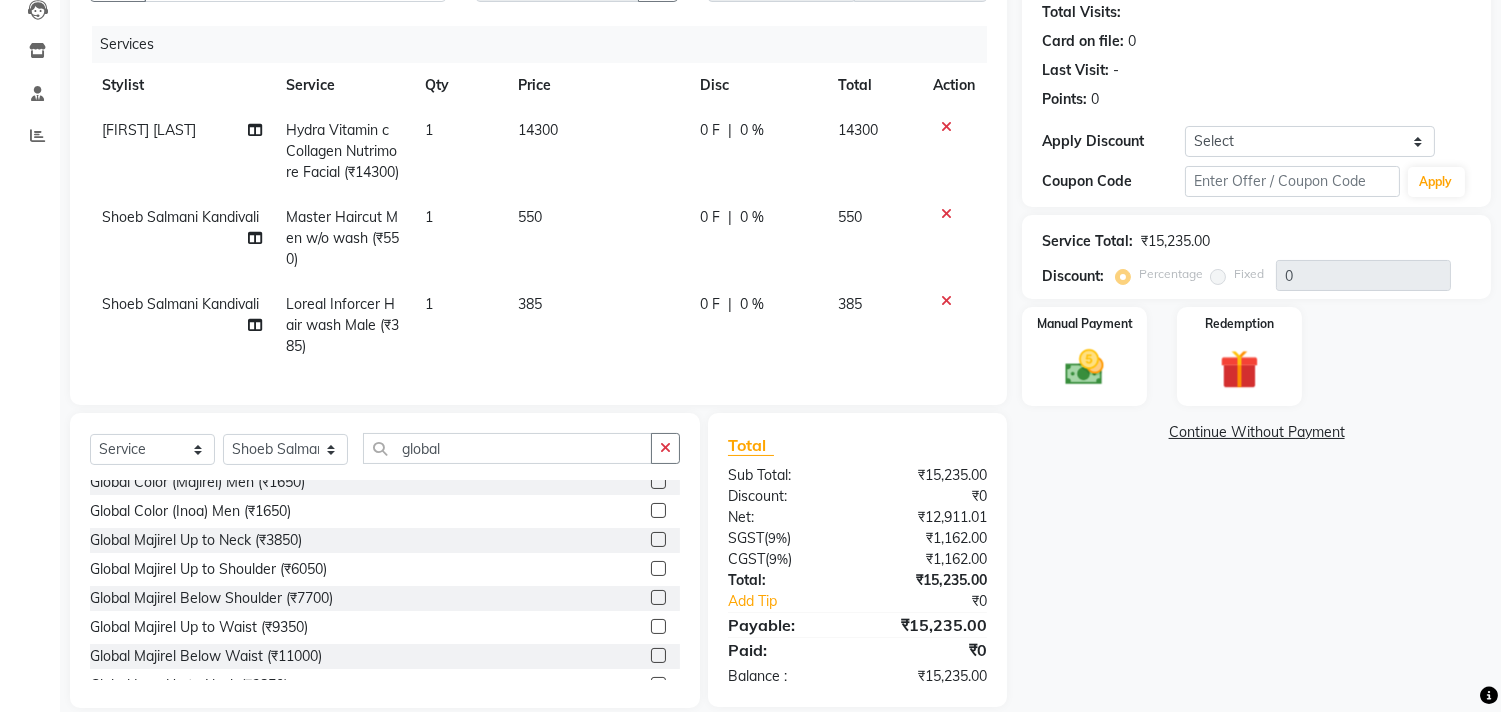 click 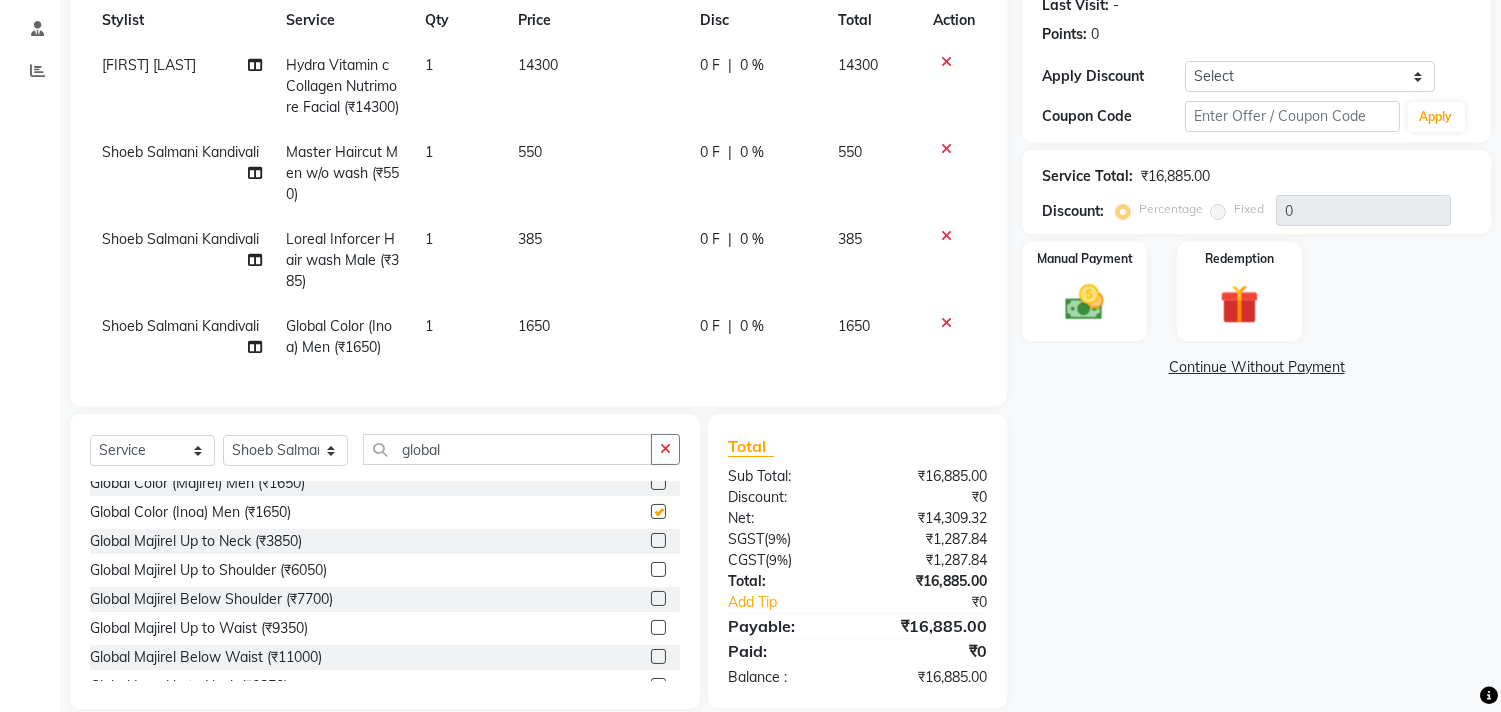 checkbox on "false" 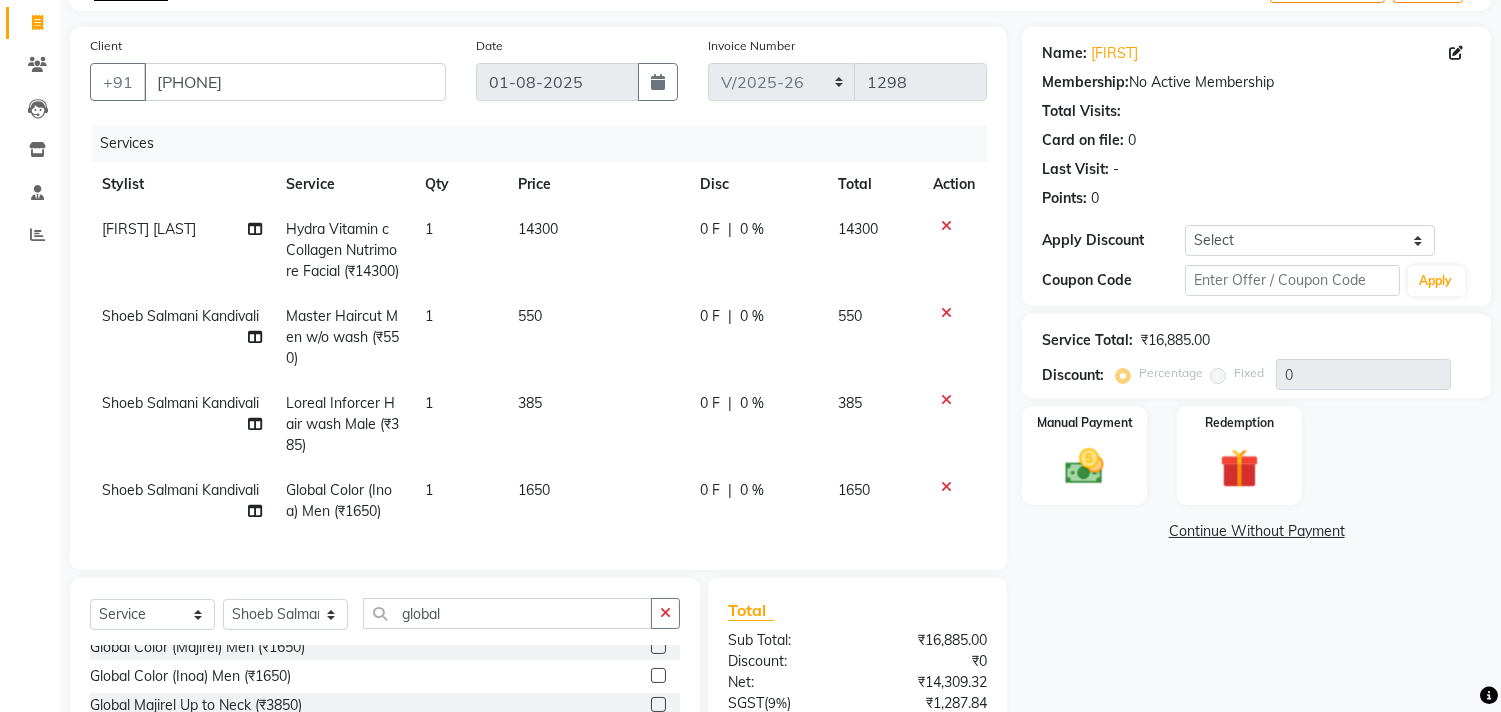 scroll, scrollTop: 0, scrollLeft: 0, axis: both 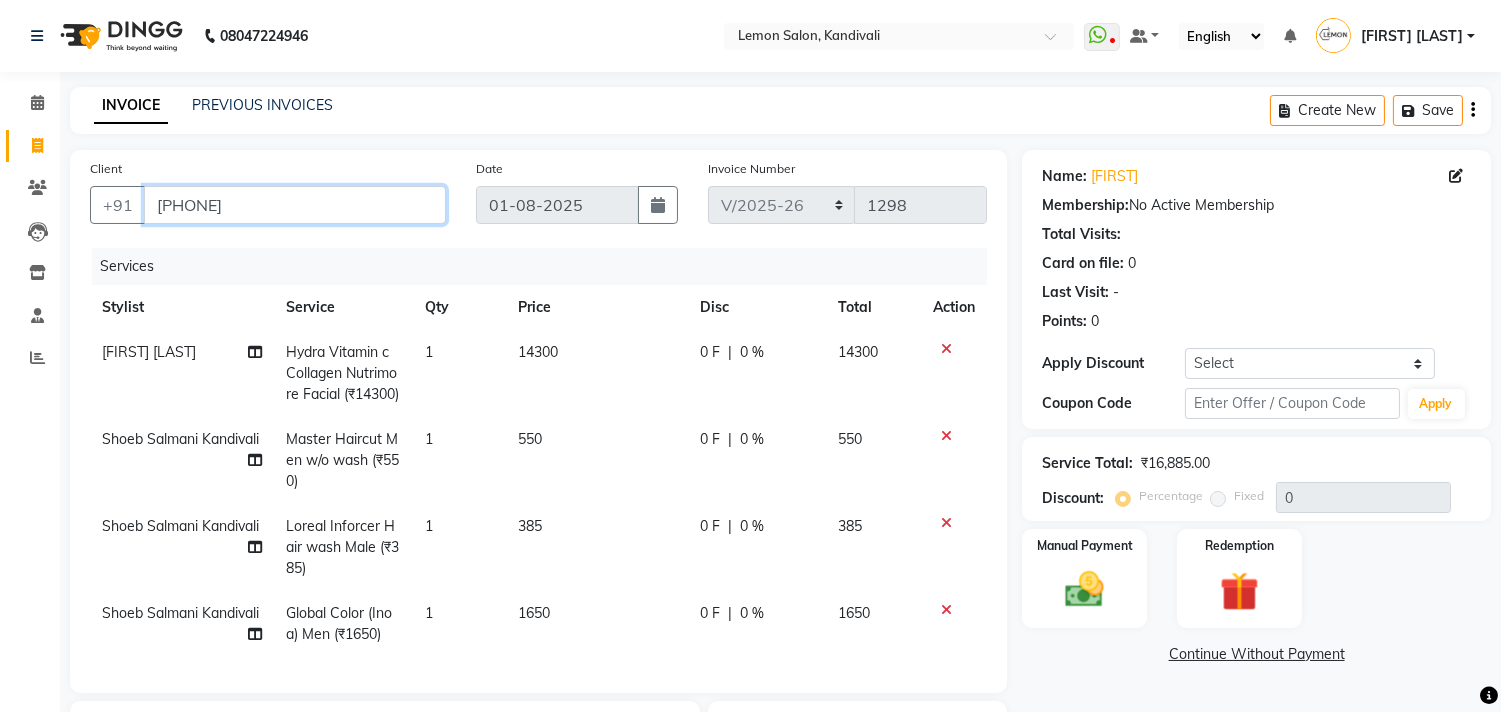 drag, startPoint x: 156, startPoint y: 212, endPoint x: 261, endPoint y: 217, distance: 105.11898 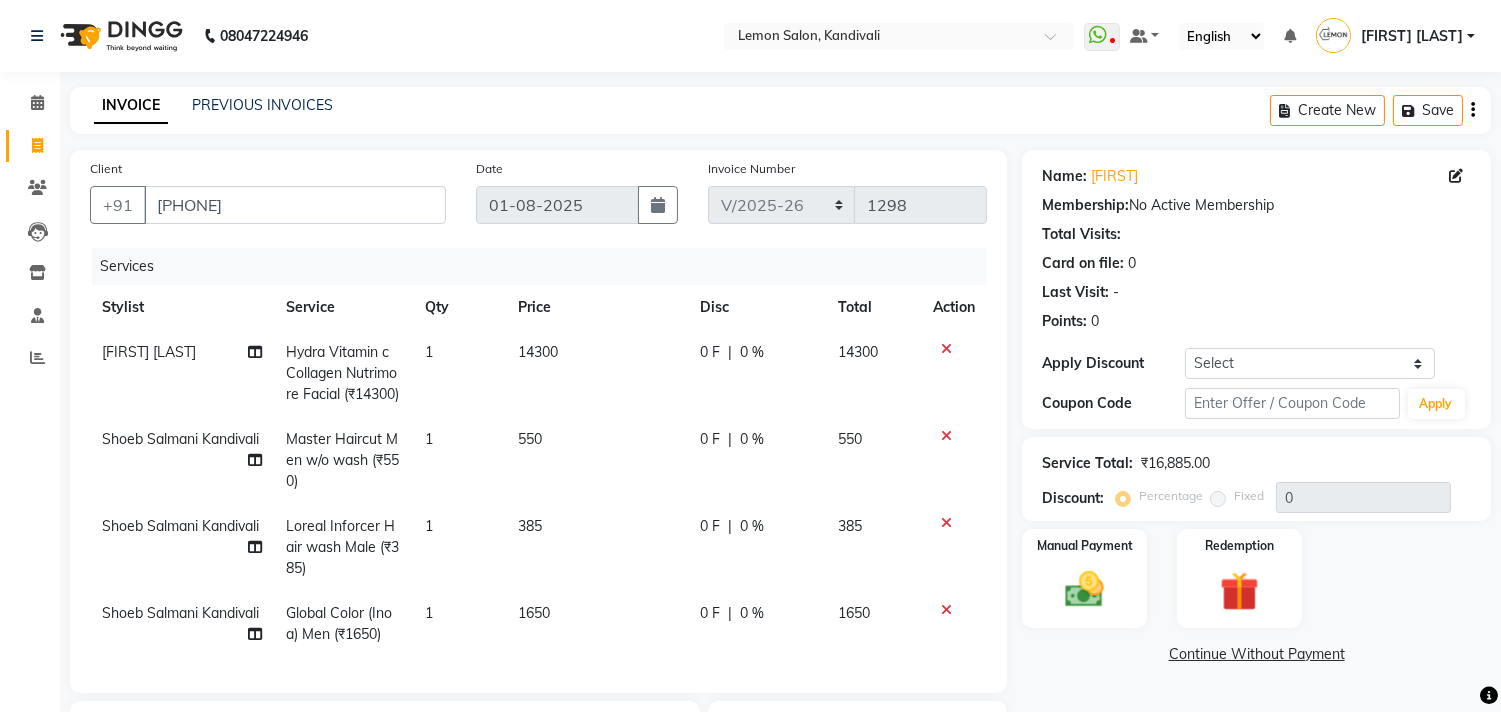 click on "Hydra Vitamin c Collagen Nutrimore Facial (₹14300)" 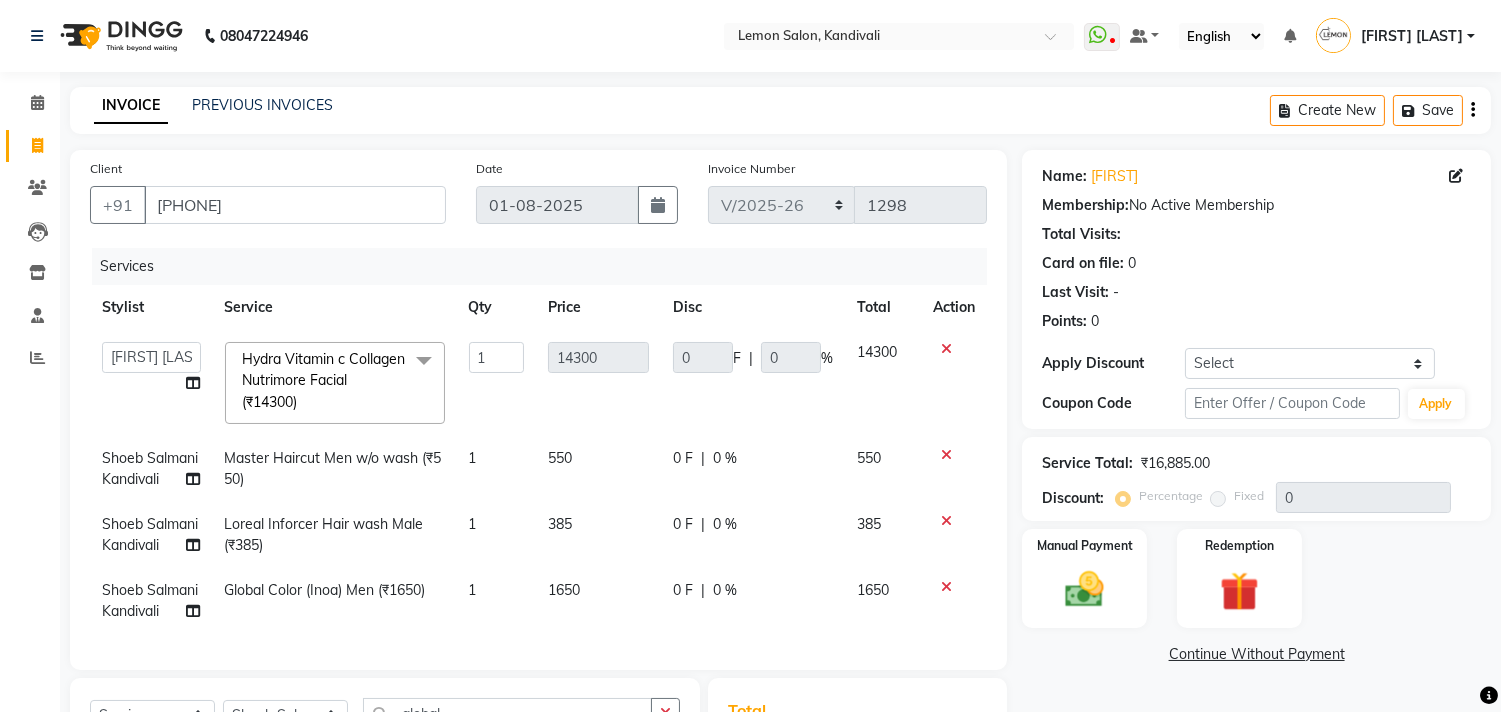 click on "Hydra Vitamin c Collagen Nutrimore Facial (₹14300)" 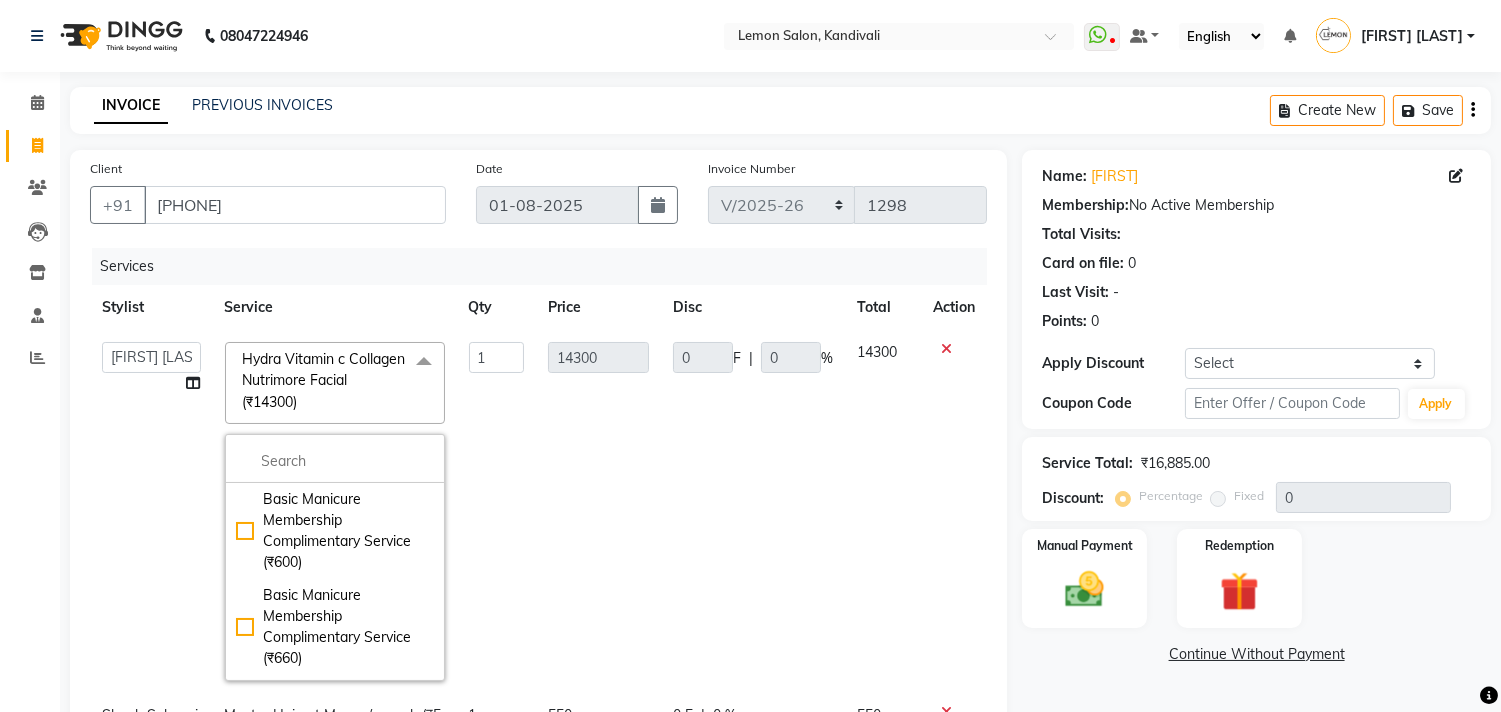scroll, scrollTop: 111, scrollLeft: 0, axis: vertical 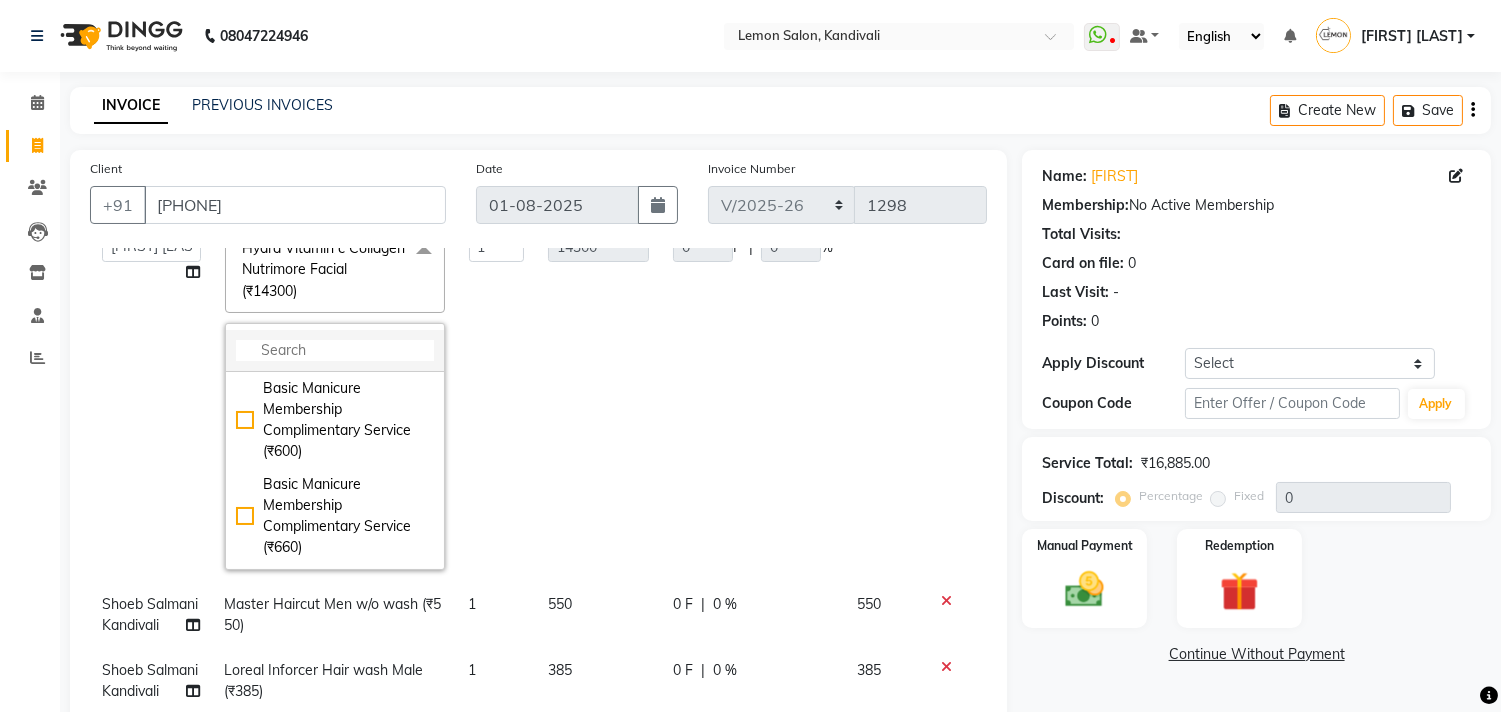 click 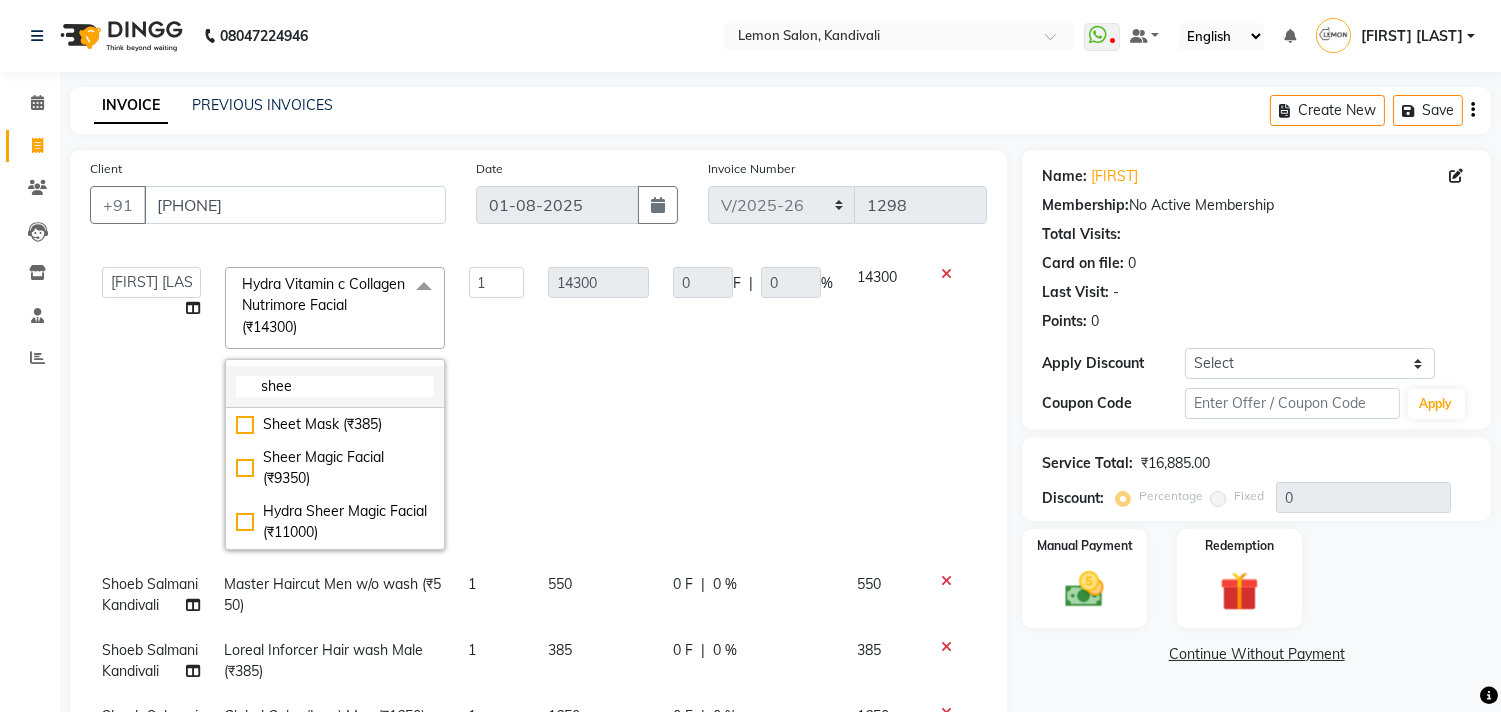scroll, scrollTop: 111, scrollLeft: 0, axis: vertical 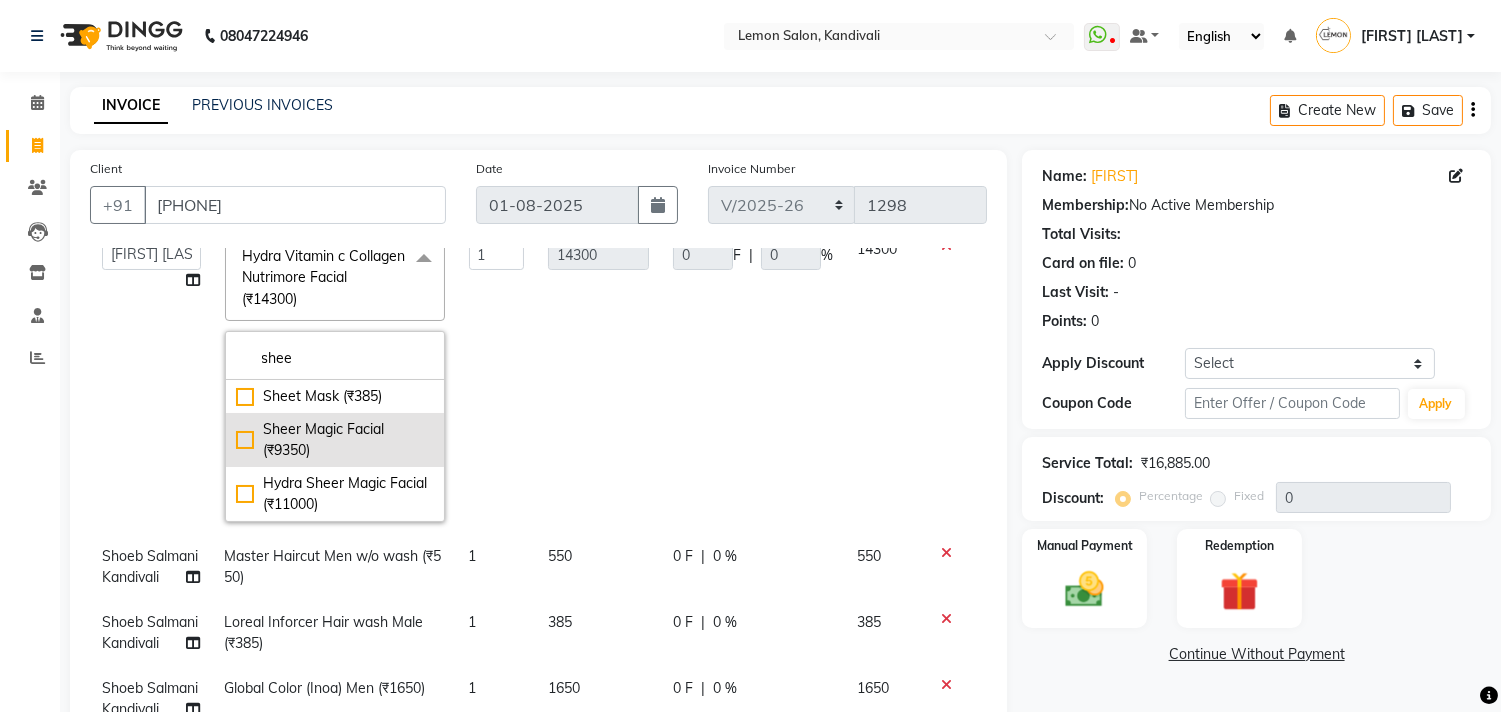 type on "shee" 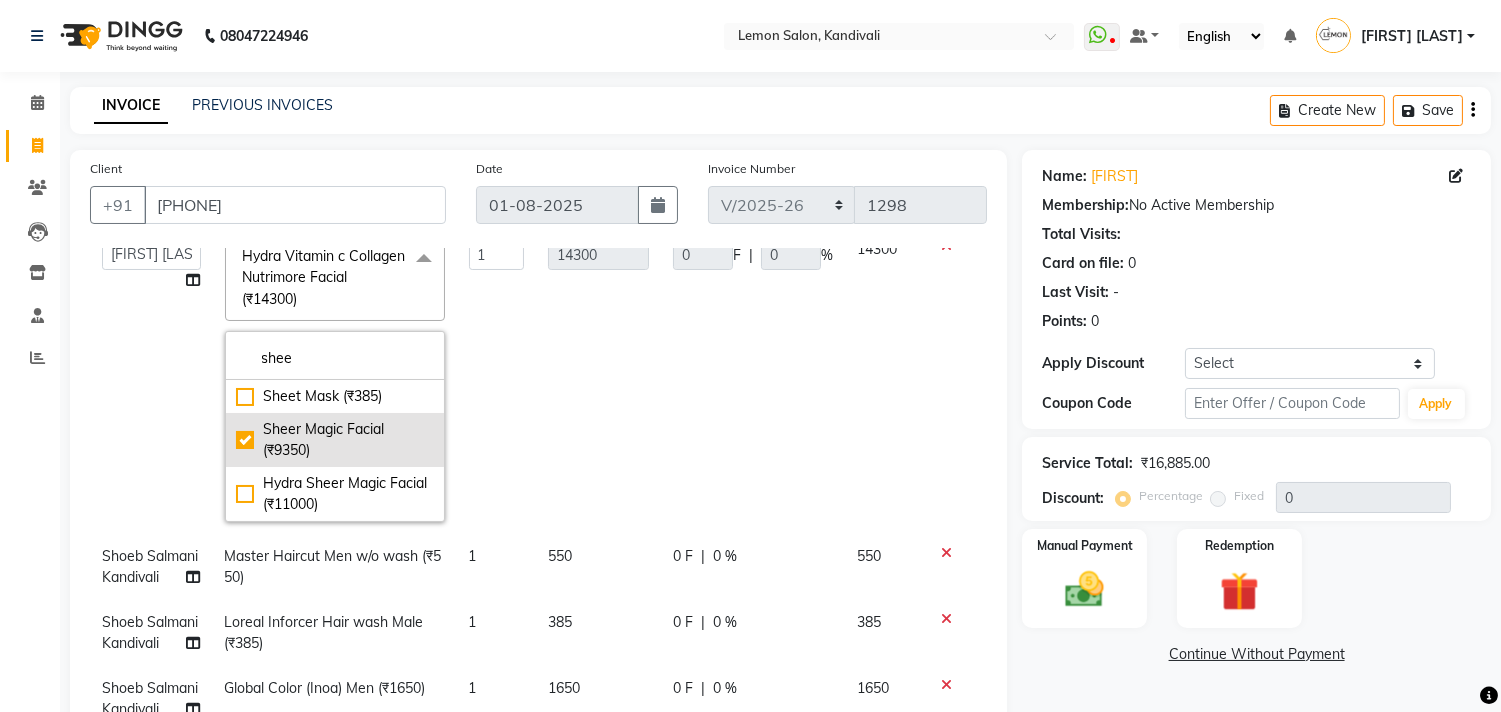 type on "9350" 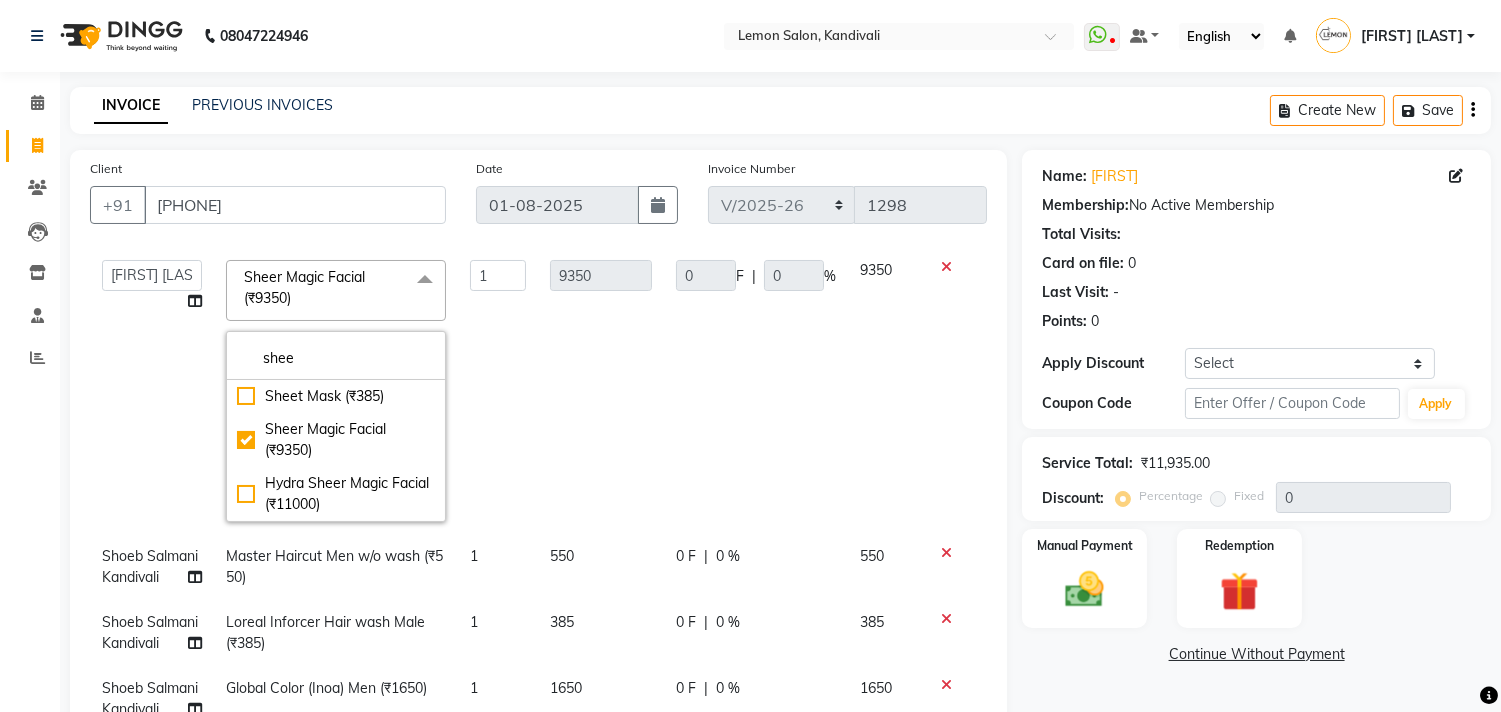 click on "9350" 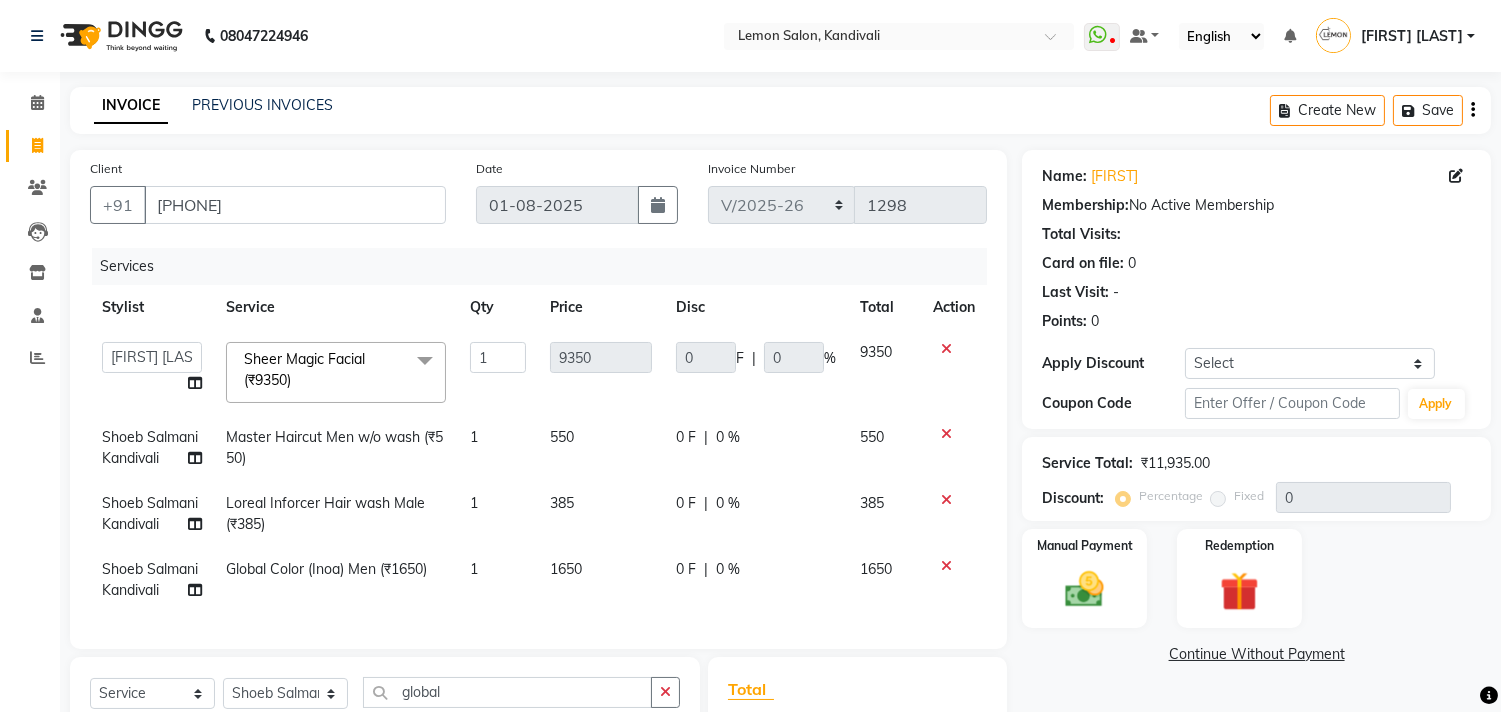 scroll, scrollTop: 0, scrollLeft: 0, axis: both 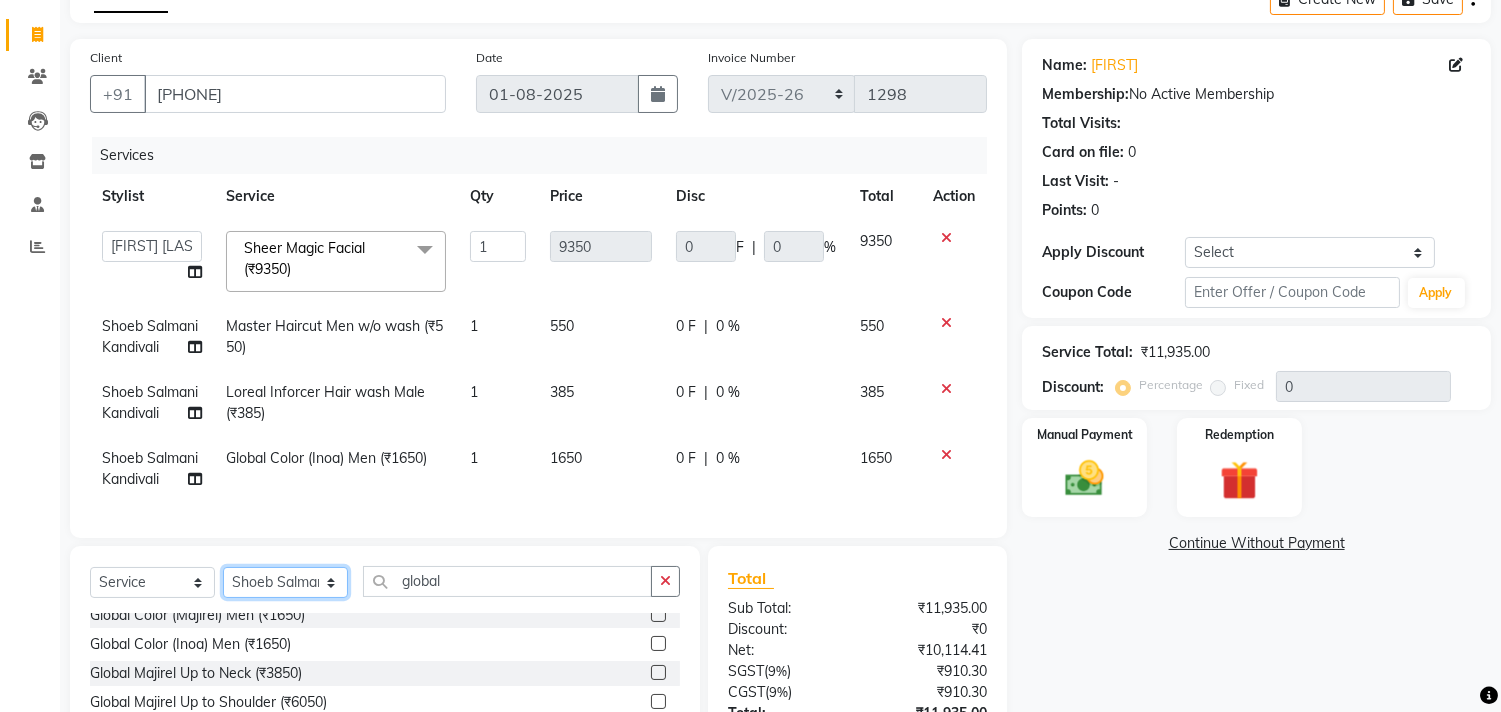 click on "Select Stylist Alam Arun Arndive DC Faheem Malik Gufran Salmani Payal Maurya Riya Adawade Shoeb Salmani Kandivali Swati Sharma Yunus Yusuf Shaikh" 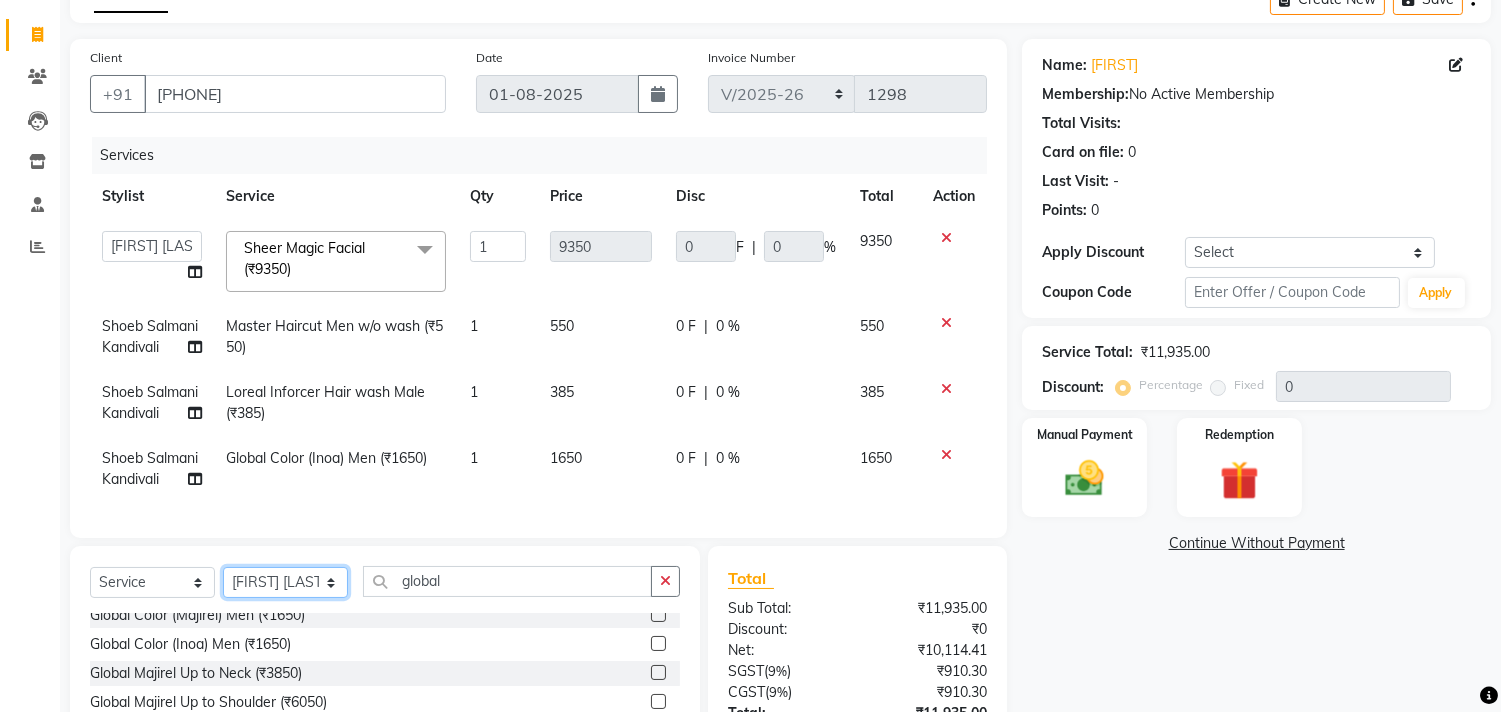 click on "Select Stylist Alam Arun Arndive DC Faheem Malik Gufran Salmani Payal Maurya Riya Adawade Shoeb Salmani Kandivali Swati Sharma Yunus Yusuf Shaikh" 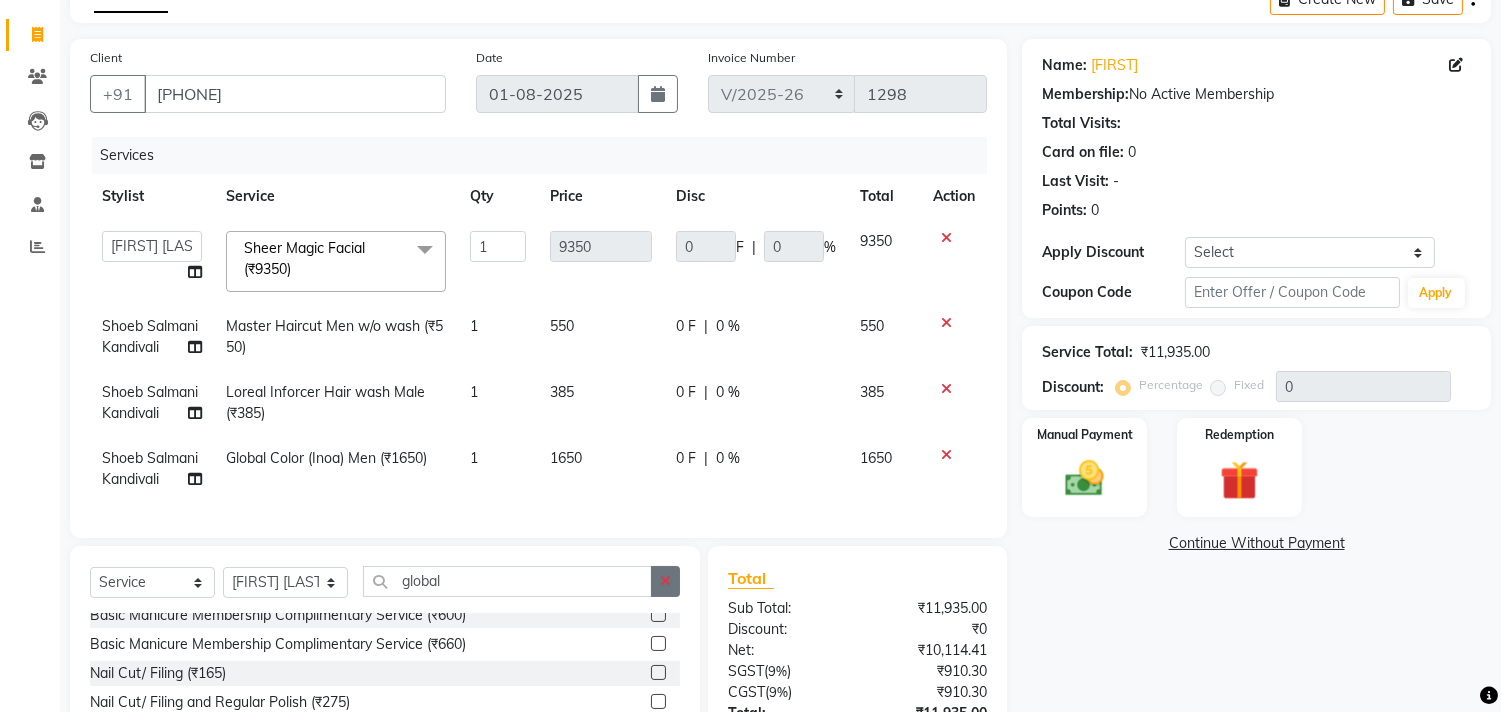 click 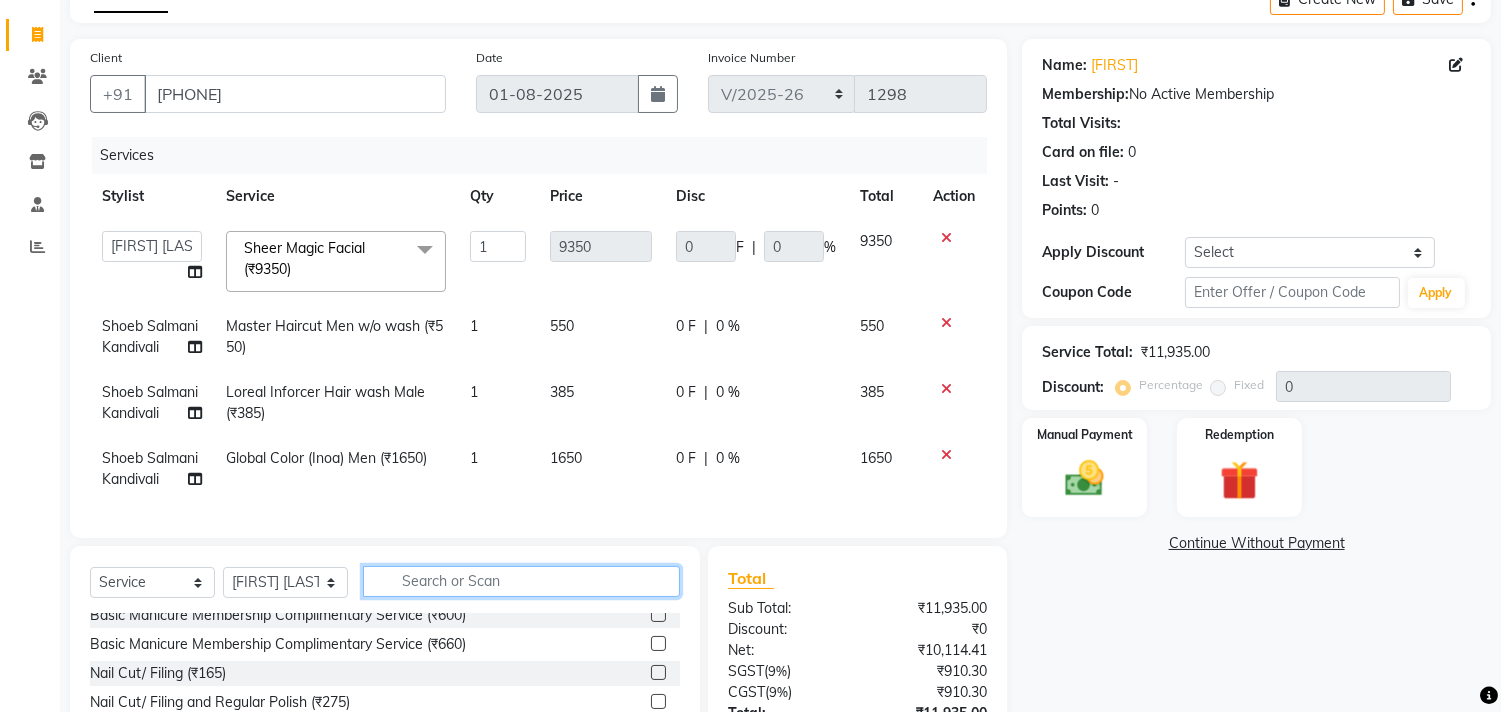 click 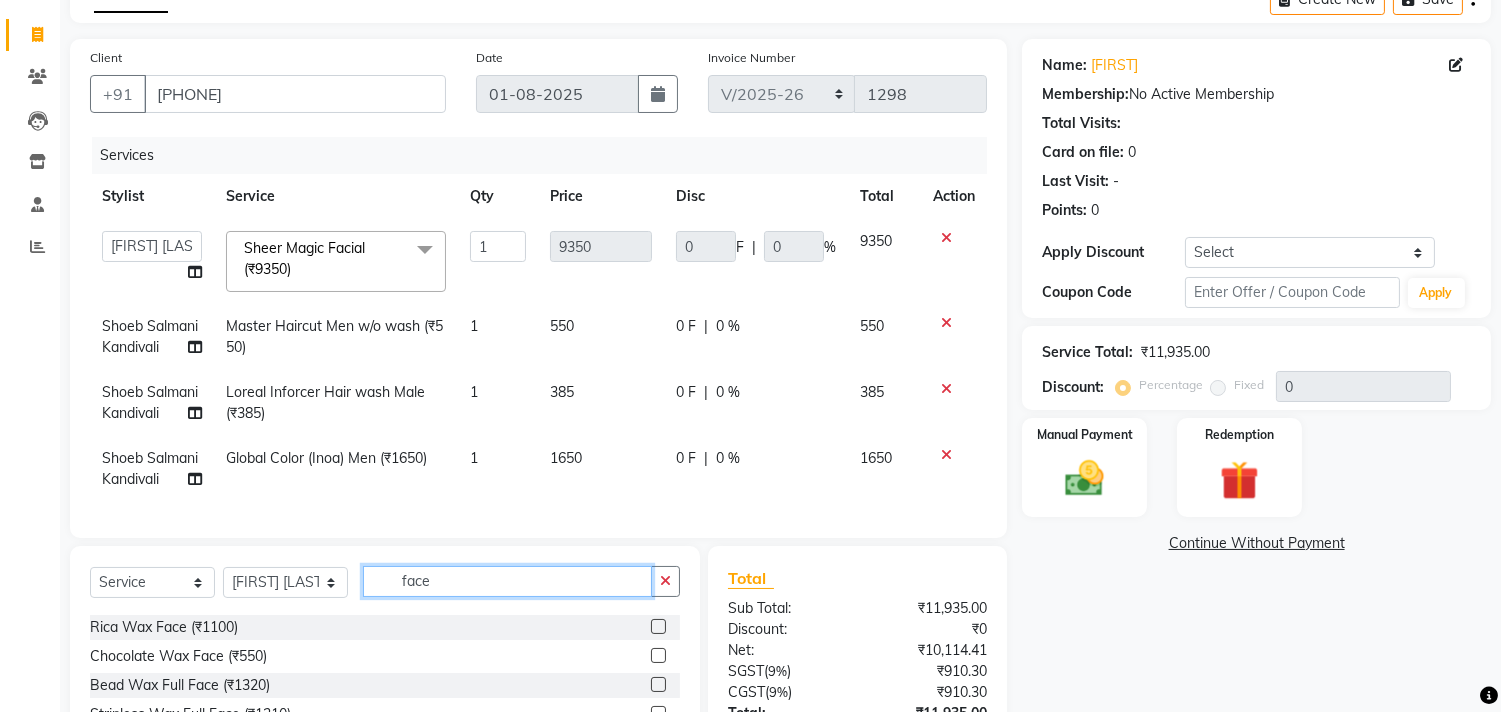 scroll, scrollTop: 111, scrollLeft: 0, axis: vertical 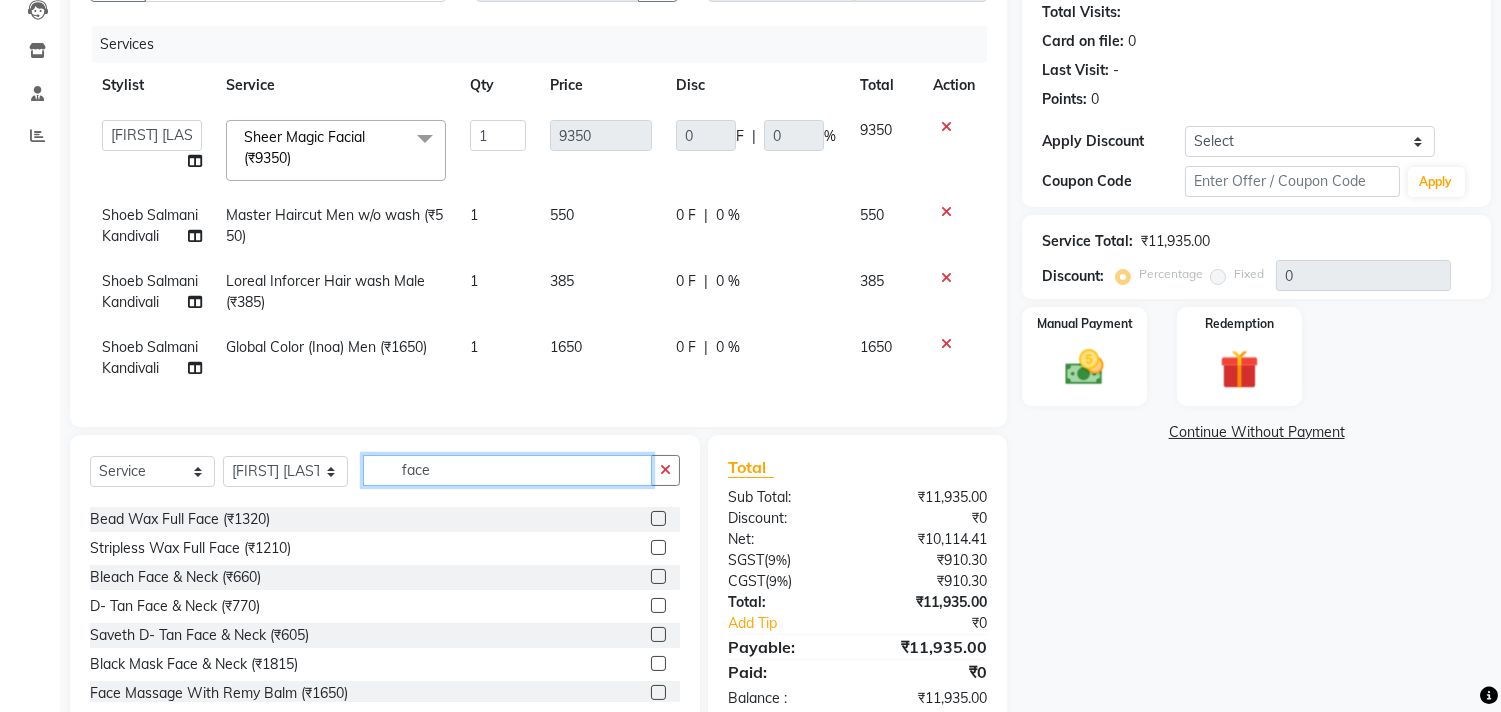 type on "face" 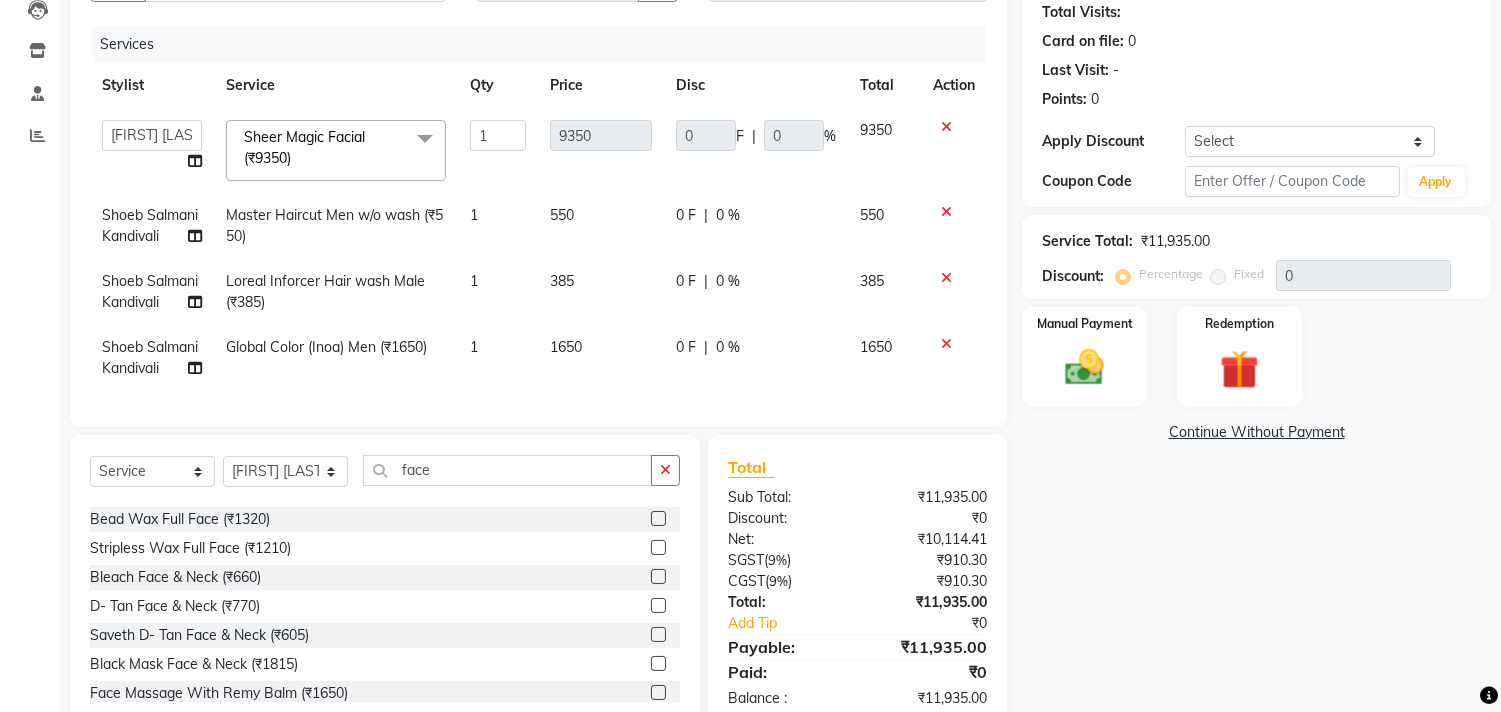 click 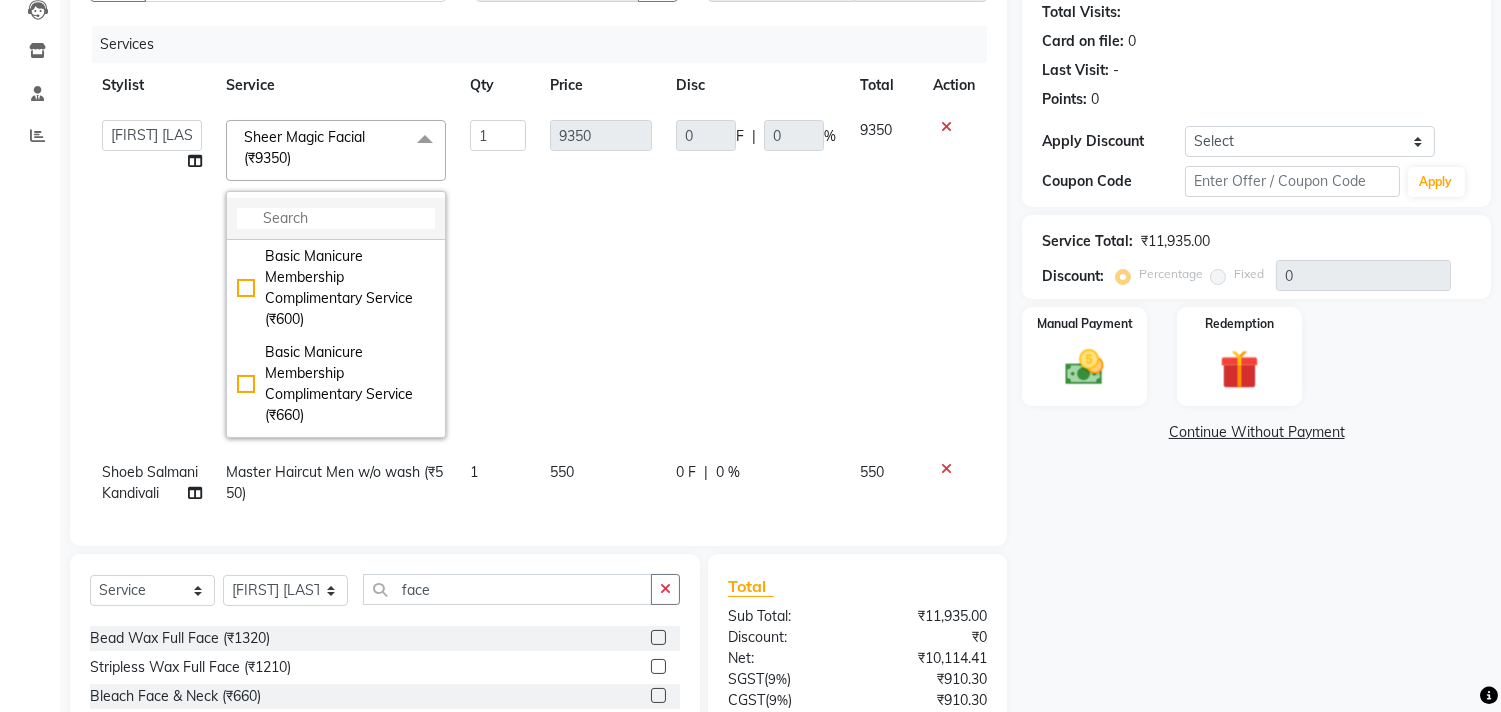 click 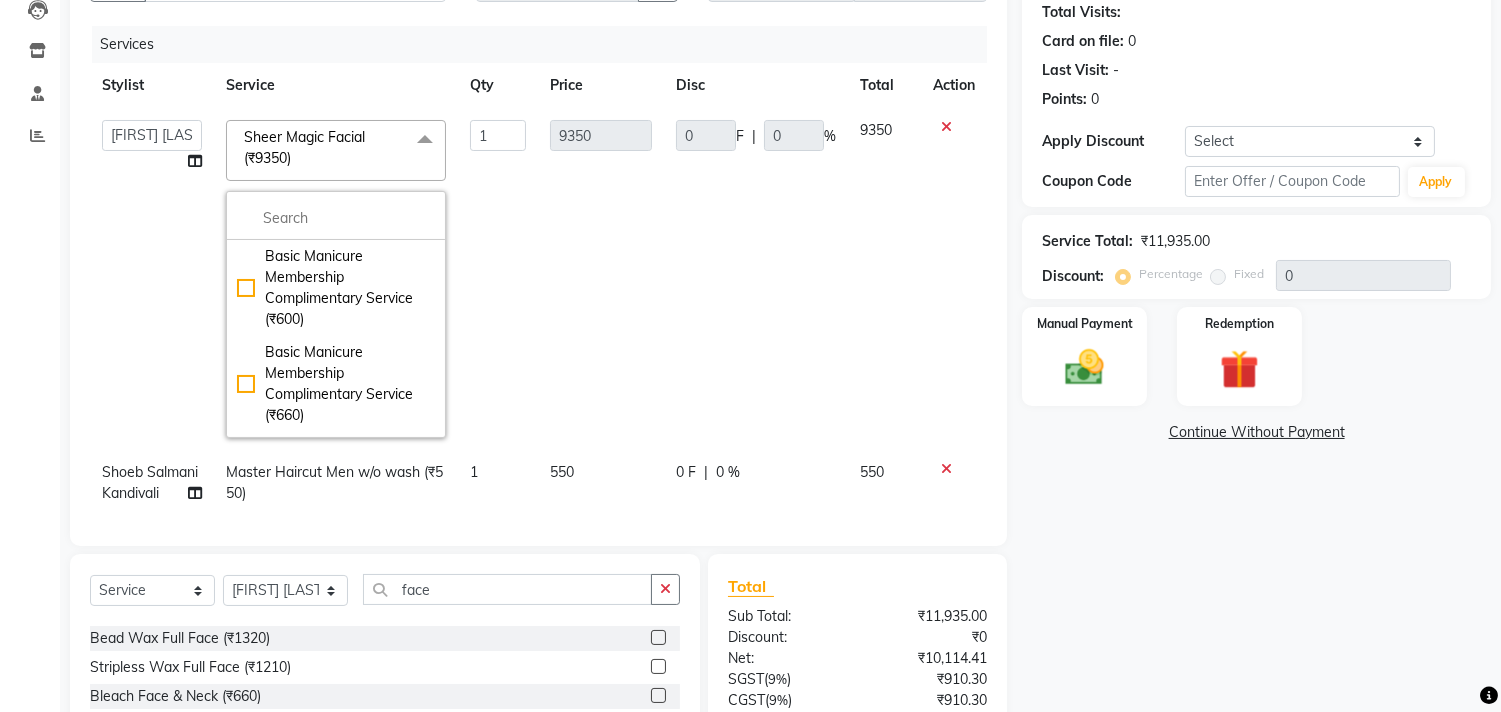 click on "1" 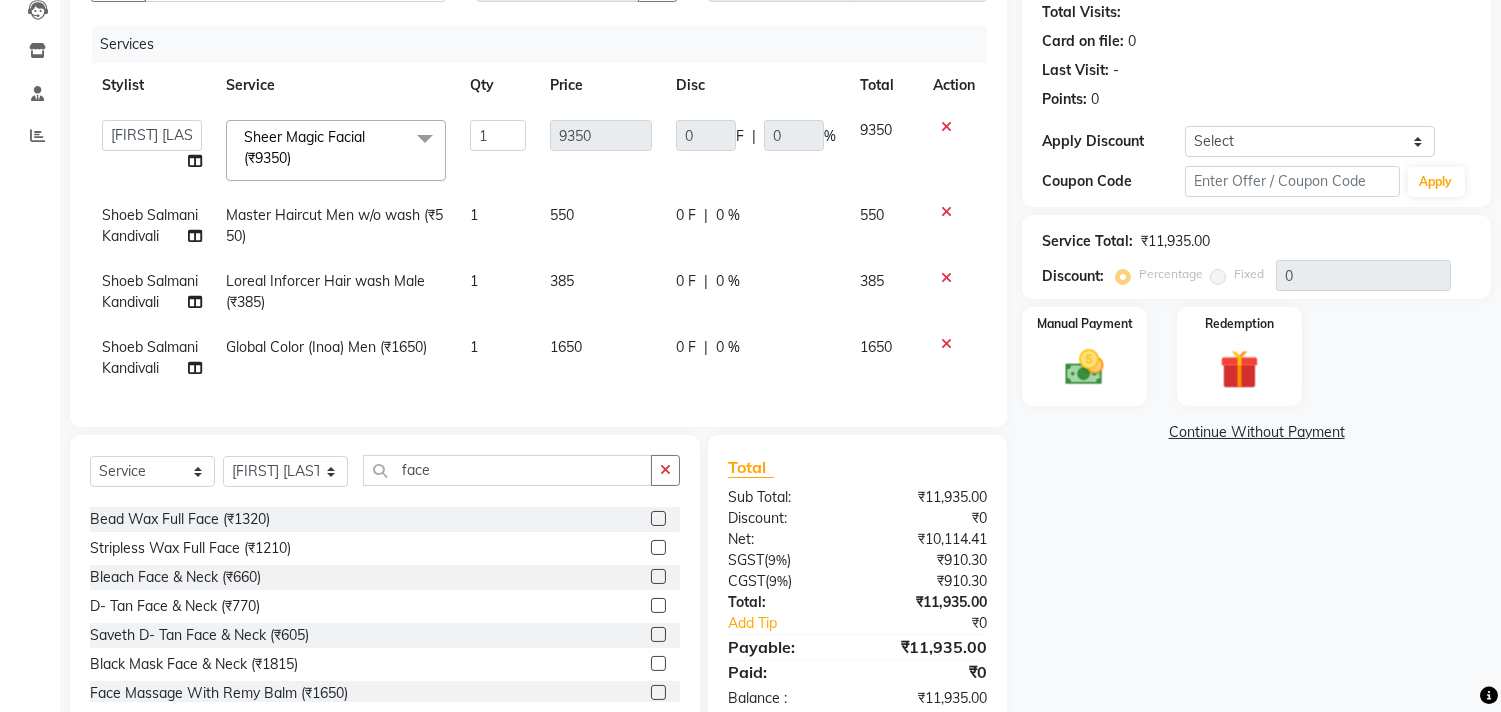 click 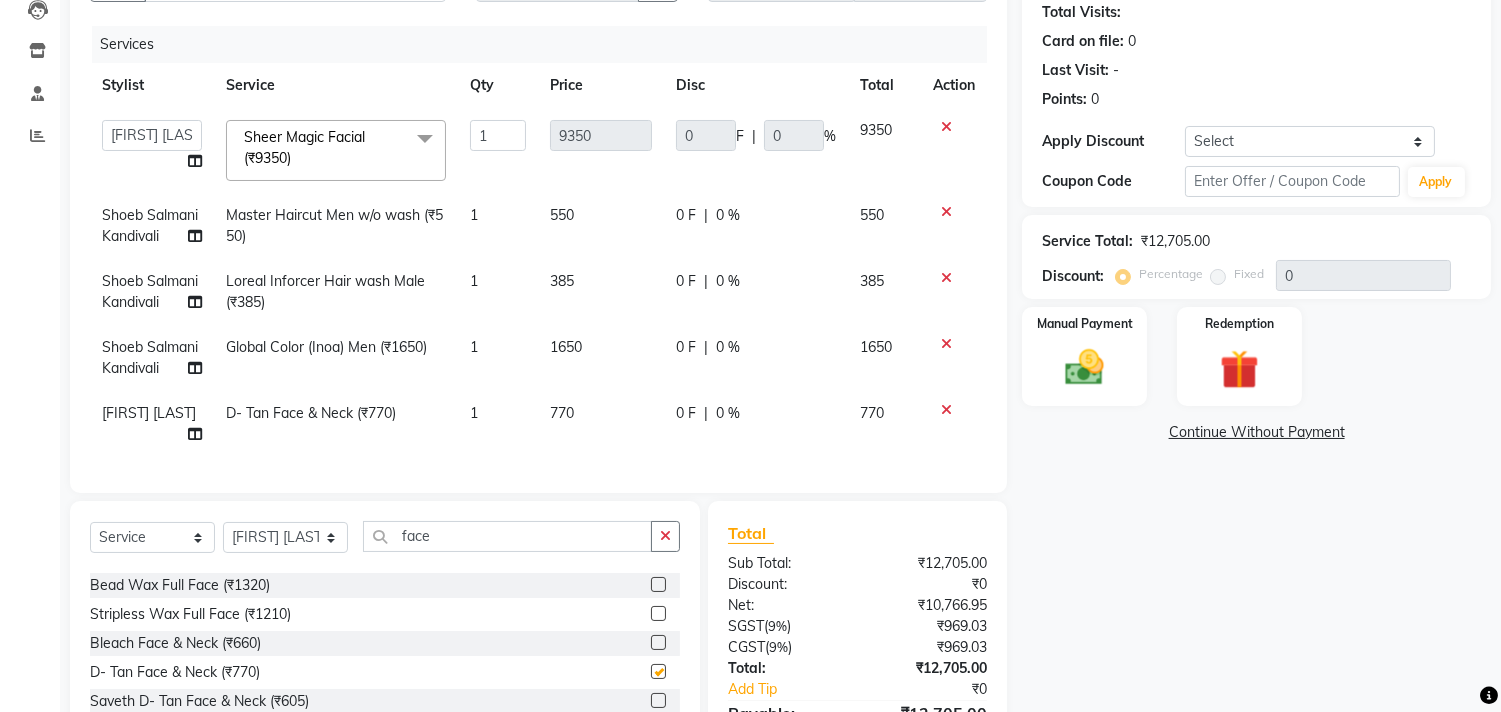 checkbox on "false" 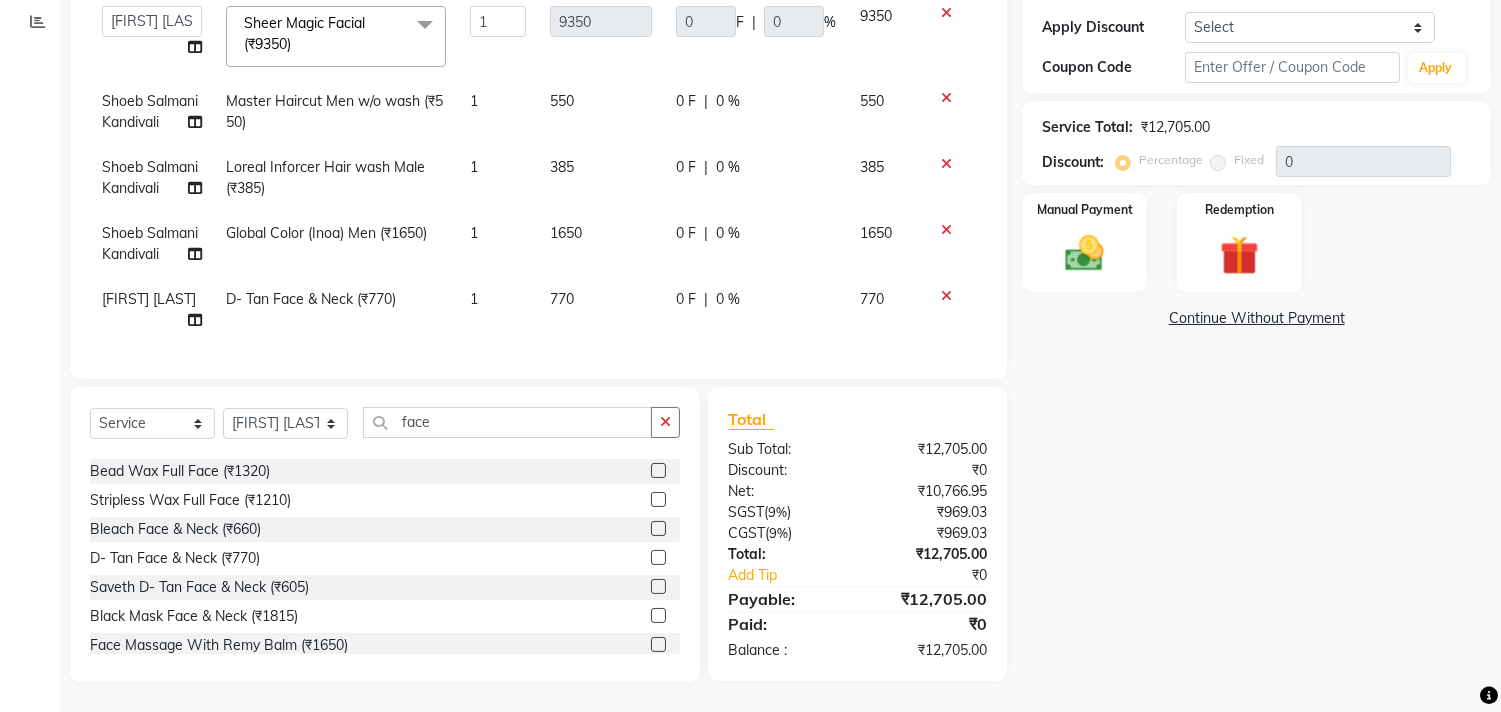 scroll, scrollTop: 352, scrollLeft: 0, axis: vertical 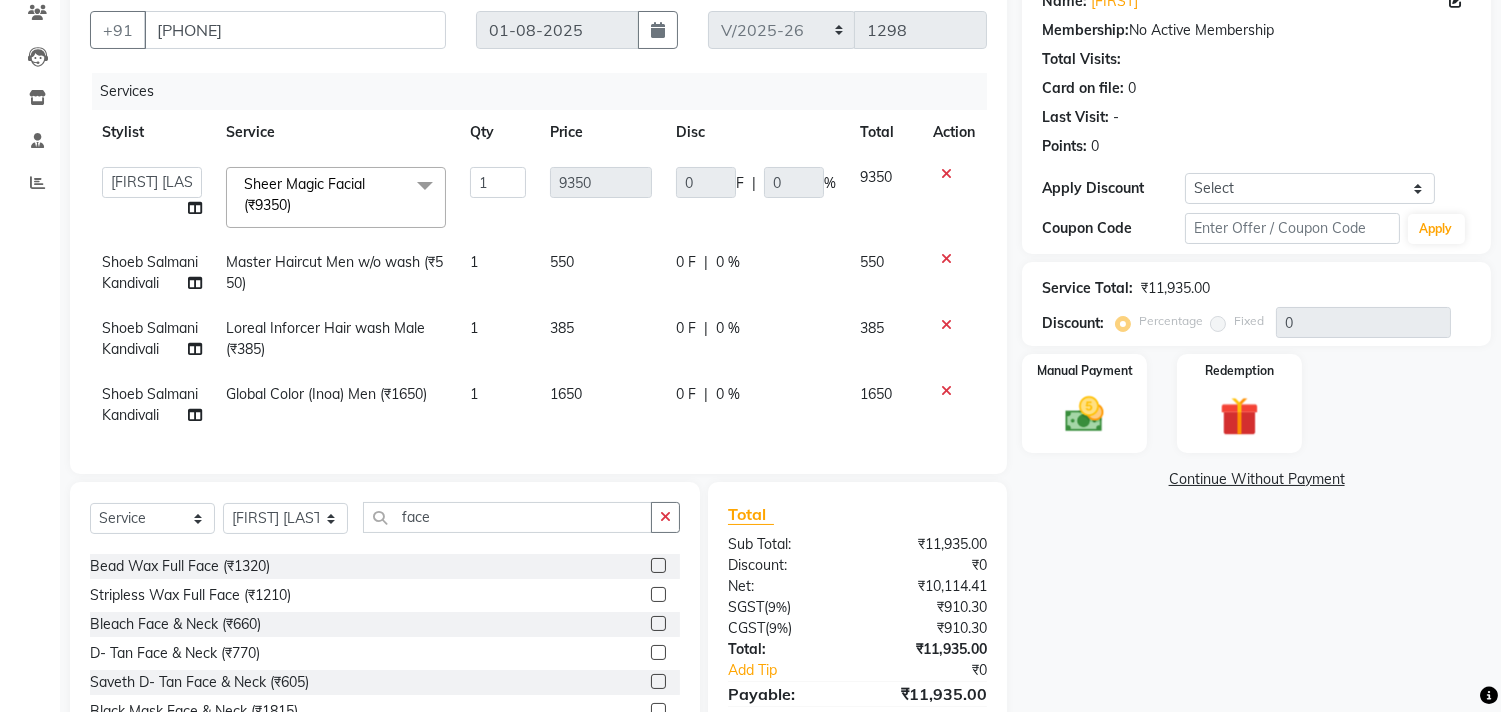 click 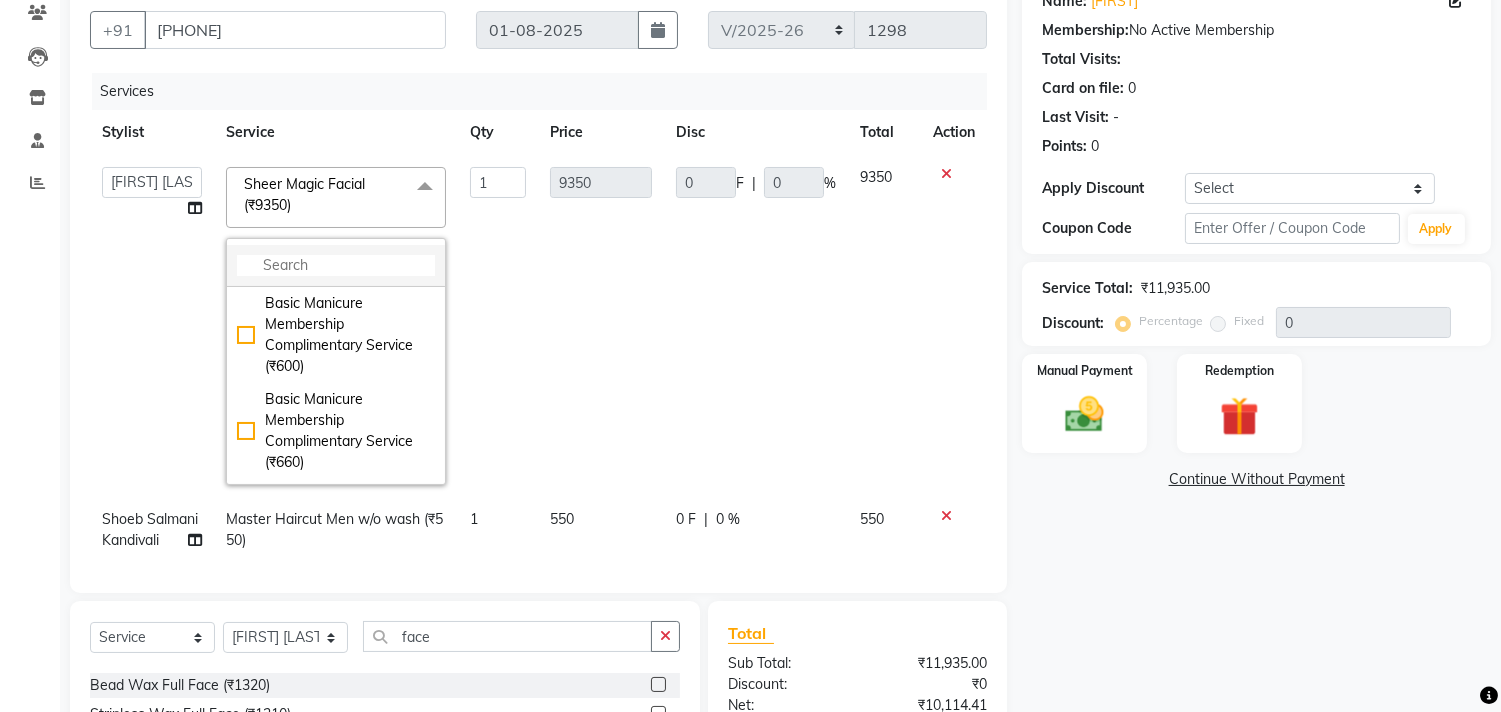 click 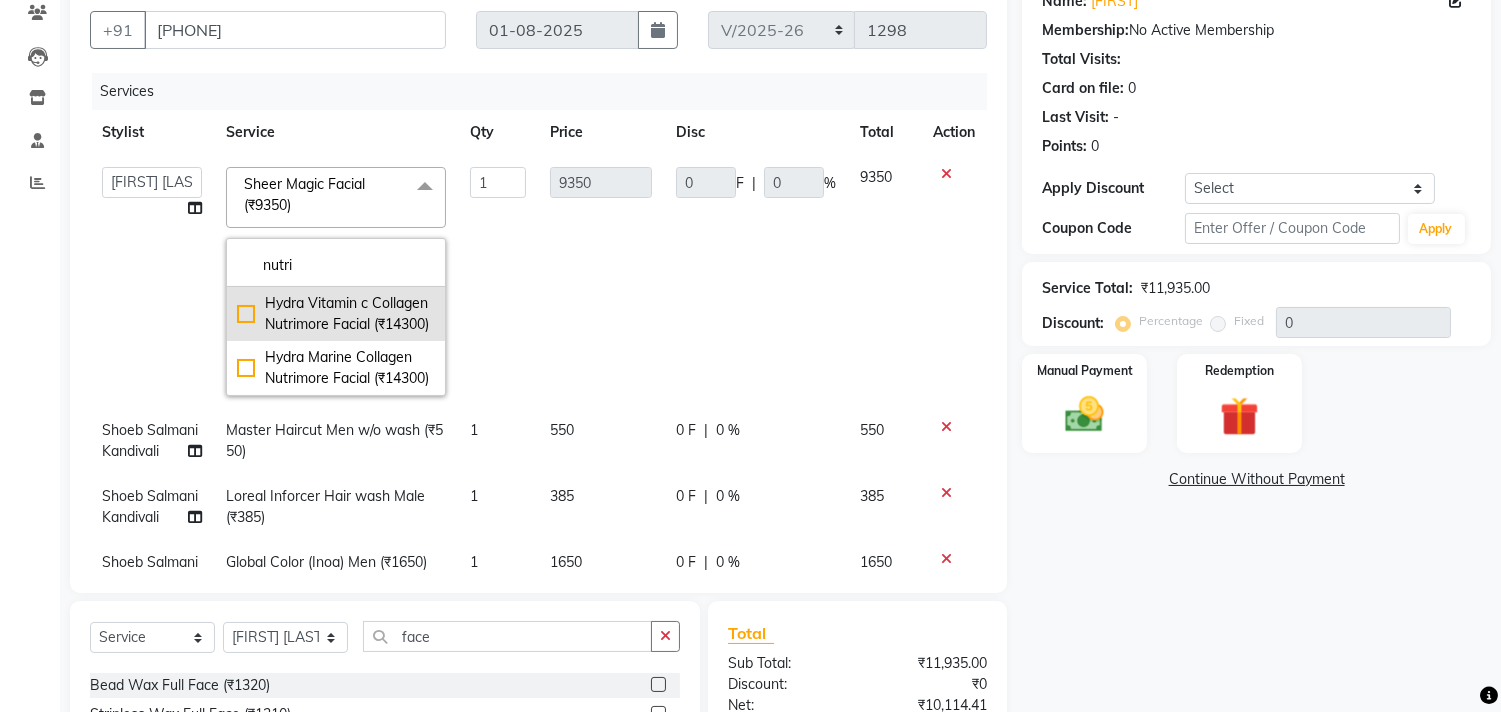 type on "nutri" 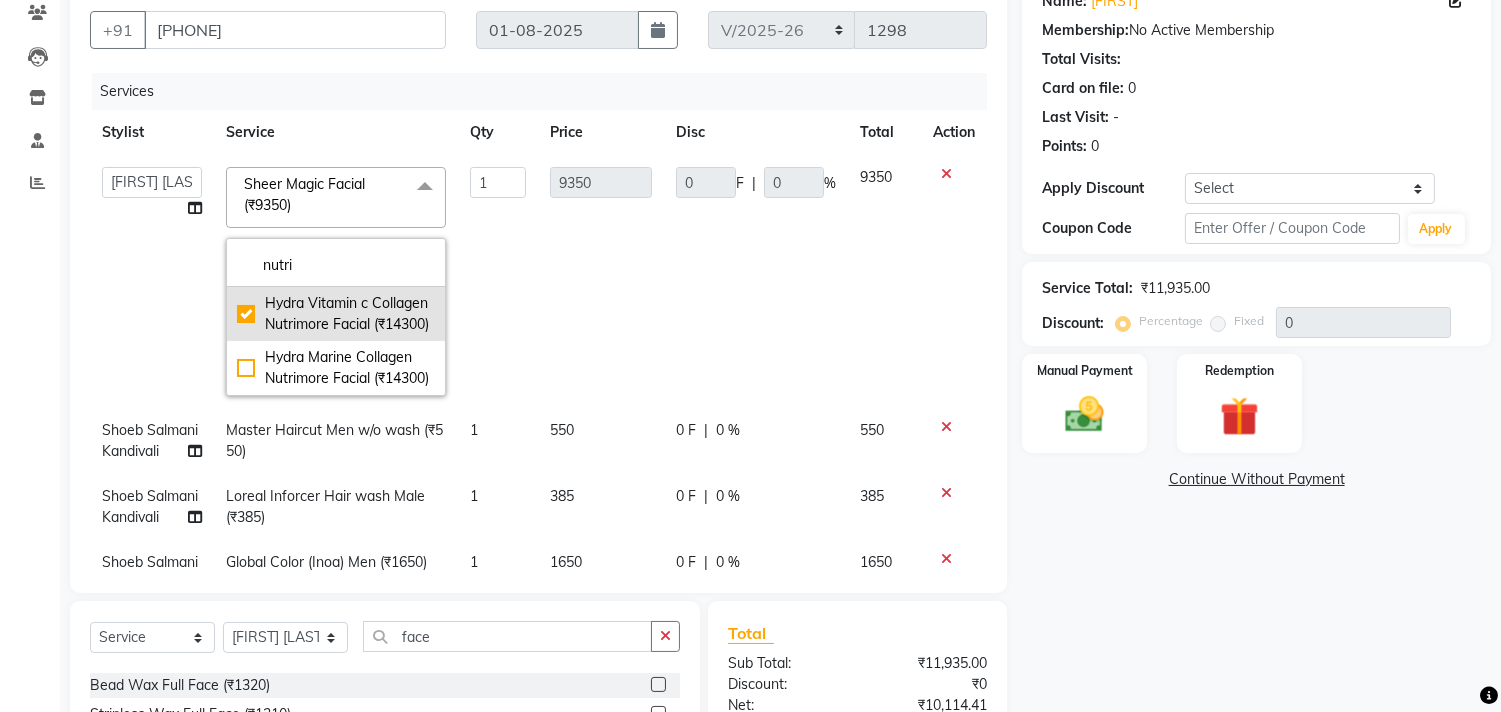 type on "14300" 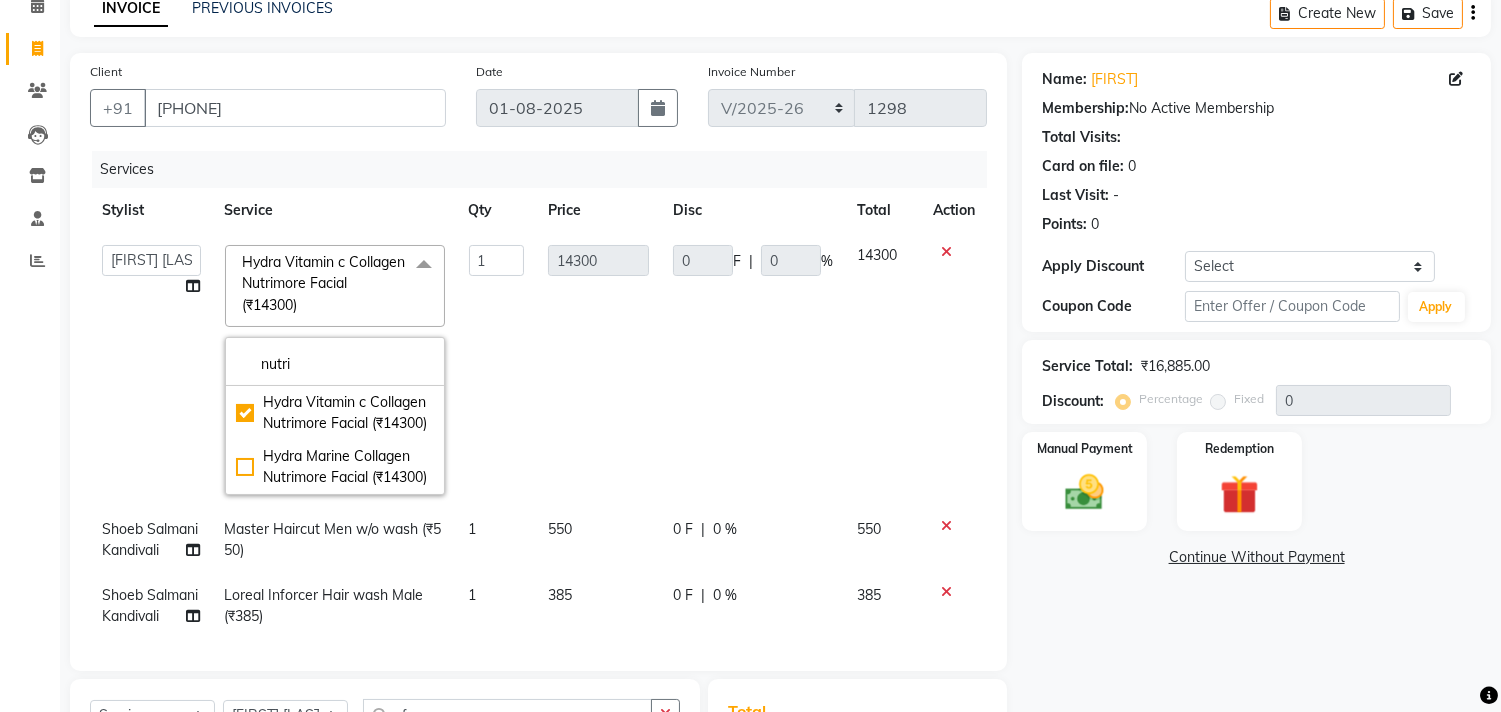 scroll, scrollTop: 0, scrollLeft: 0, axis: both 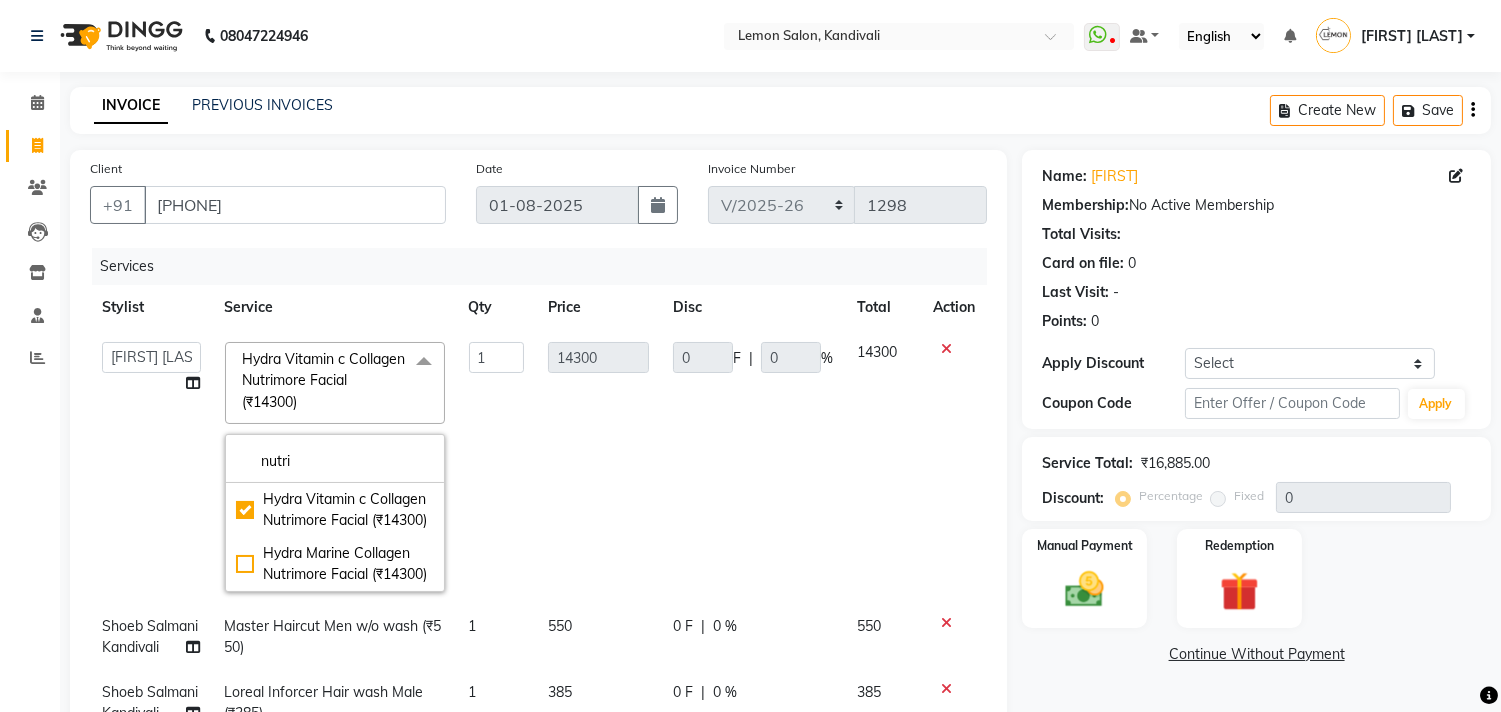 click on "Card on file:  0" 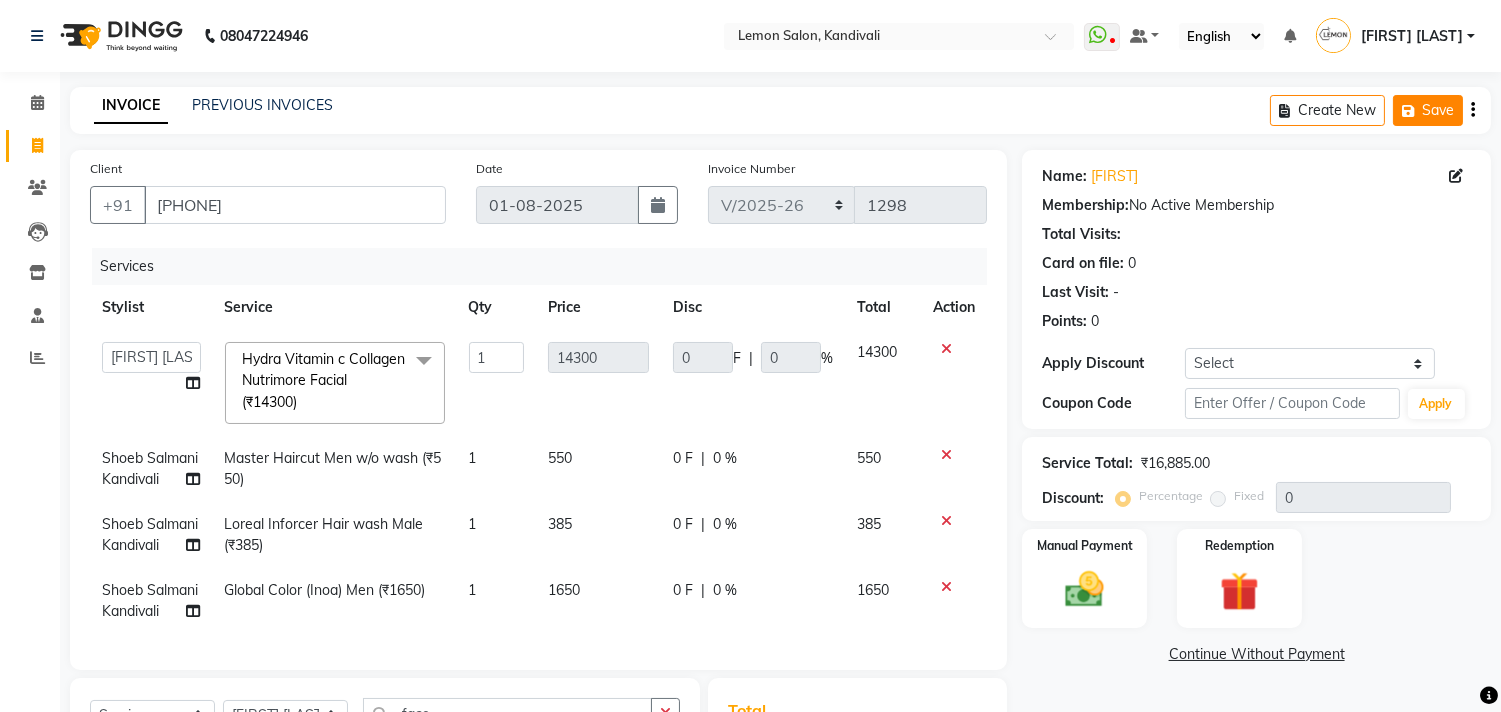 click on "Save" 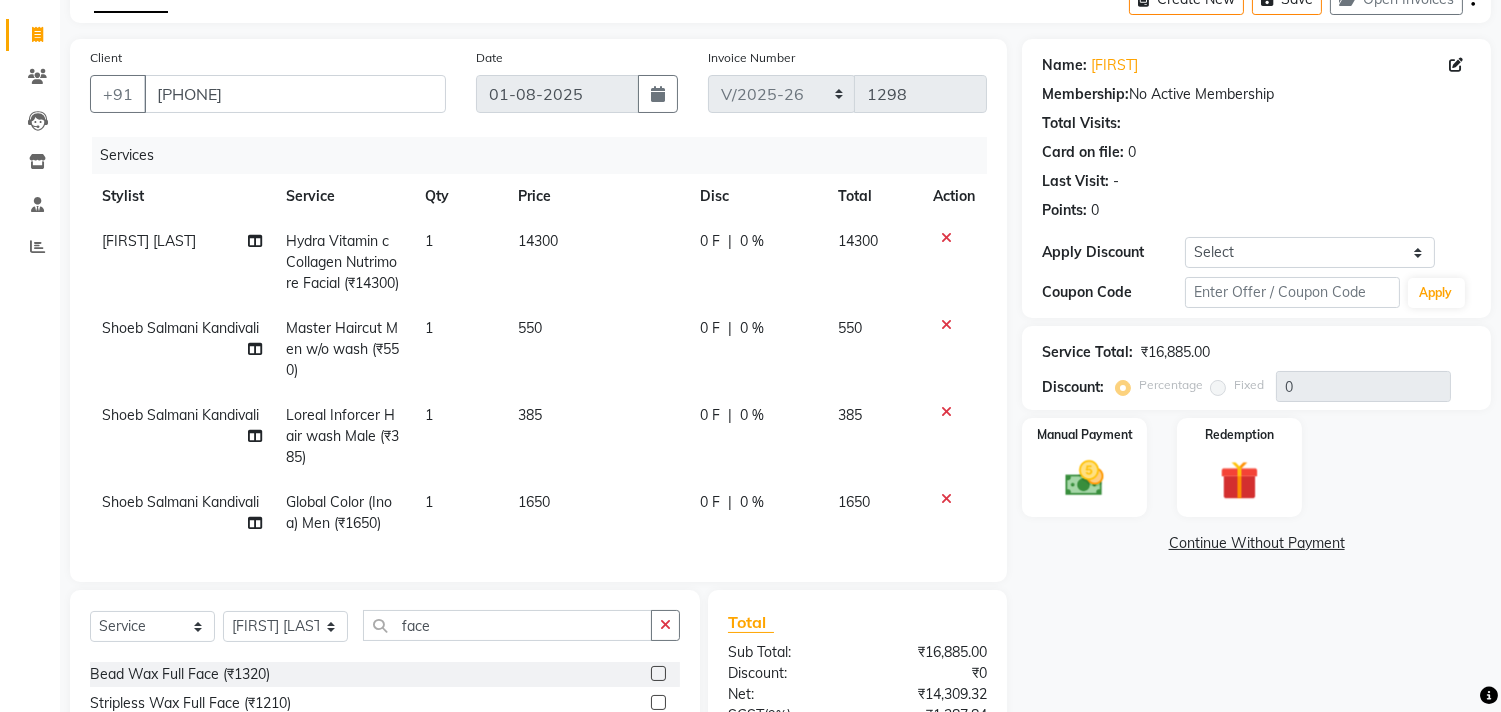 scroll, scrollTop: 333, scrollLeft: 0, axis: vertical 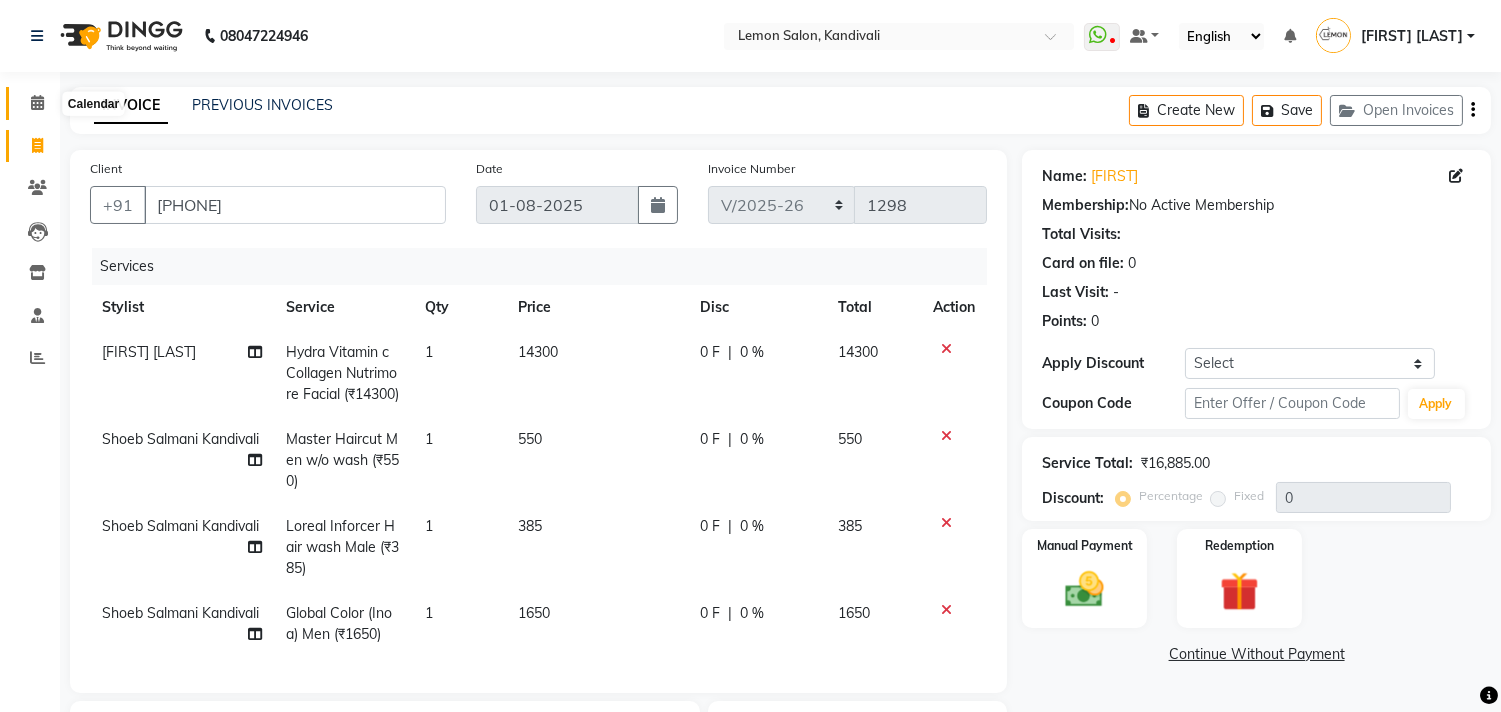 click 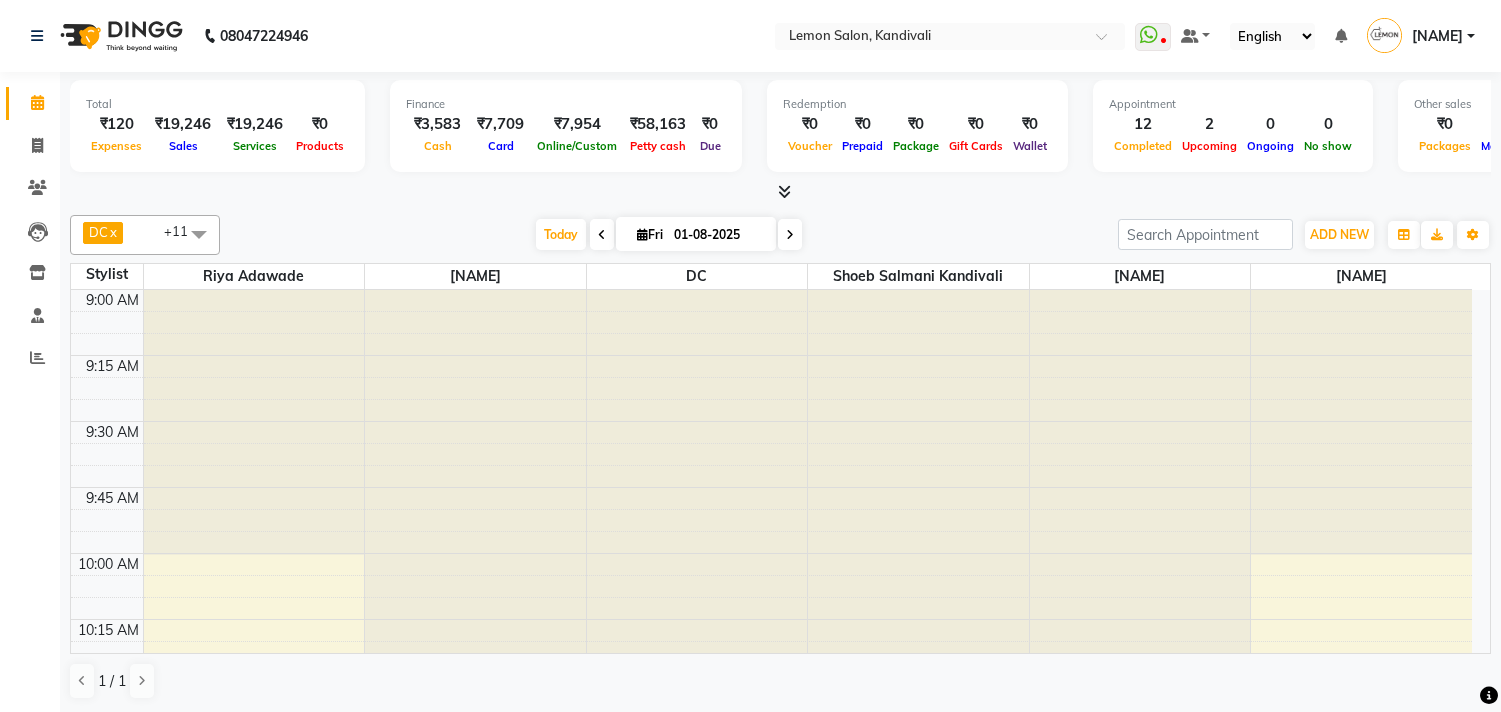 scroll, scrollTop: 0, scrollLeft: 0, axis: both 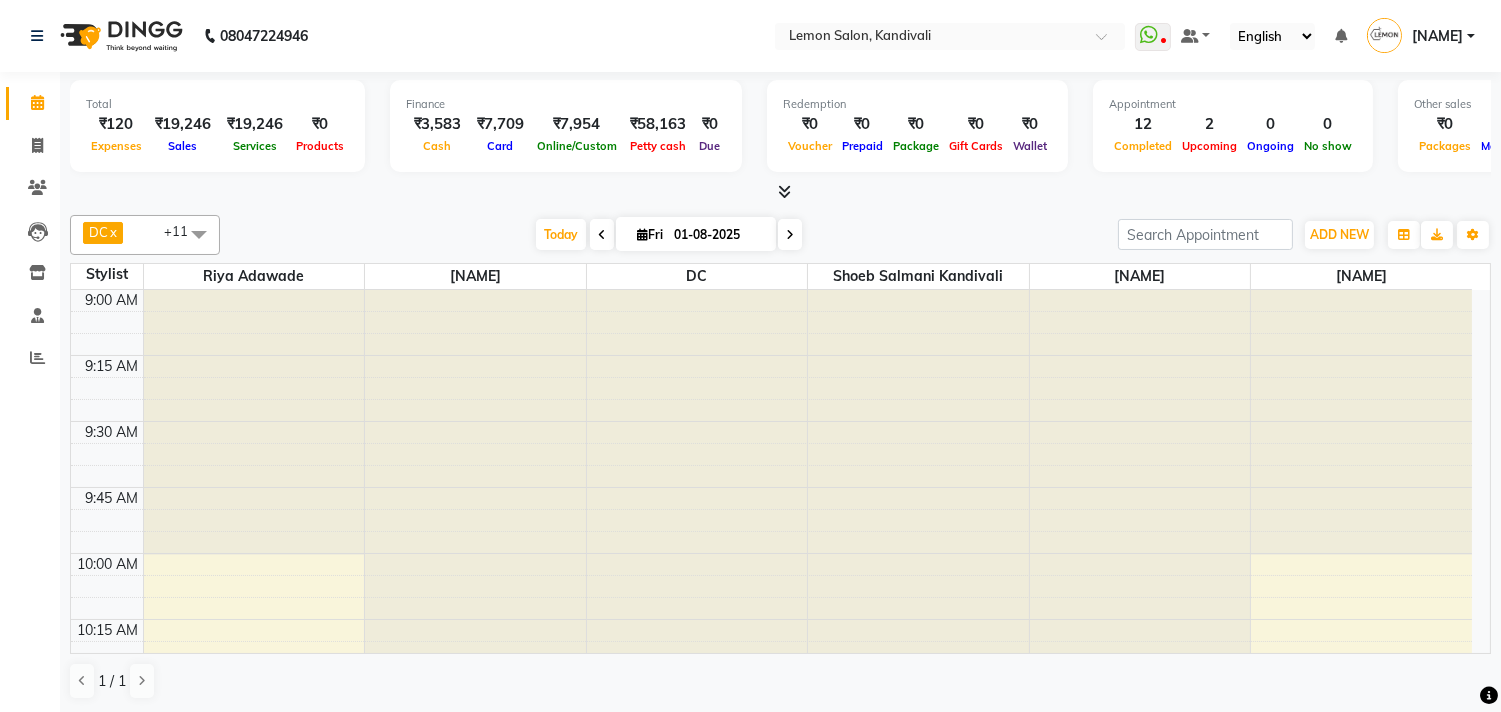 click on "01-08-2025" at bounding box center (718, 235) 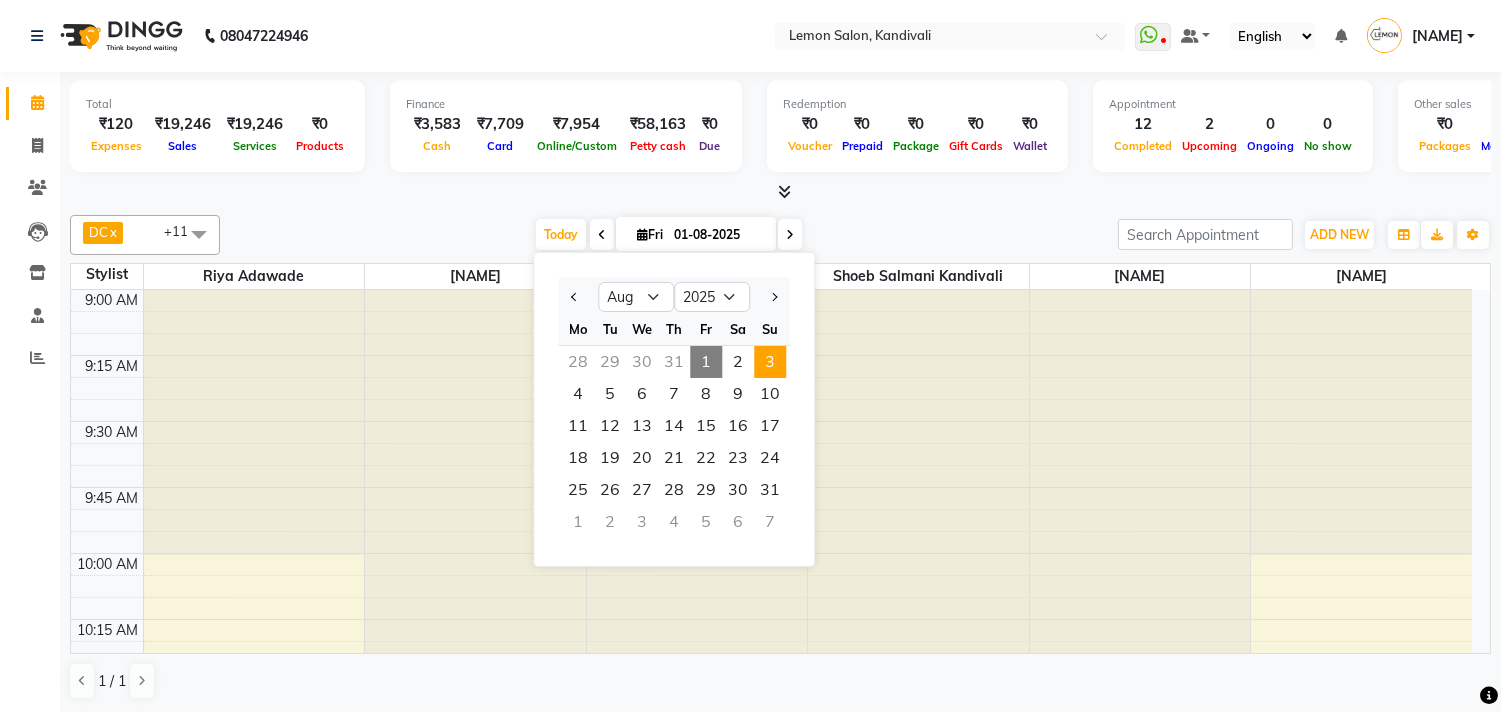 click on "3" at bounding box center (770, 362) 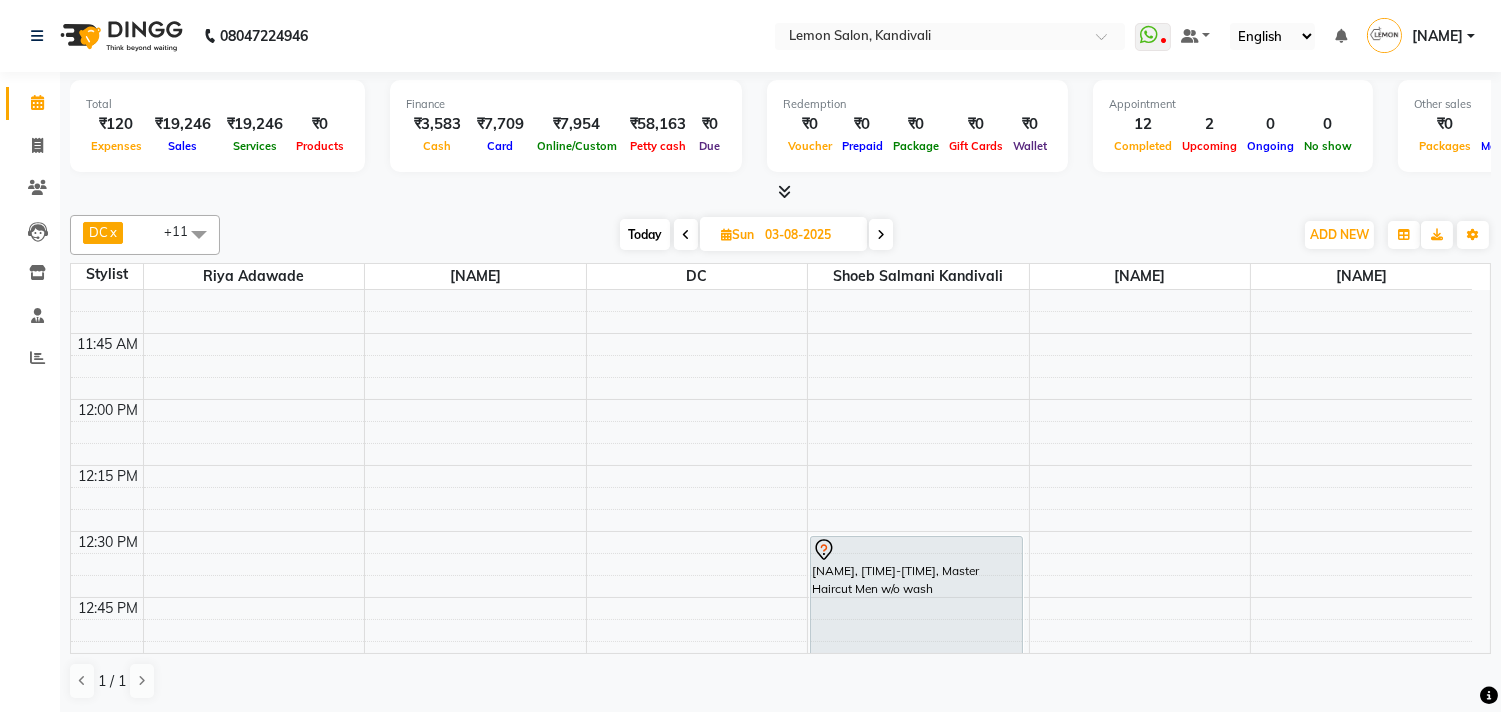 scroll, scrollTop: 571, scrollLeft: 0, axis: vertical 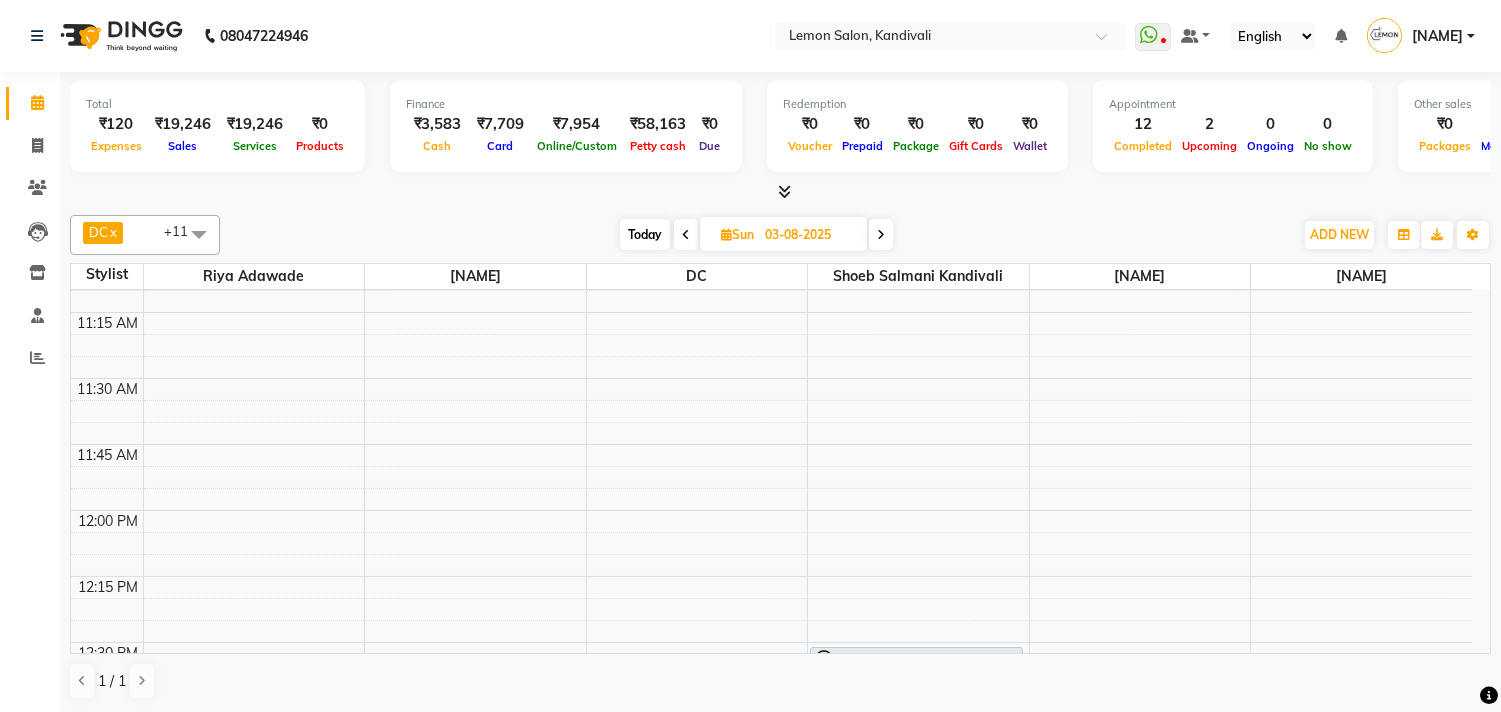 click on "9:00 AM 9:15 AM 9:30 AM 9:45 AM 10:00 AM 10:15 AM 10:30 AM 10:45 AM 11:00 AM 11:15 AM 11:30 AM 11:45 AM 12:00 PM 12:15 PM 12:30 PM 12:45 PM 1:00 PM 1:15 PM 1:30 PM 1:45 PM 2:00 PM 2:15 PM 2:30 PM 2:45 PM 3:00 PM 3:15 PM 3:30 PM 3:45 PM 4:00 PM 4:15 PM 4:30 PM 4:45 PM 5:00 PM 5:15 PM 5:30 PM 5:45 PM 6:00 PM 6:15 PM 6:30 PM 6:45 PM 7:00 PM 7:15 PM 7:30 PM 7:45 PM 8:00 PM 8:15 PM 8:30 PM 8:45 PM 9:00 PM 9:15 PM 9:30 PM 9:45 PM 10:00 PM 10:15 PM 10:30 PM 10:45 PM             [NAME], [TIME]-[TIME], Master Haircut Men w/o wash             [NAME], [TIME]-[TIME], Global Color (Majirel) Men" at bounding box center [771, 1566] 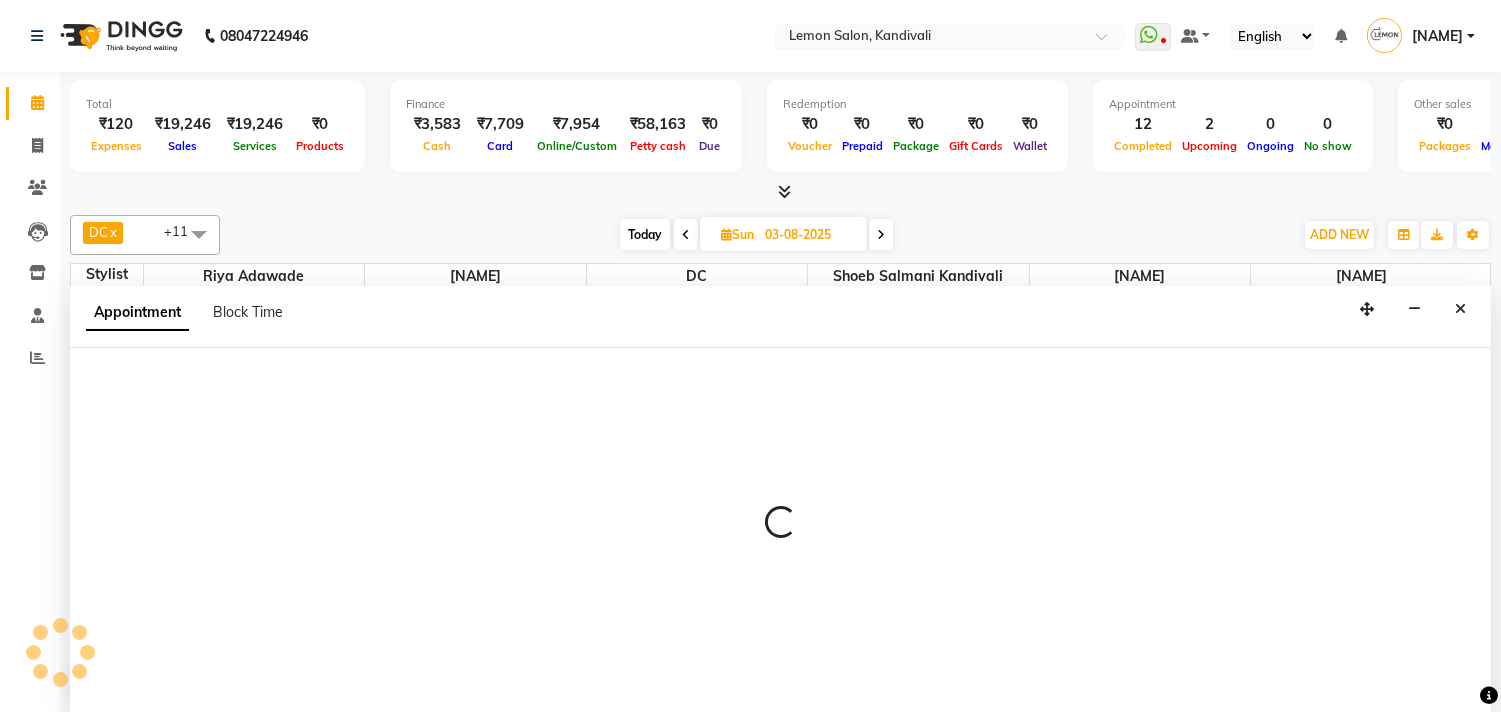 scroll, scrollTop: 1, scrollLeft: 0, axis: vertical 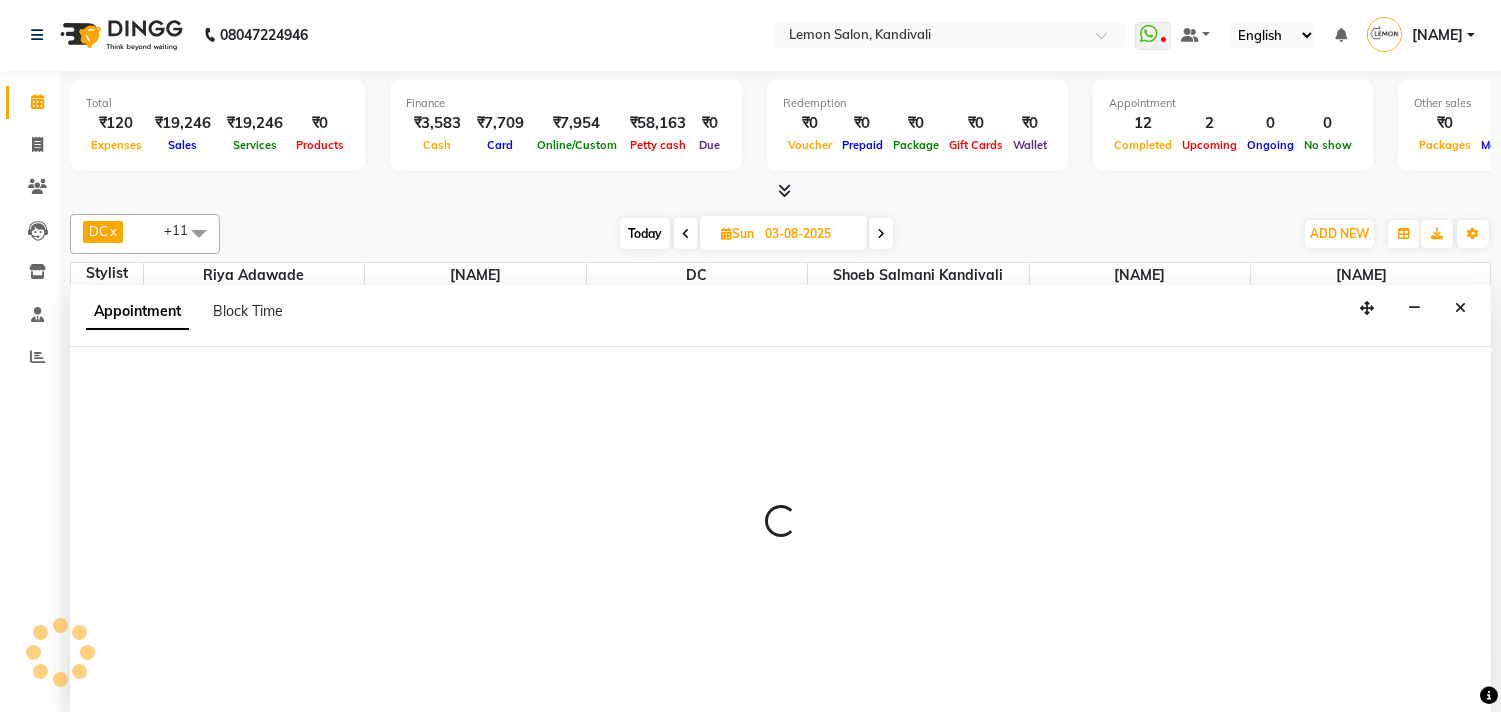 select on "60413" 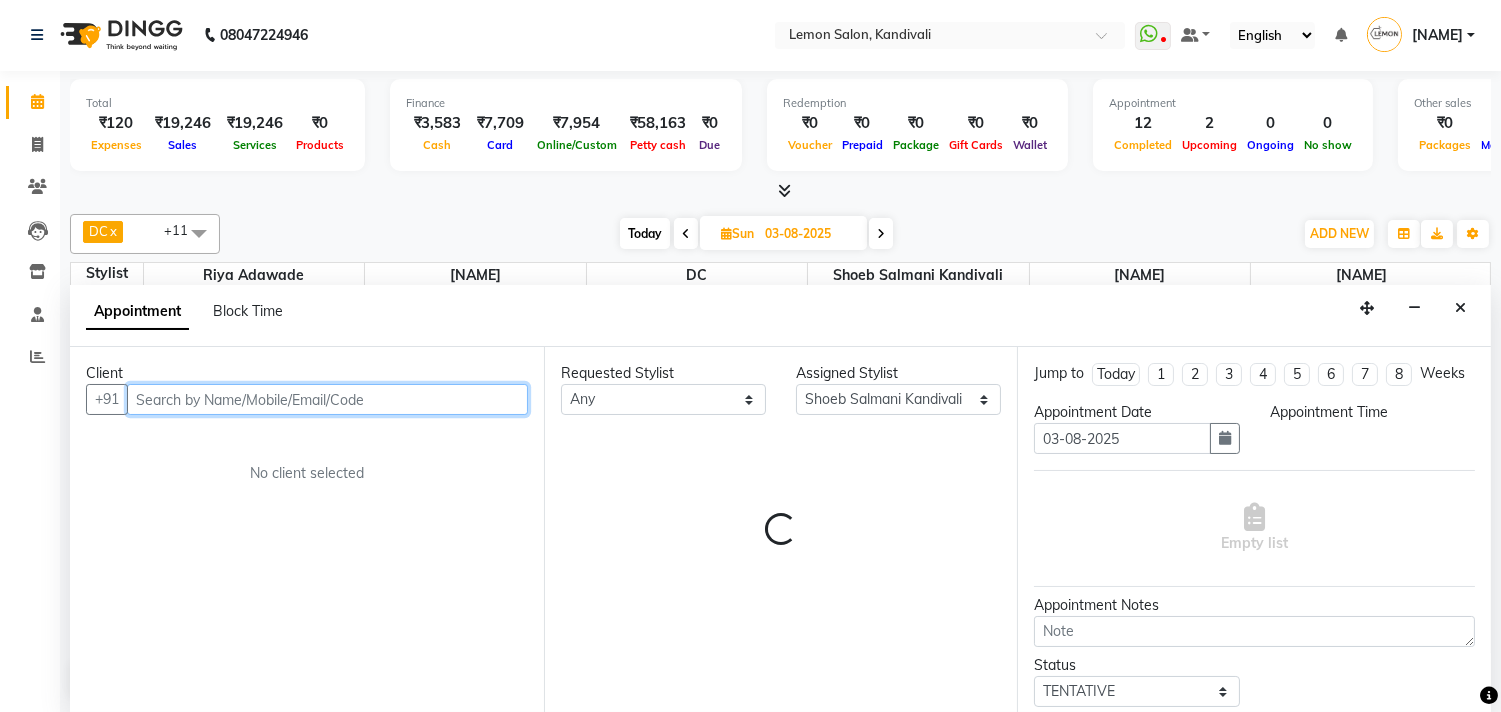 select on "690" 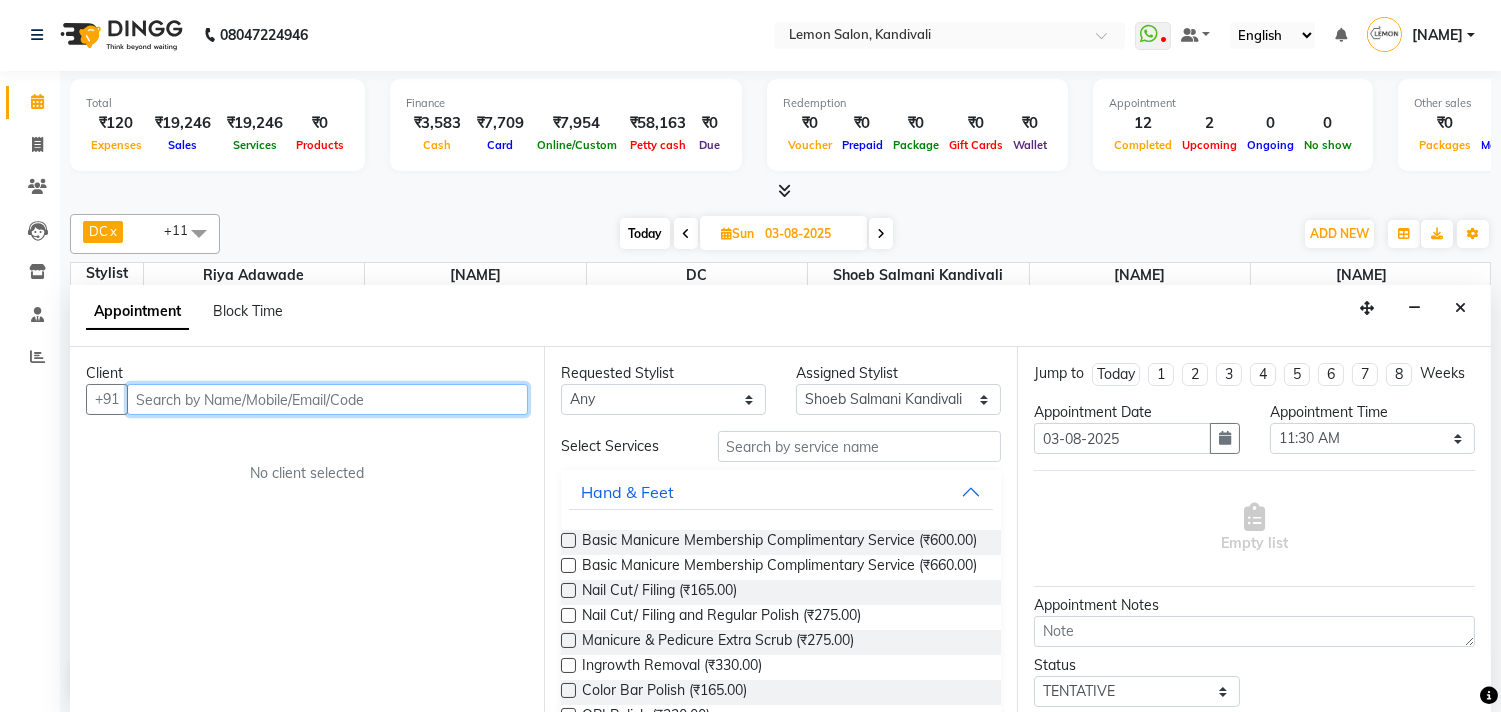 paste on "[PHONE]" 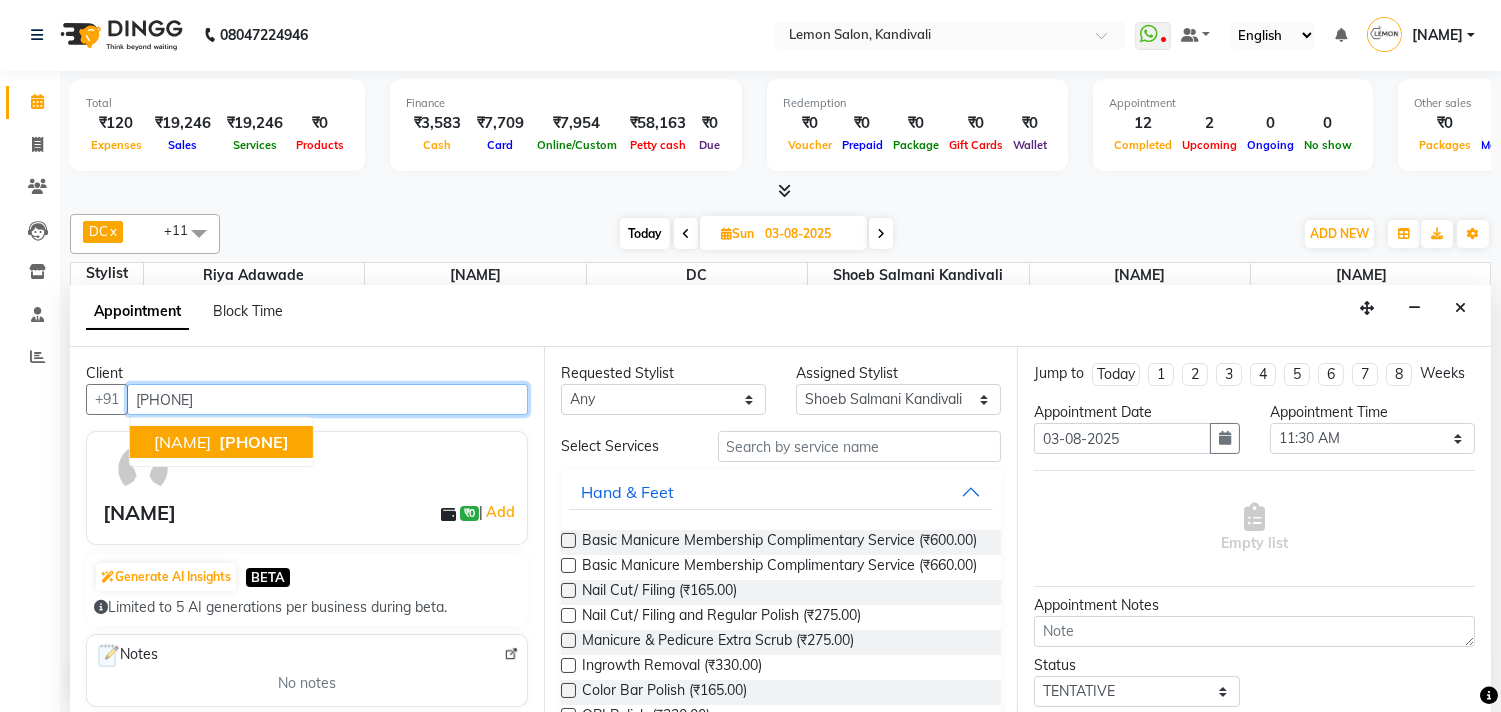 click on "[NAME]" at bounding box center (182, 442) 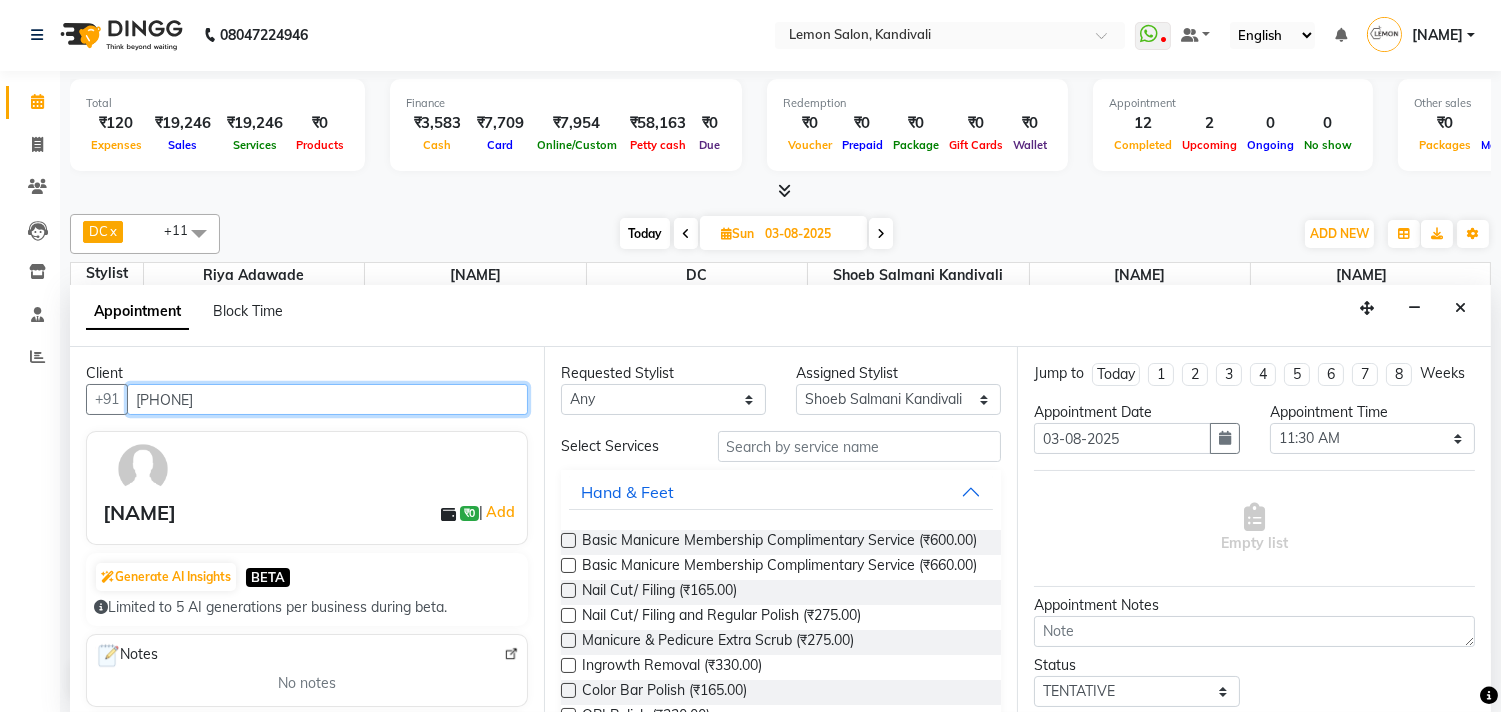 type on "[PHONE]" 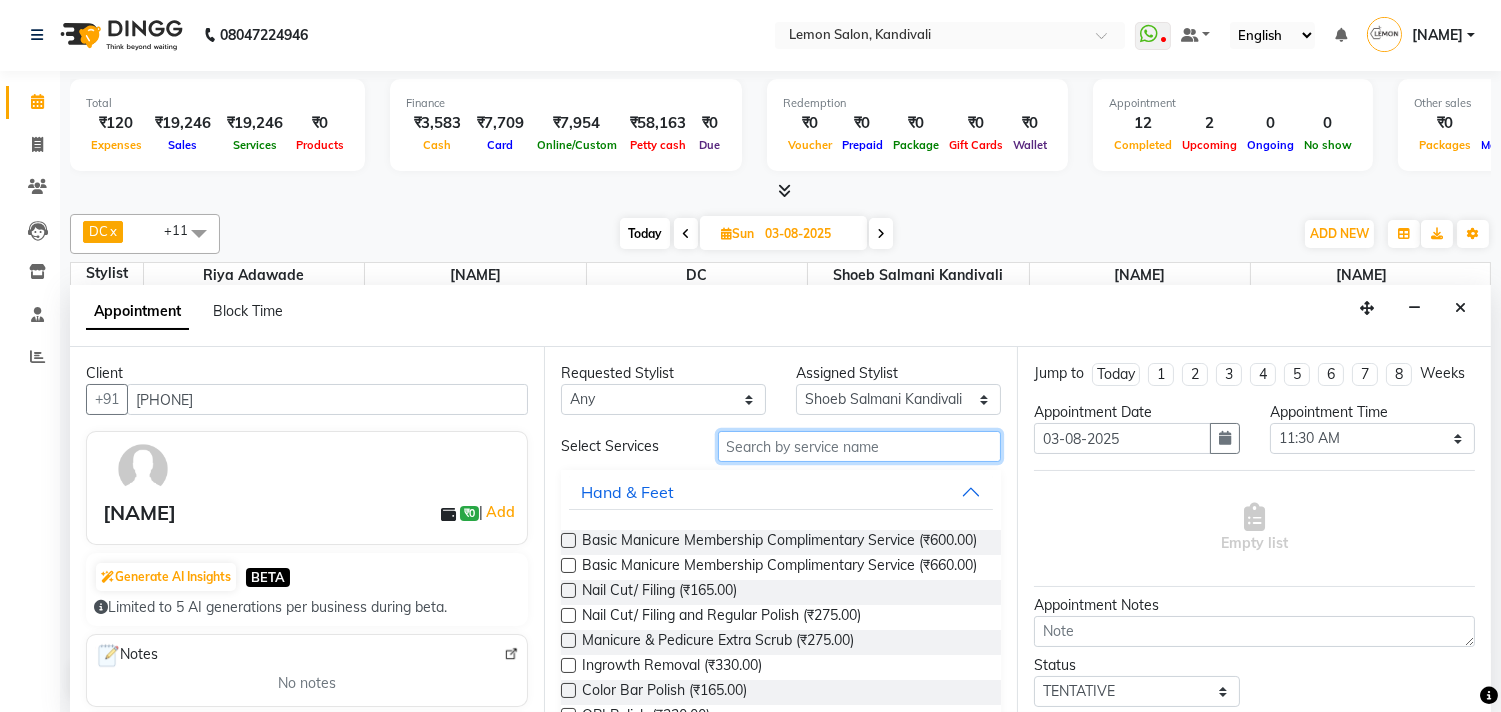 click at bounding box center [860, 446] 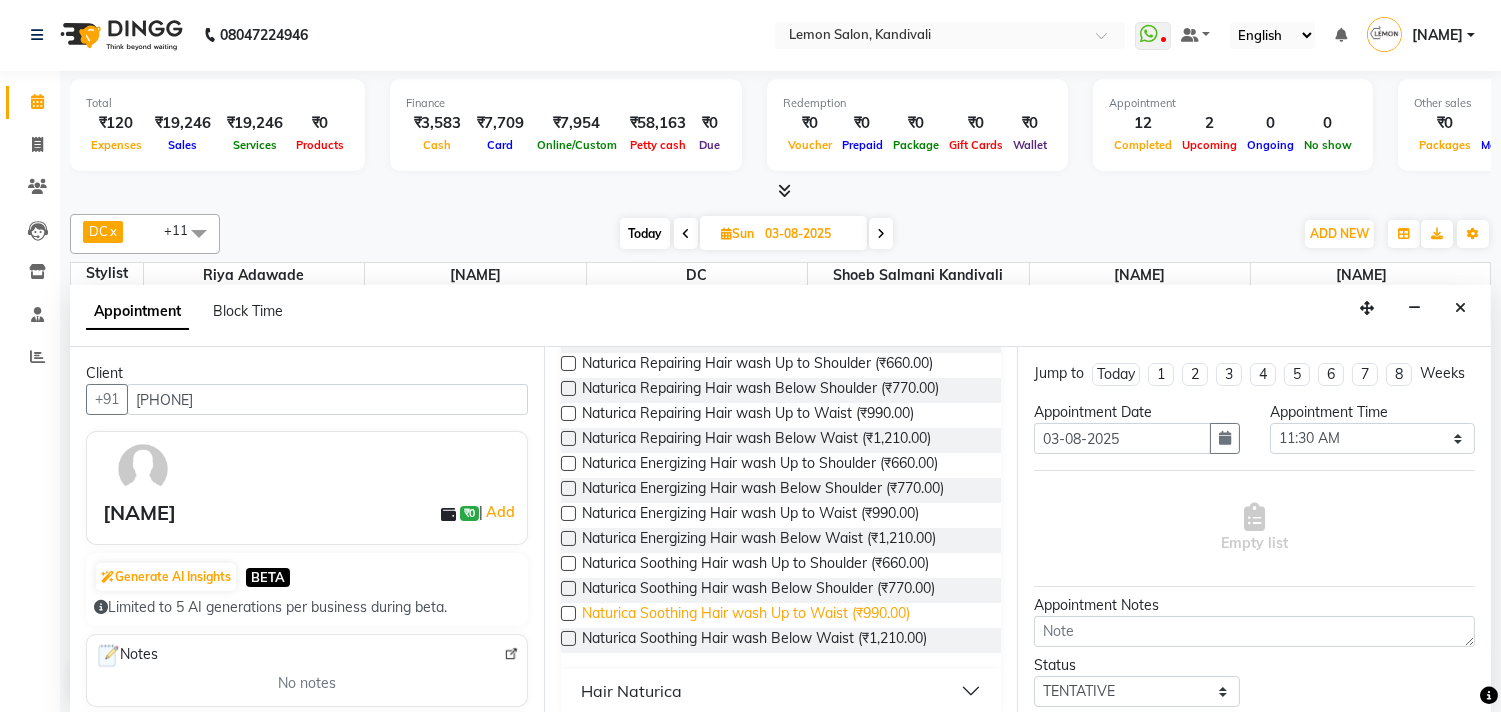 scroll, scrollTop: 267, scrollLeft: 0, axis: vertical 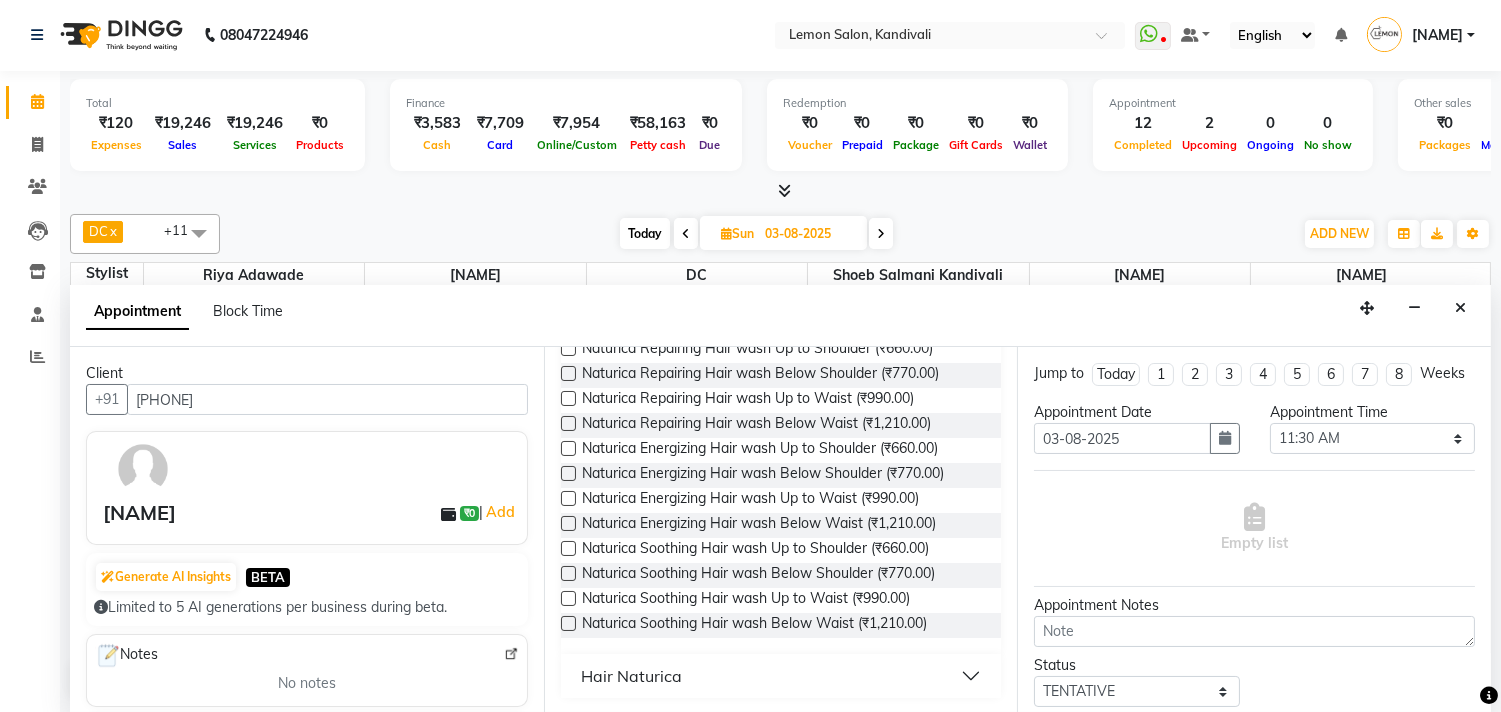 type on "naturic" 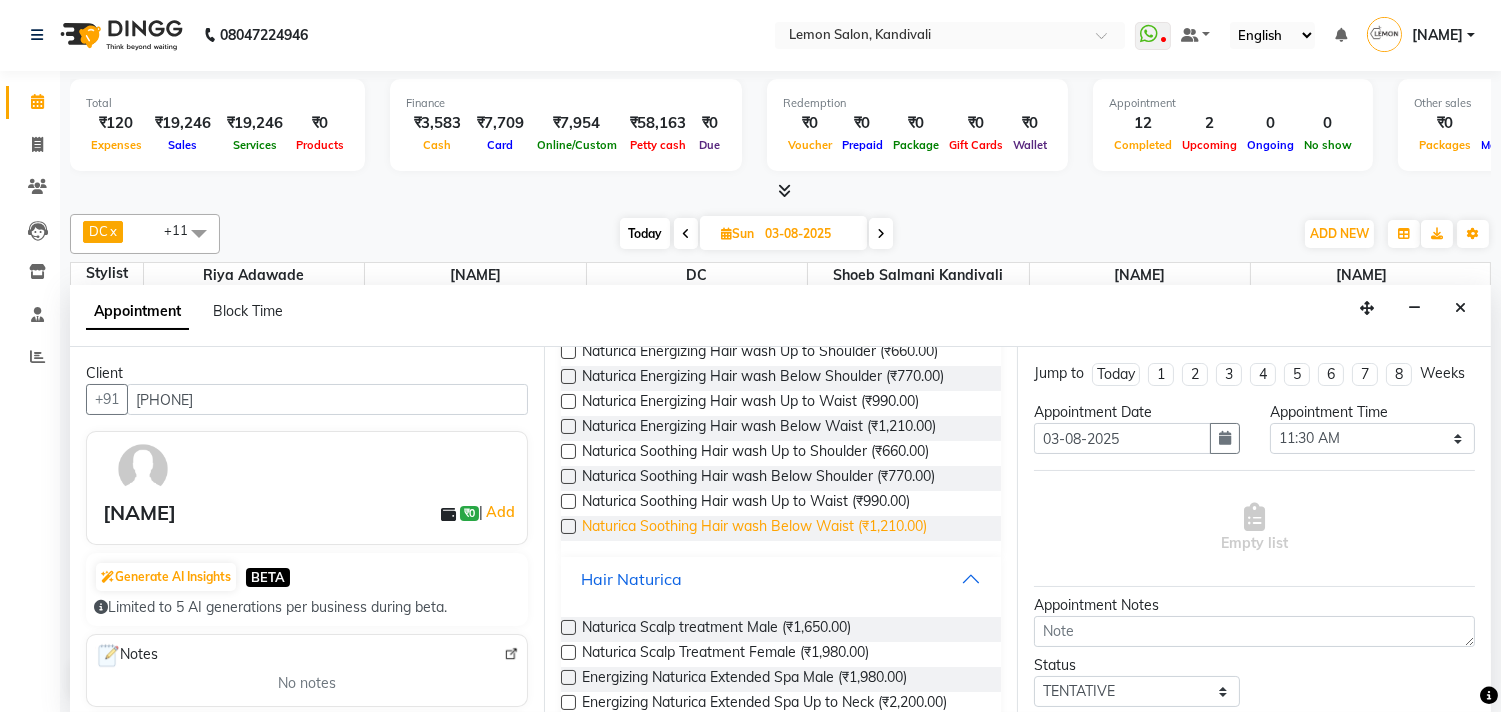 scroll, scrollTop: 490, scrollLeft: 0, axis: vertical 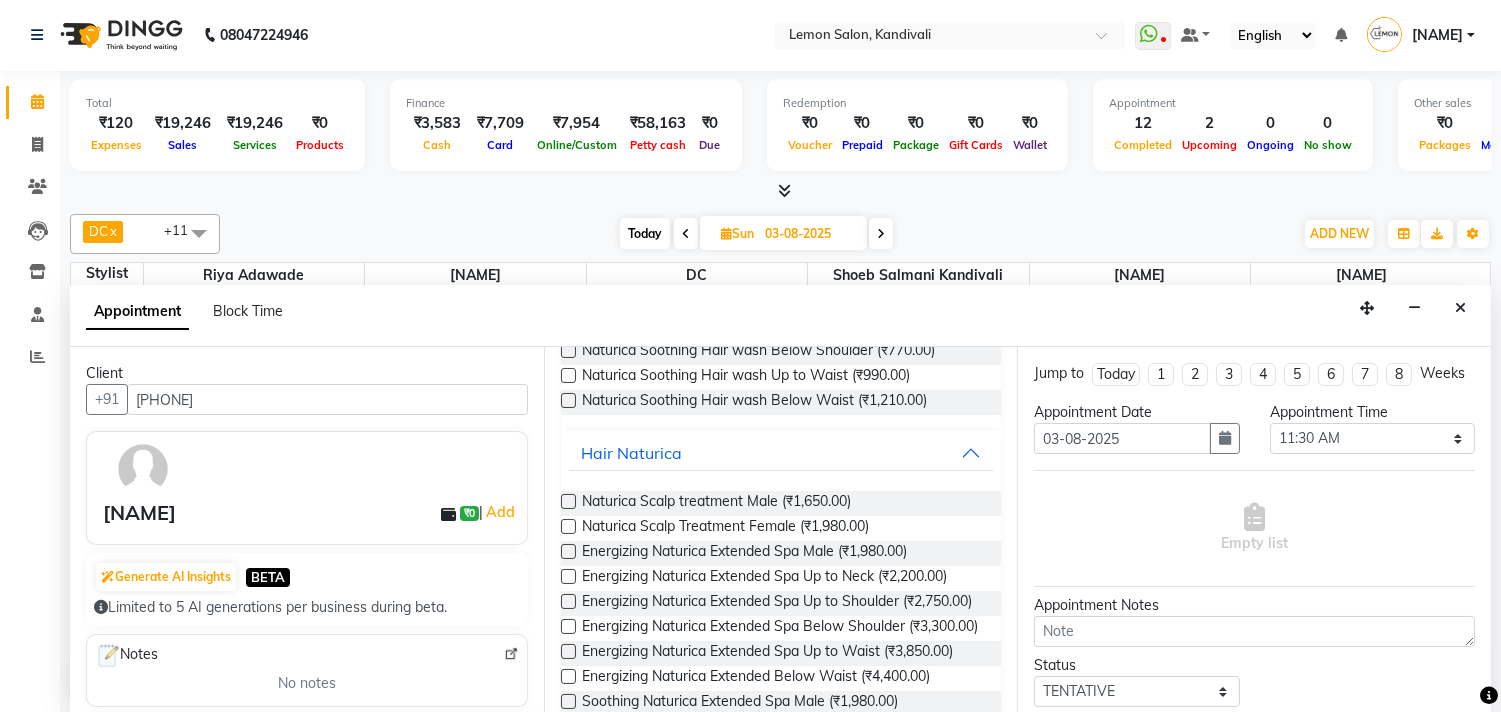 click at bounding box center (568, 551) 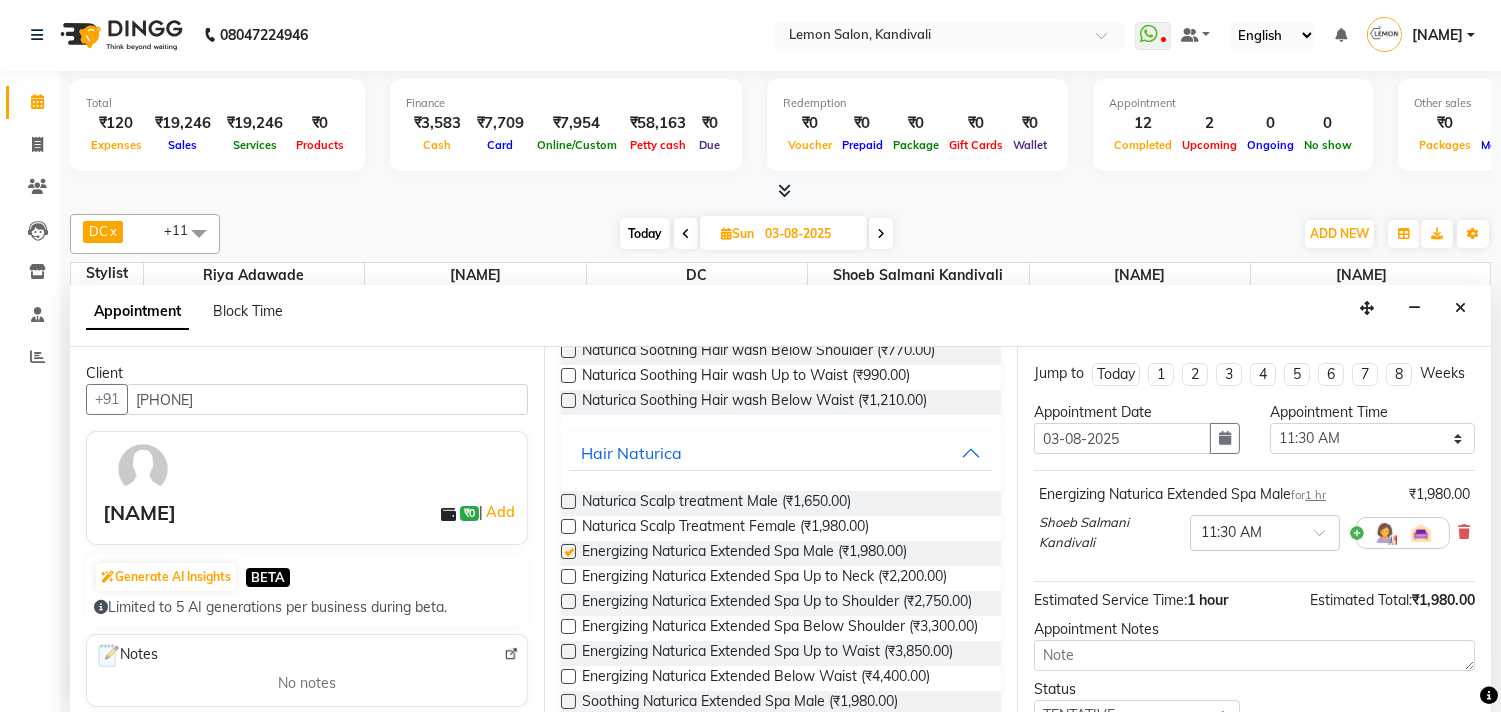 scroll, scrollTop: 901, scrollLeft: 0, axis: vertical 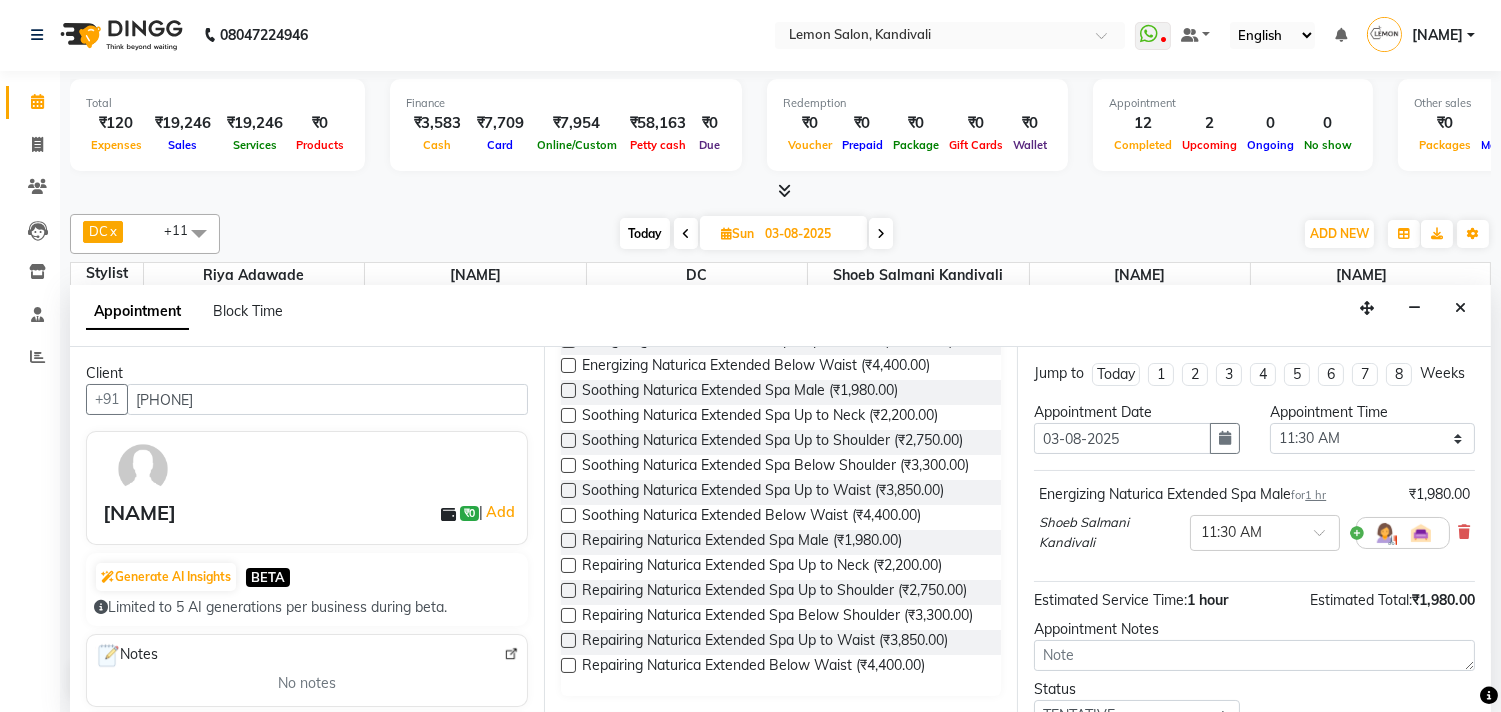 checkbox on "false" 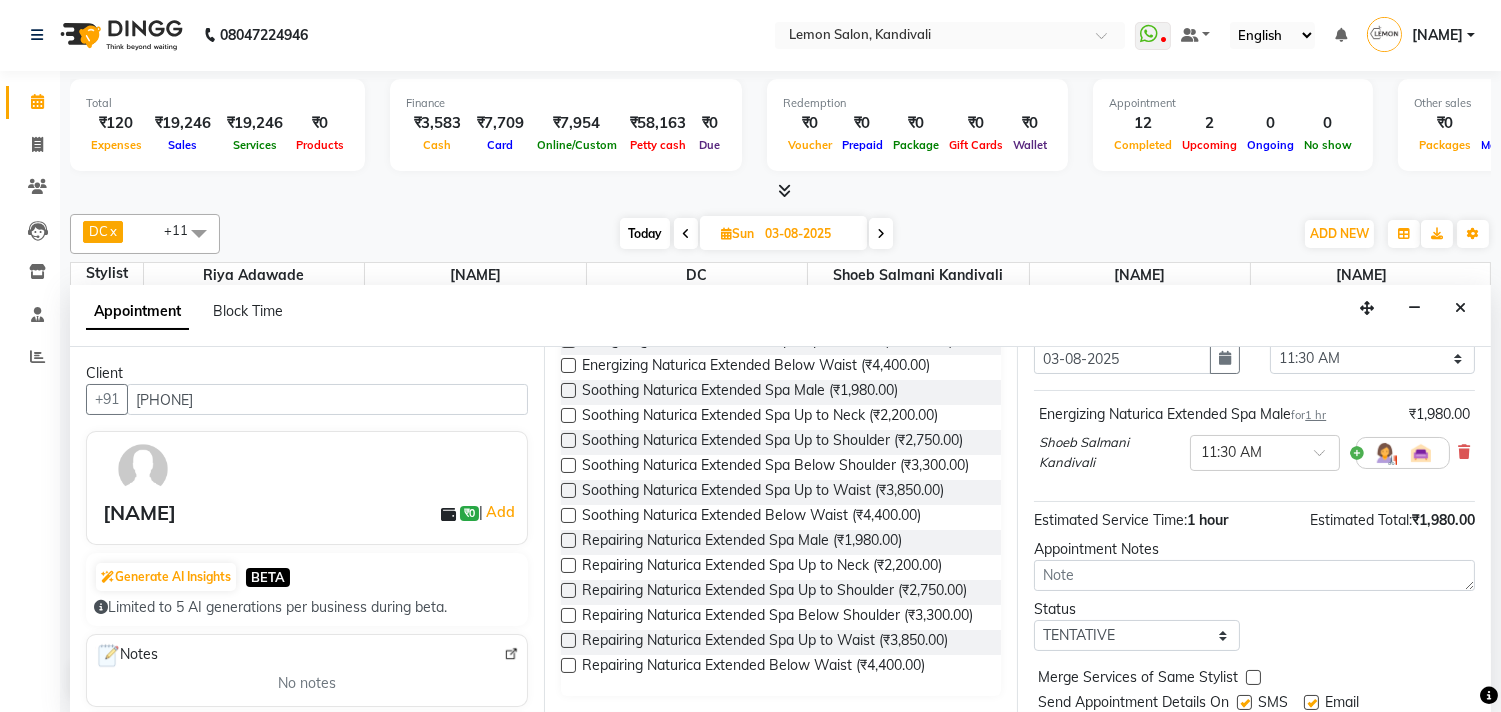 scroll, scrollTop: 163, scrollLeft: 0, axis: vertical 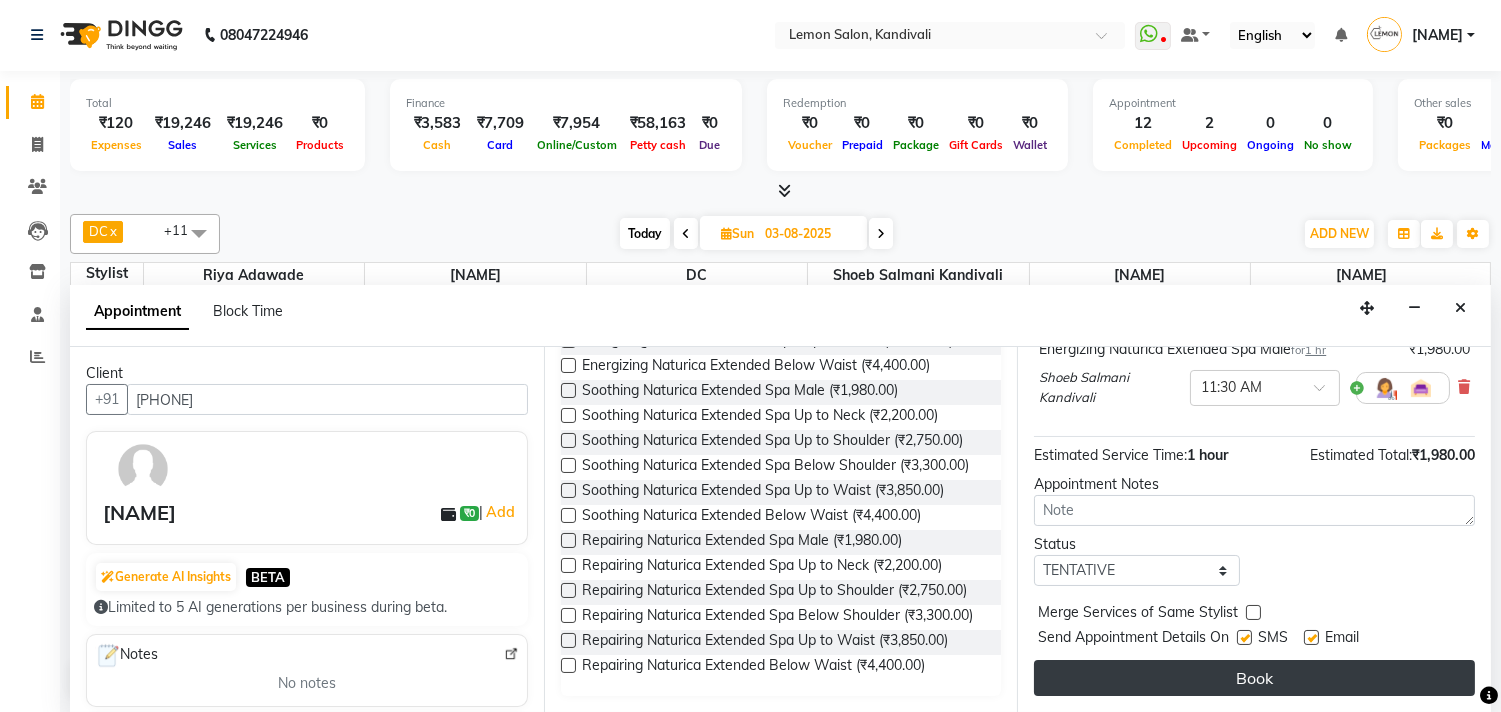 click on "Book" at bounding box center (1254, 678) 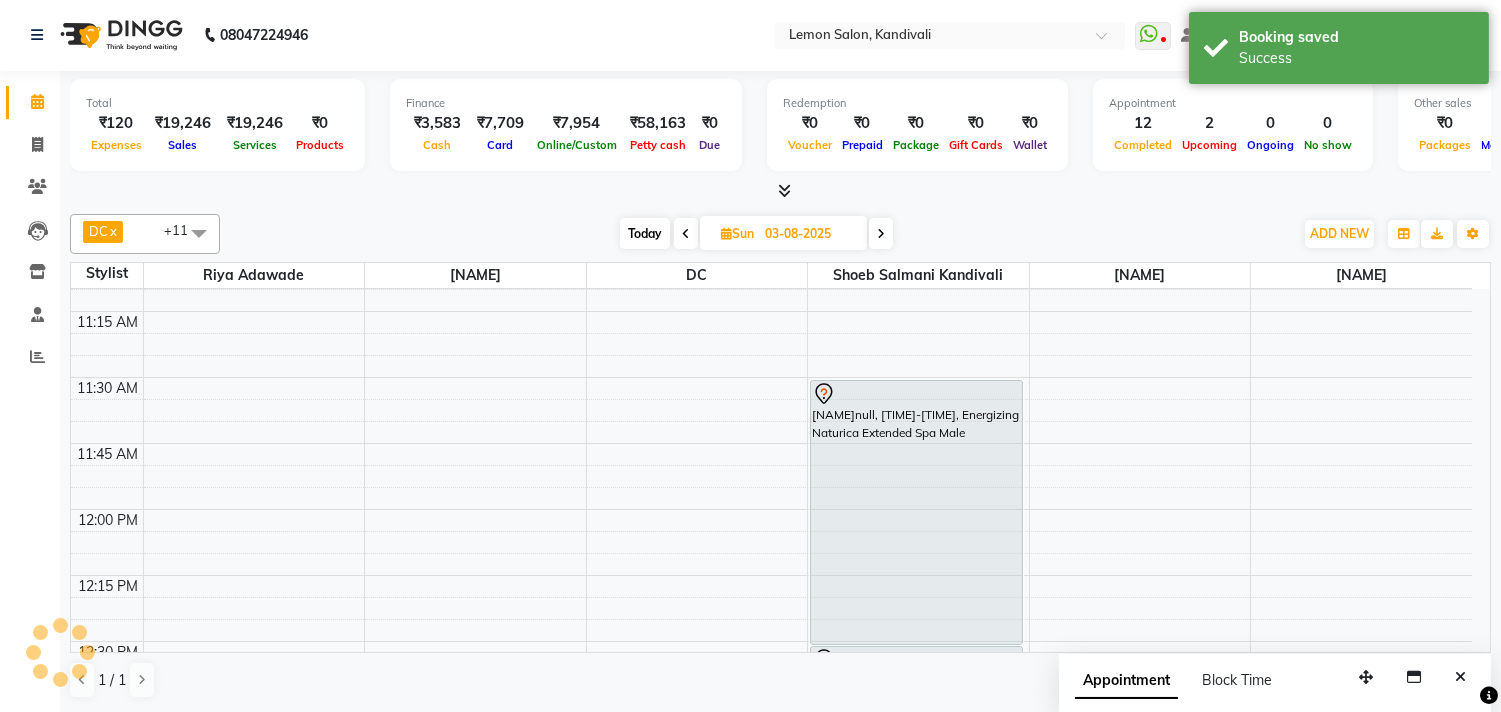 scroll, scrollTop: 0, scrollLeft: 0, axis: both 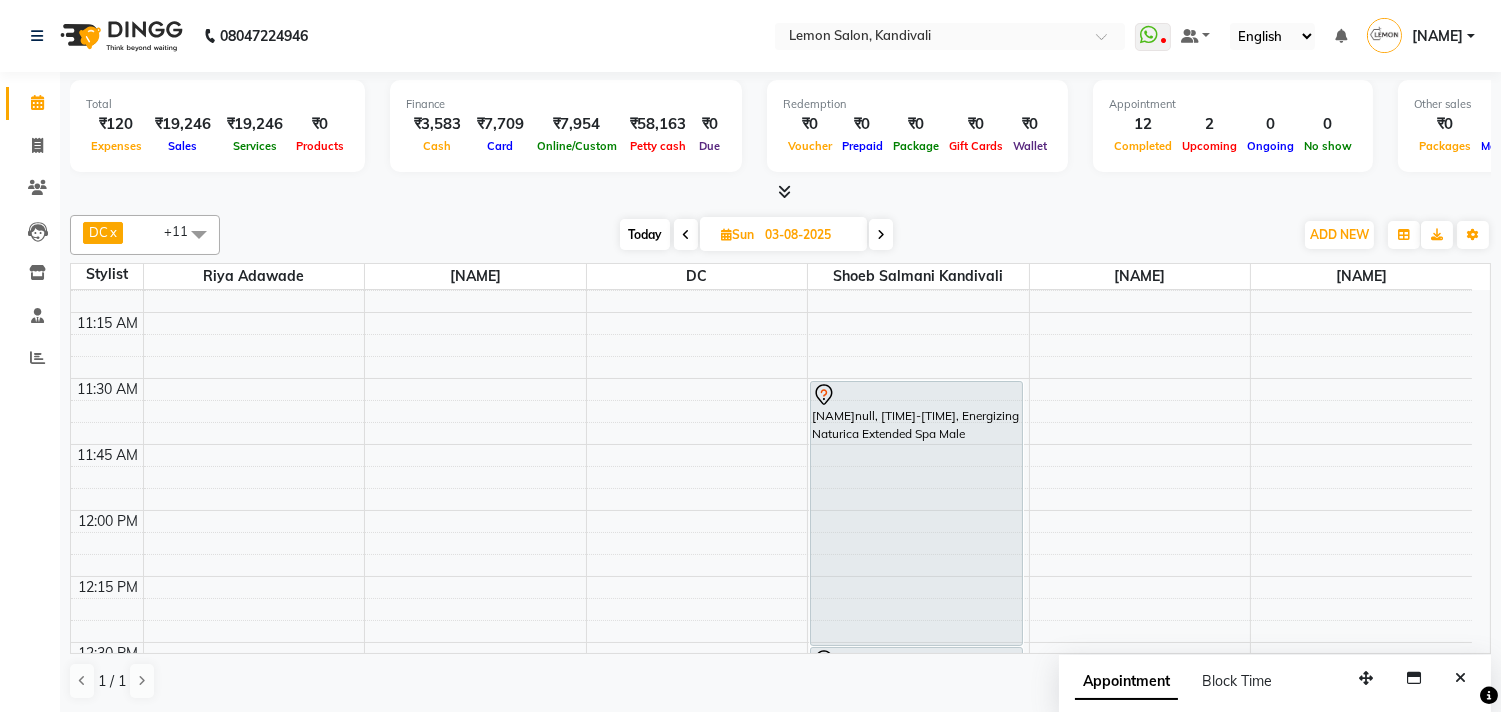 click on "Today" at bounding box center (645, 234) 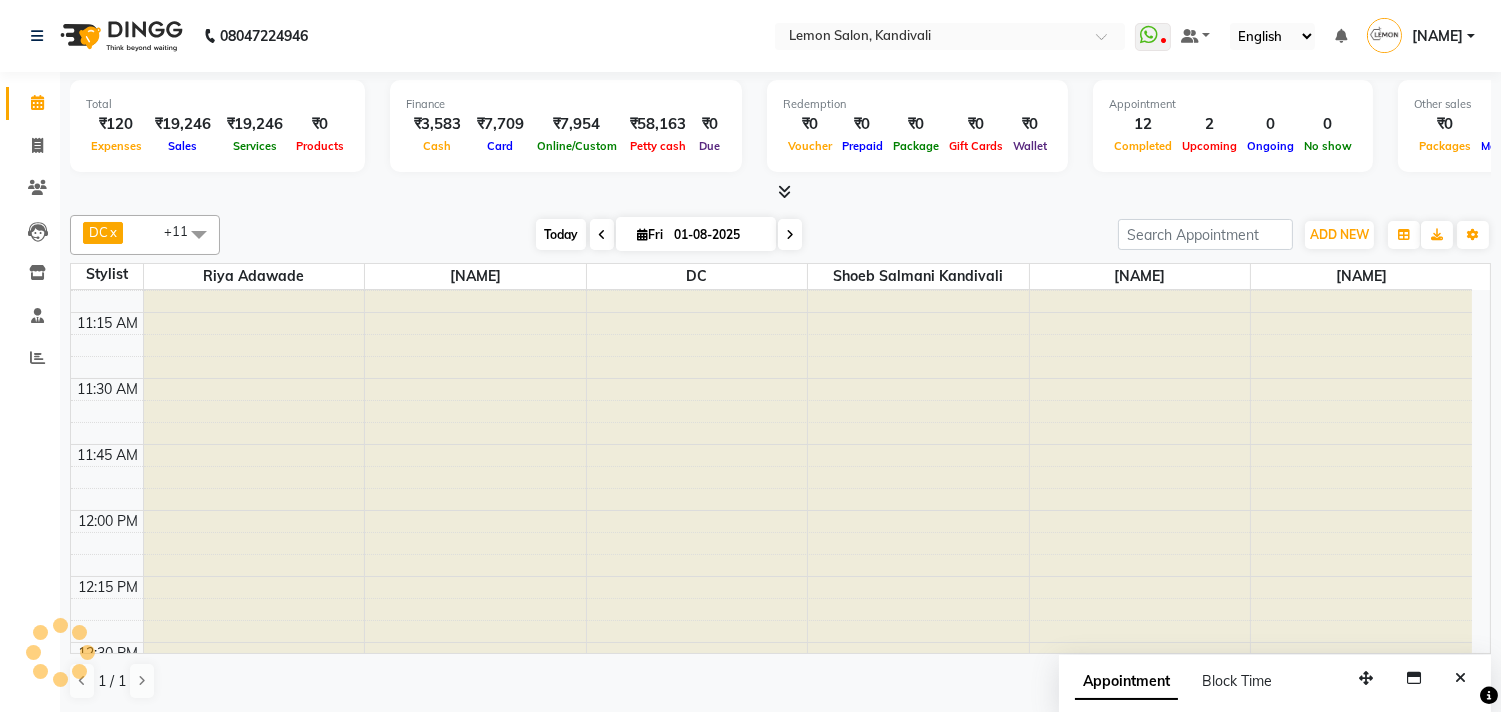 scroll, scrollTop: 3348, scrollLeft: 0, axis: vertical 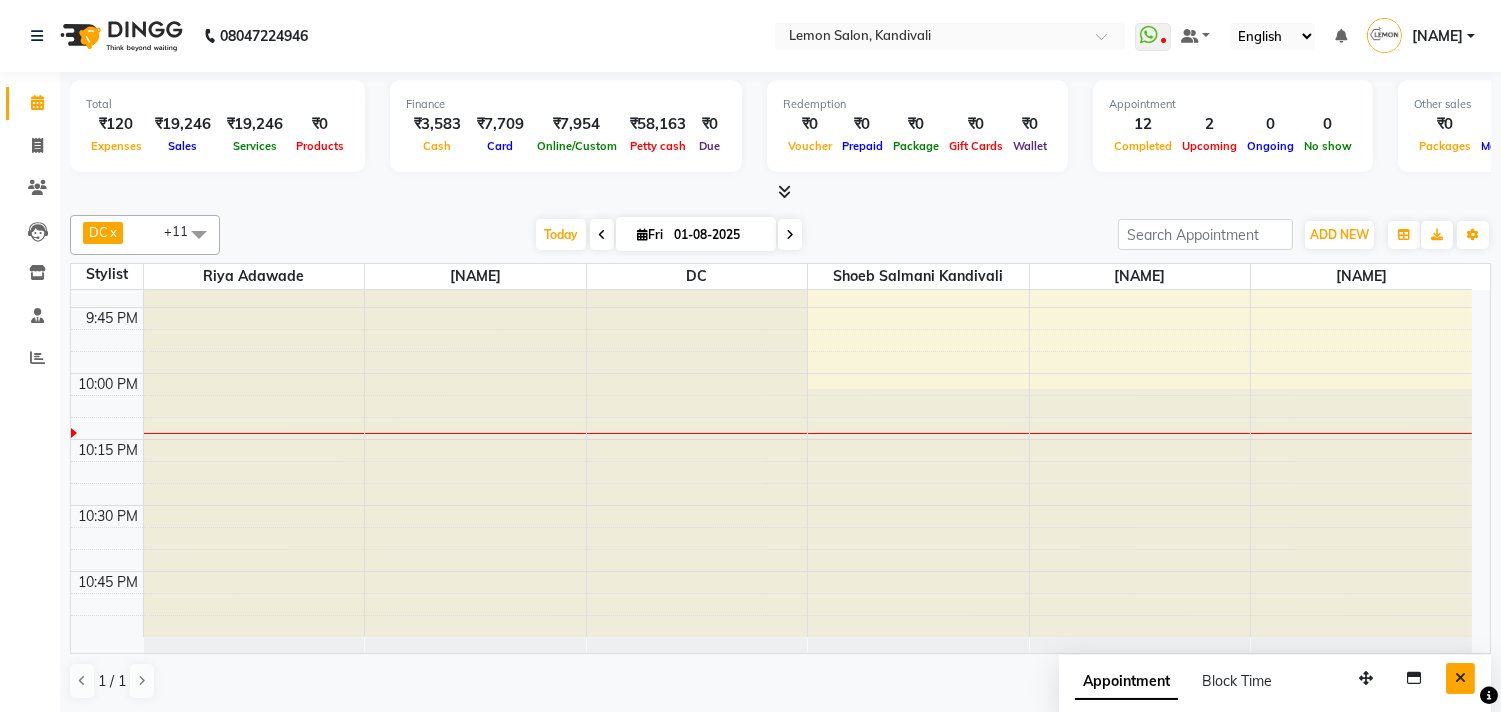 click at bounding box center [1460, 678] 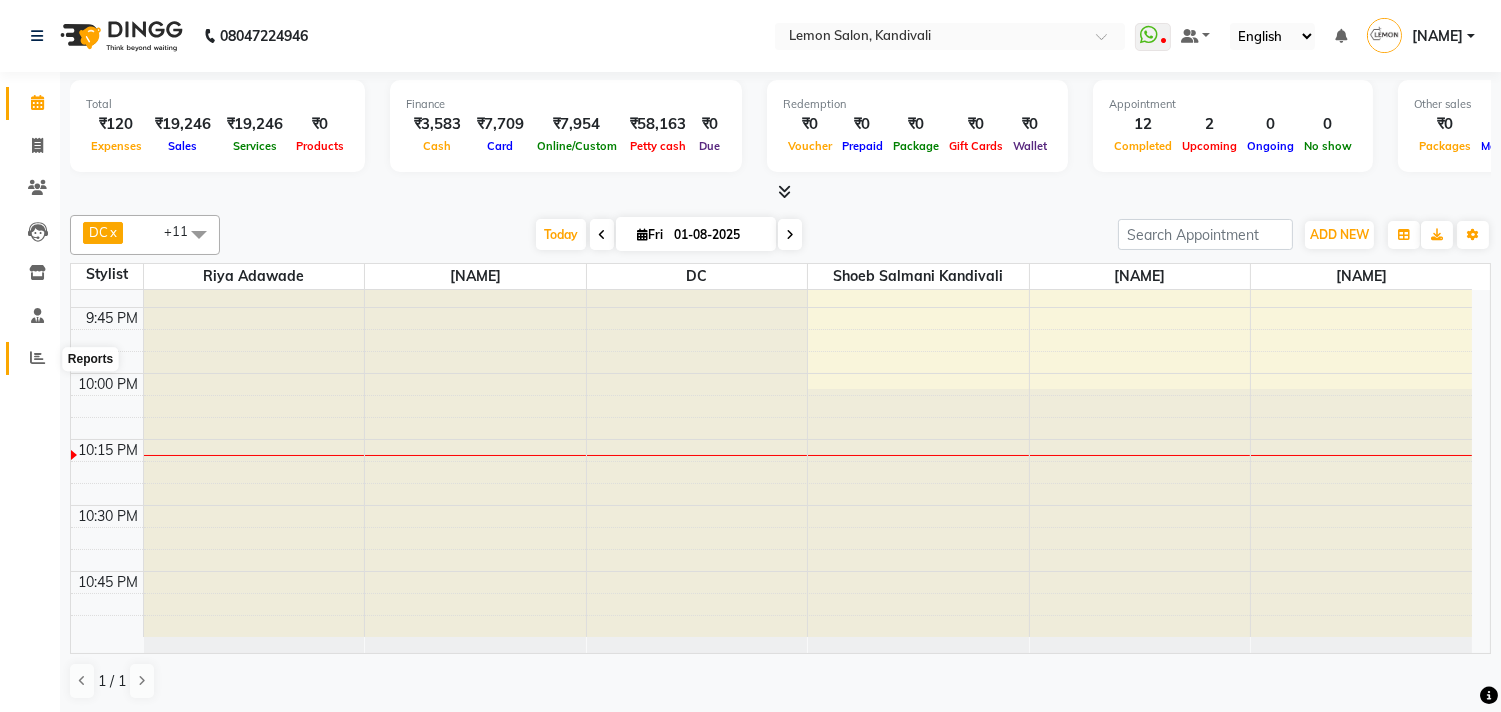 click 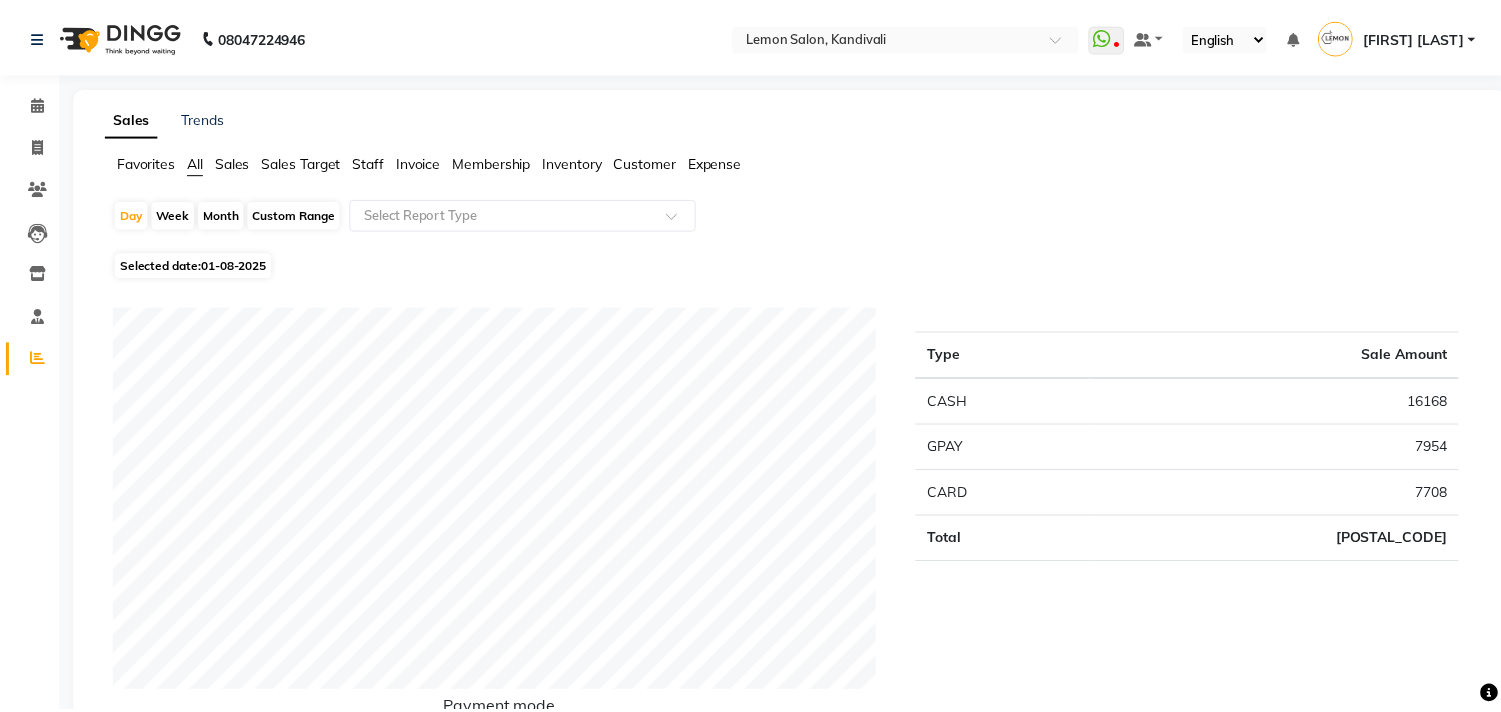 scroll, scrollTop: 0, scrollLeft: 0, axis: both 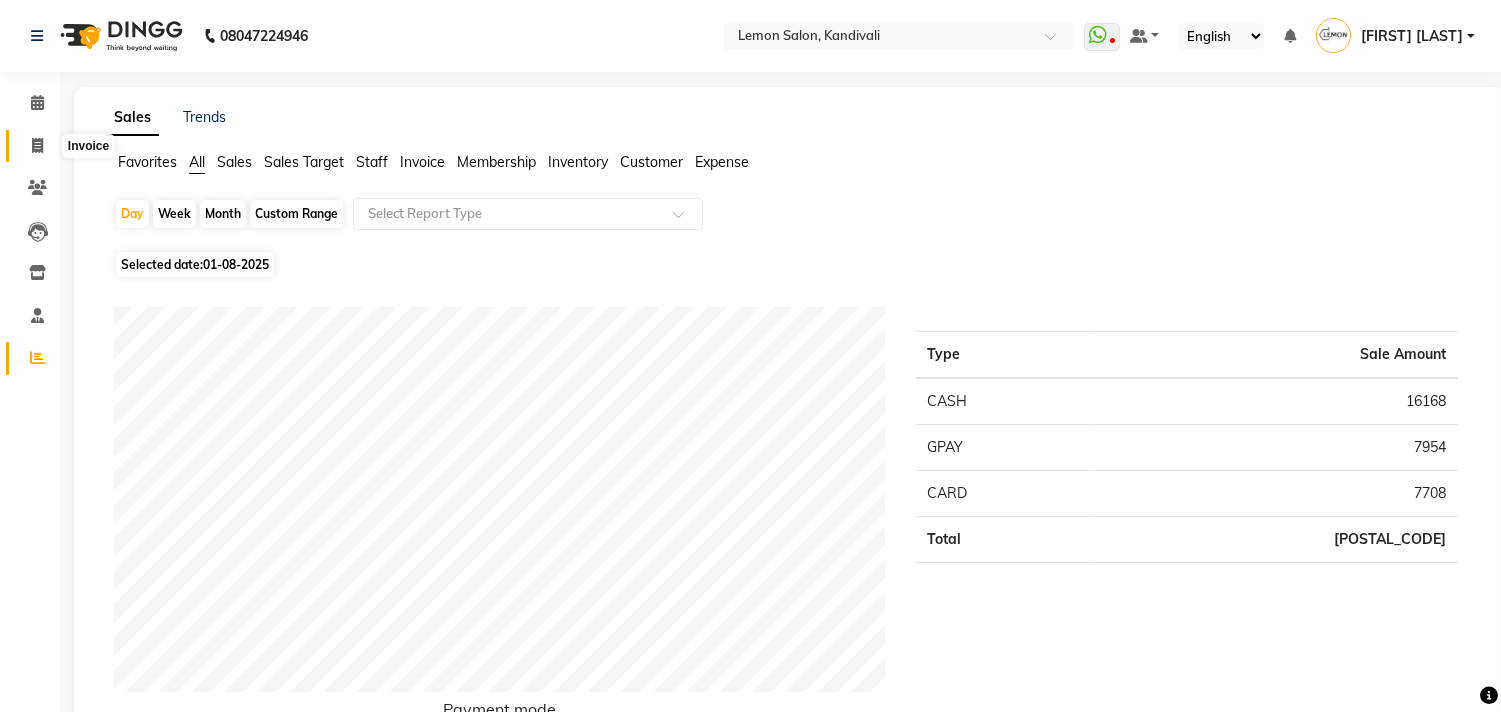 click 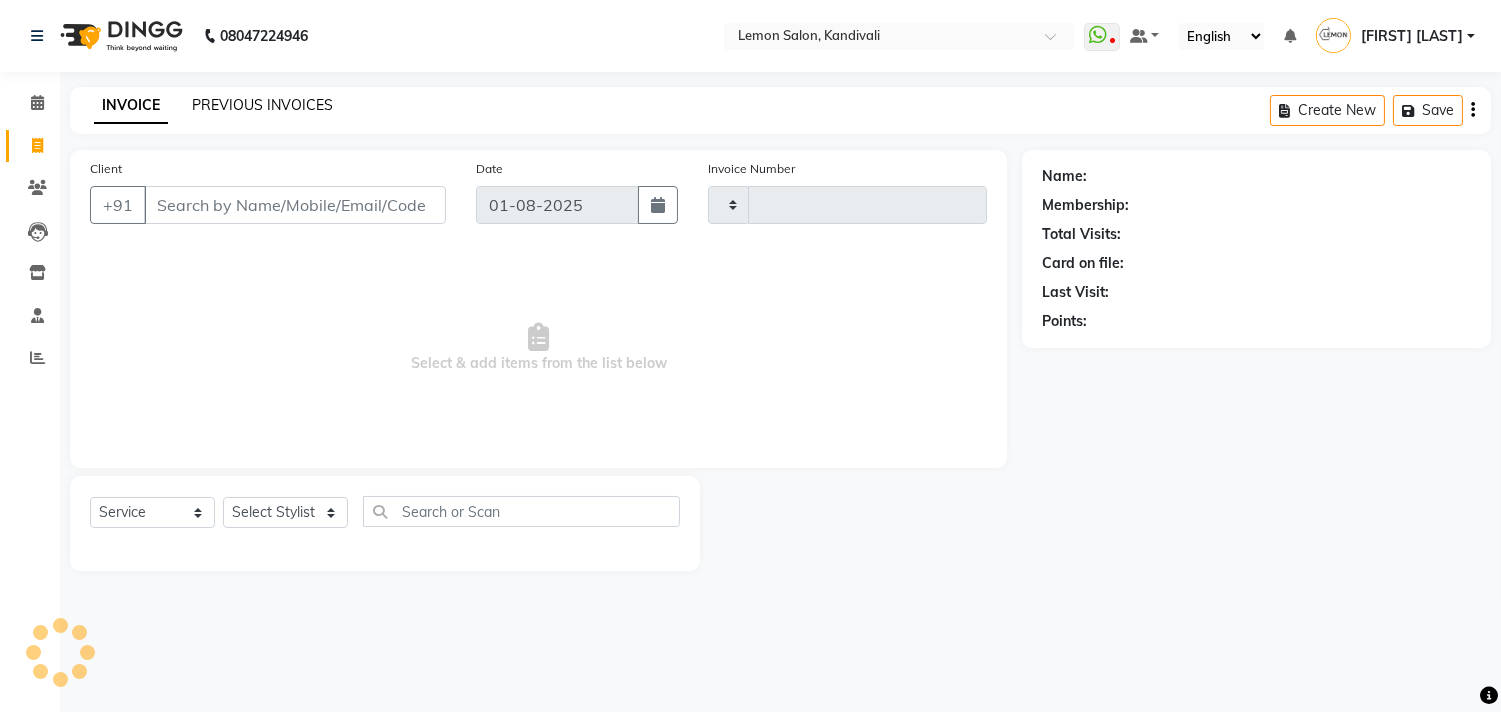 type on "1299" 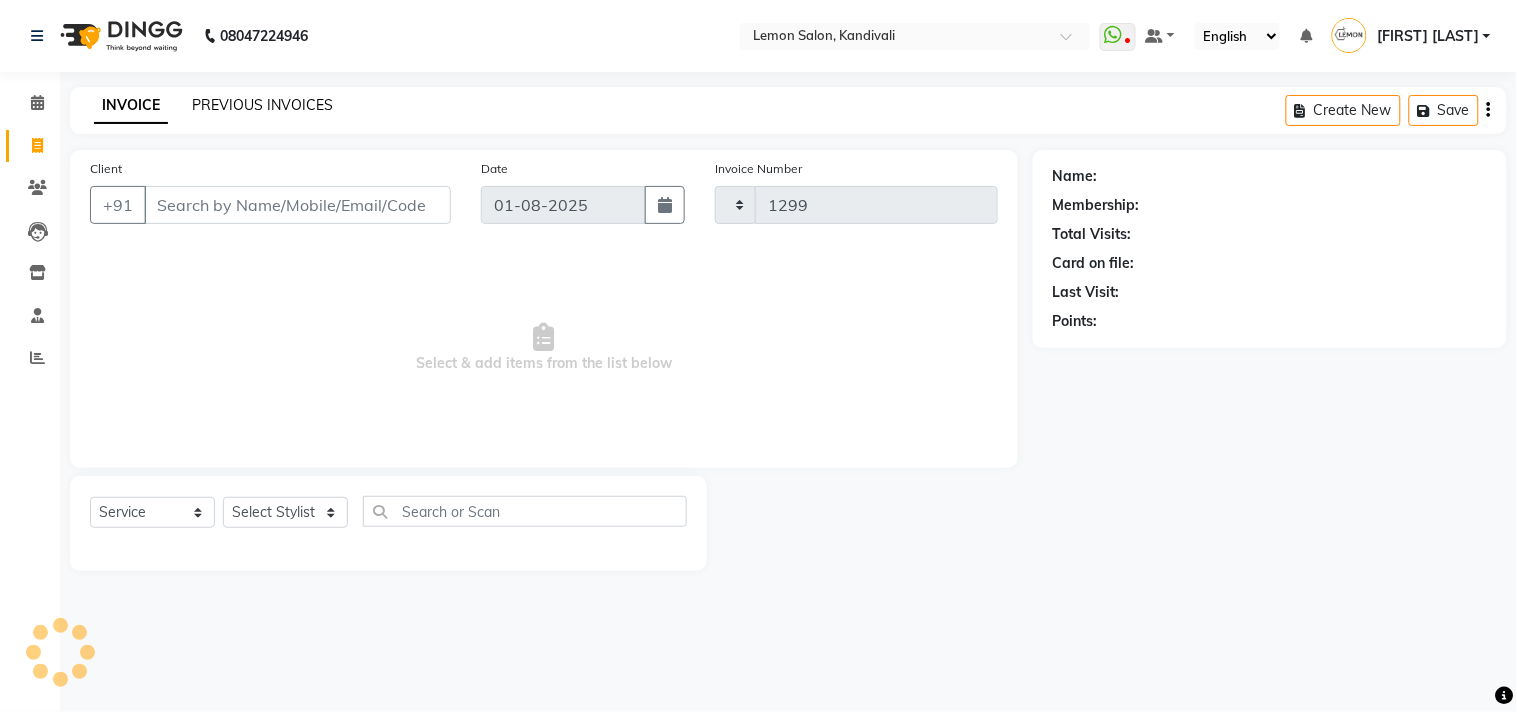 select on "569" 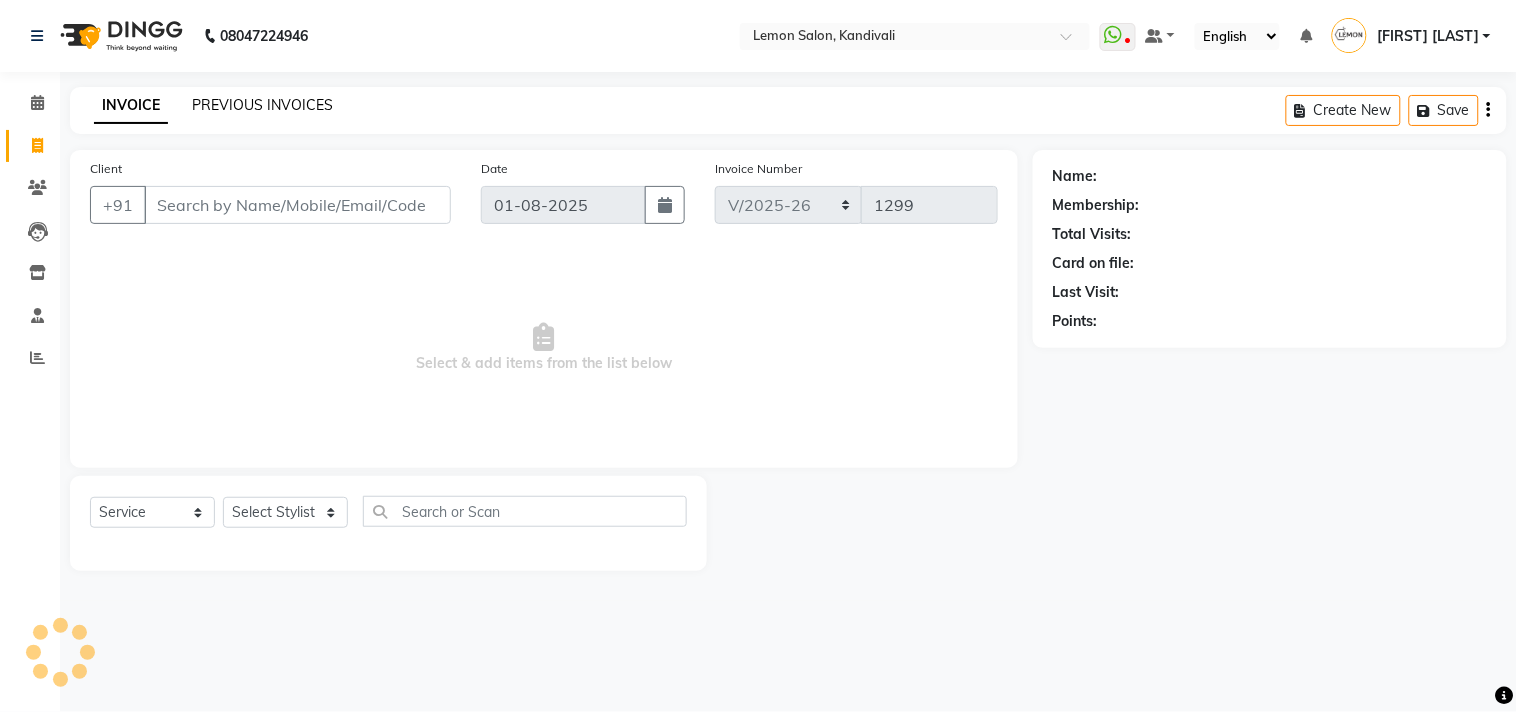 click on "PREVIOUS INVOICES" 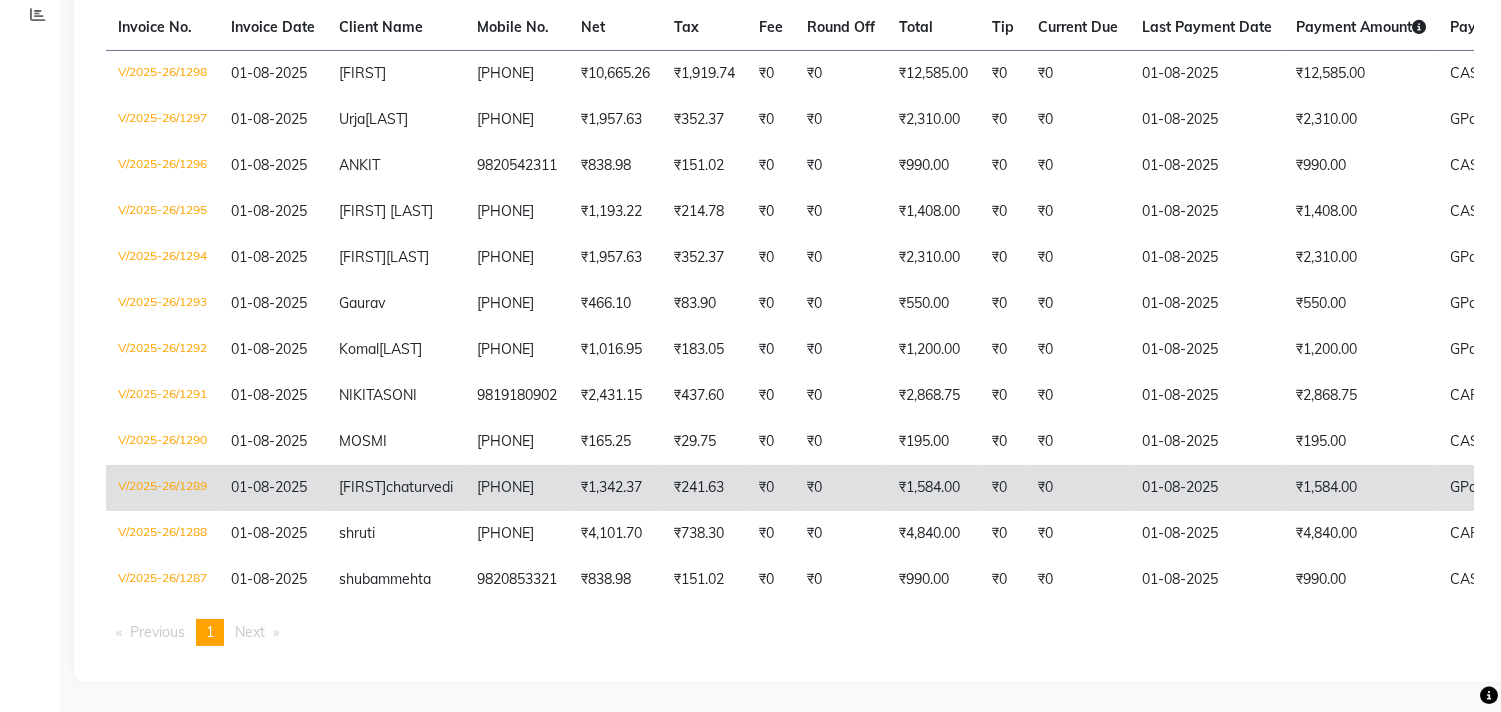 scroll, scrollTop: 444, scrollLeft: 0, axis: vertical 